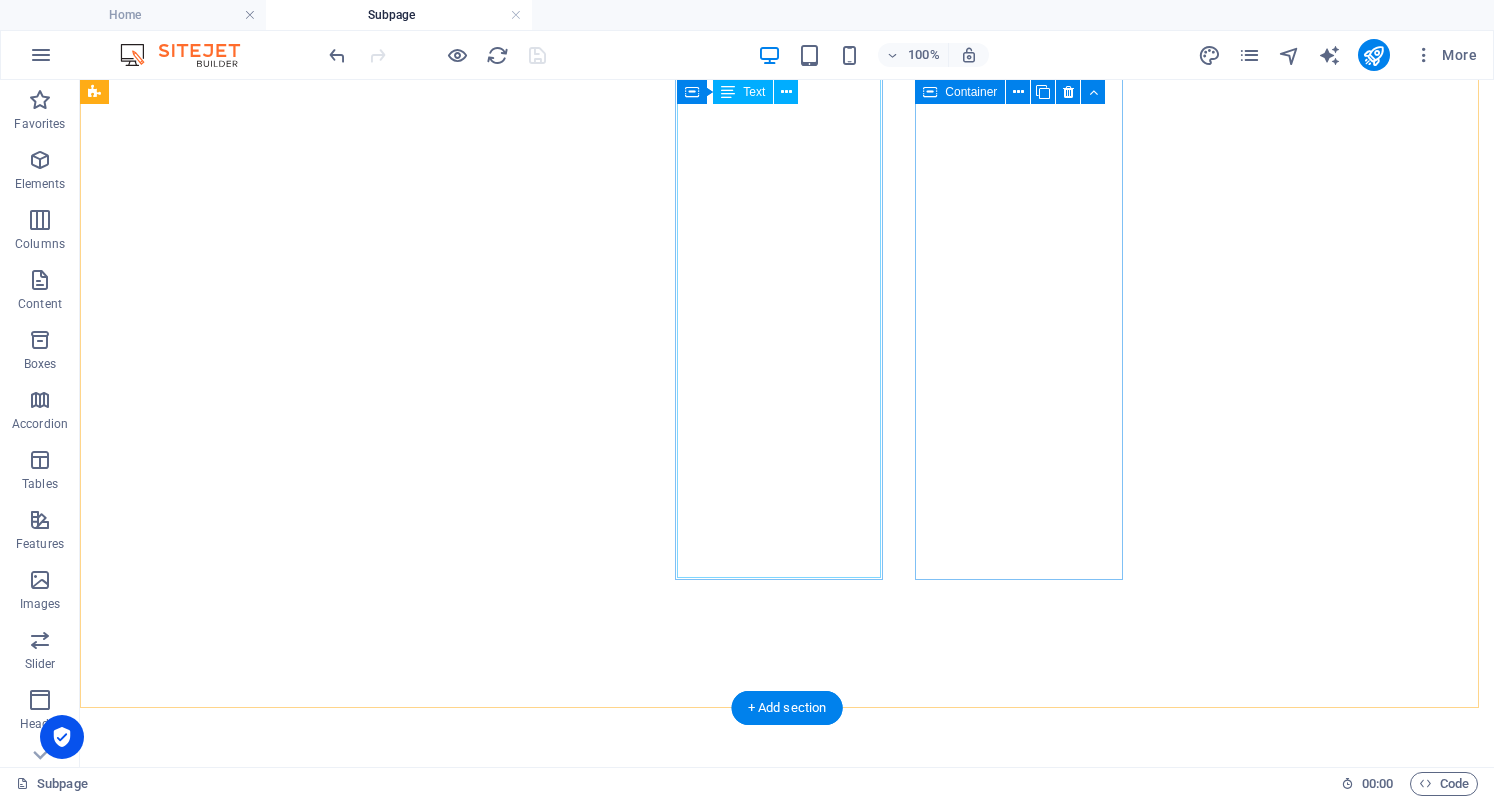 scroll, scrollTop: 0, scrollLeft: 0, axis: both 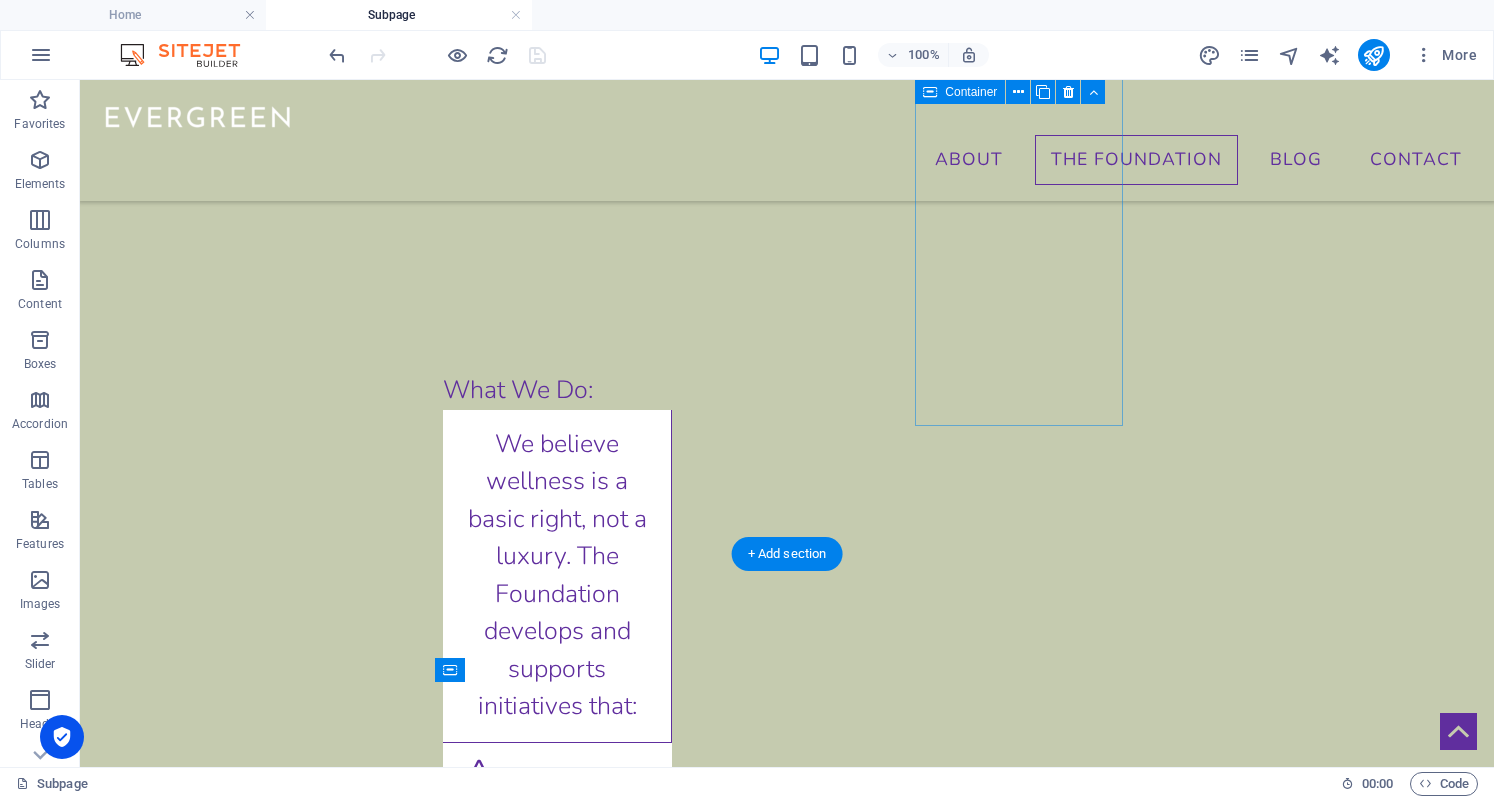 click at bounding box center (787, 4942) 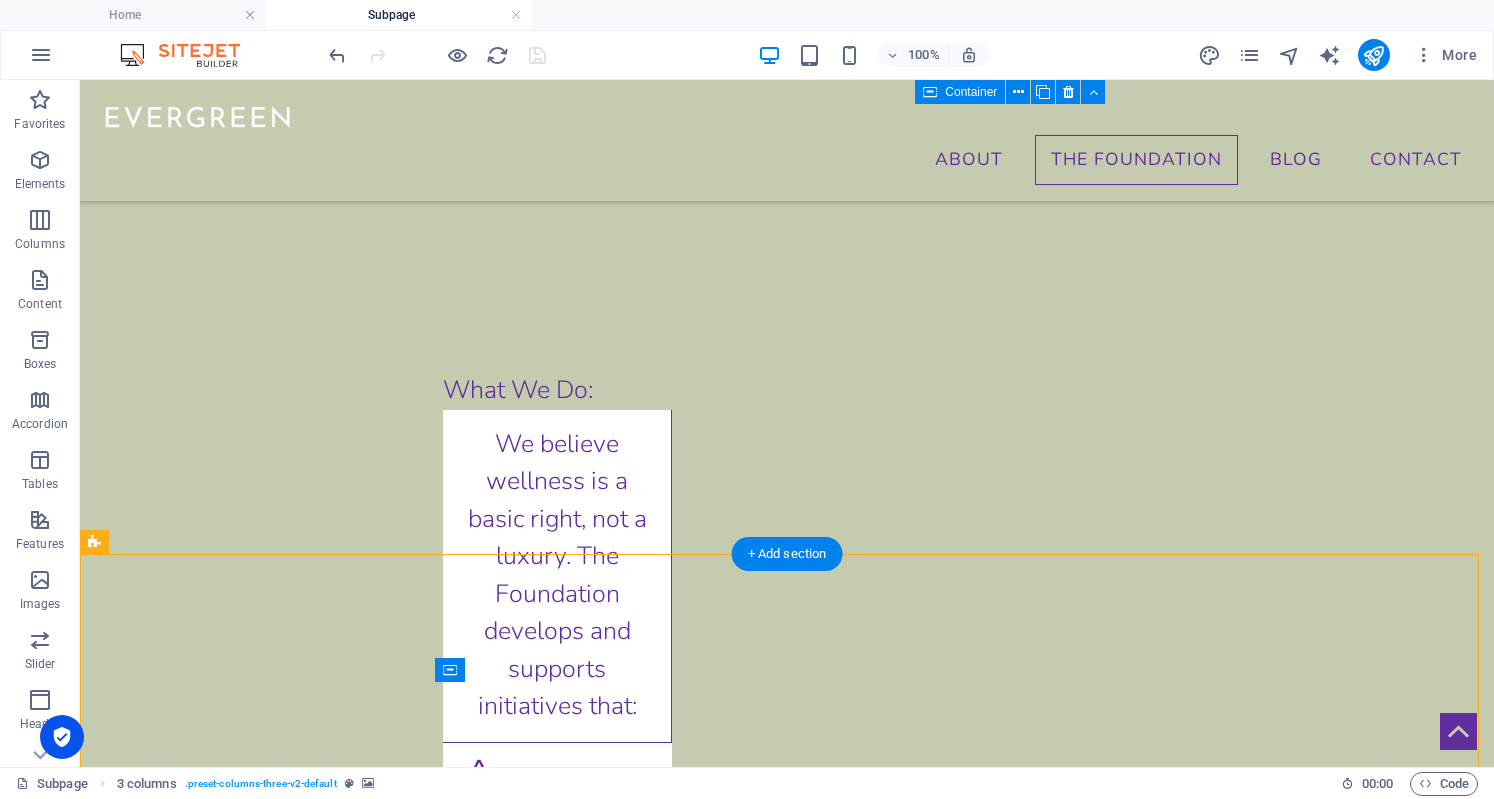 click at bounding box center (787, 4942) 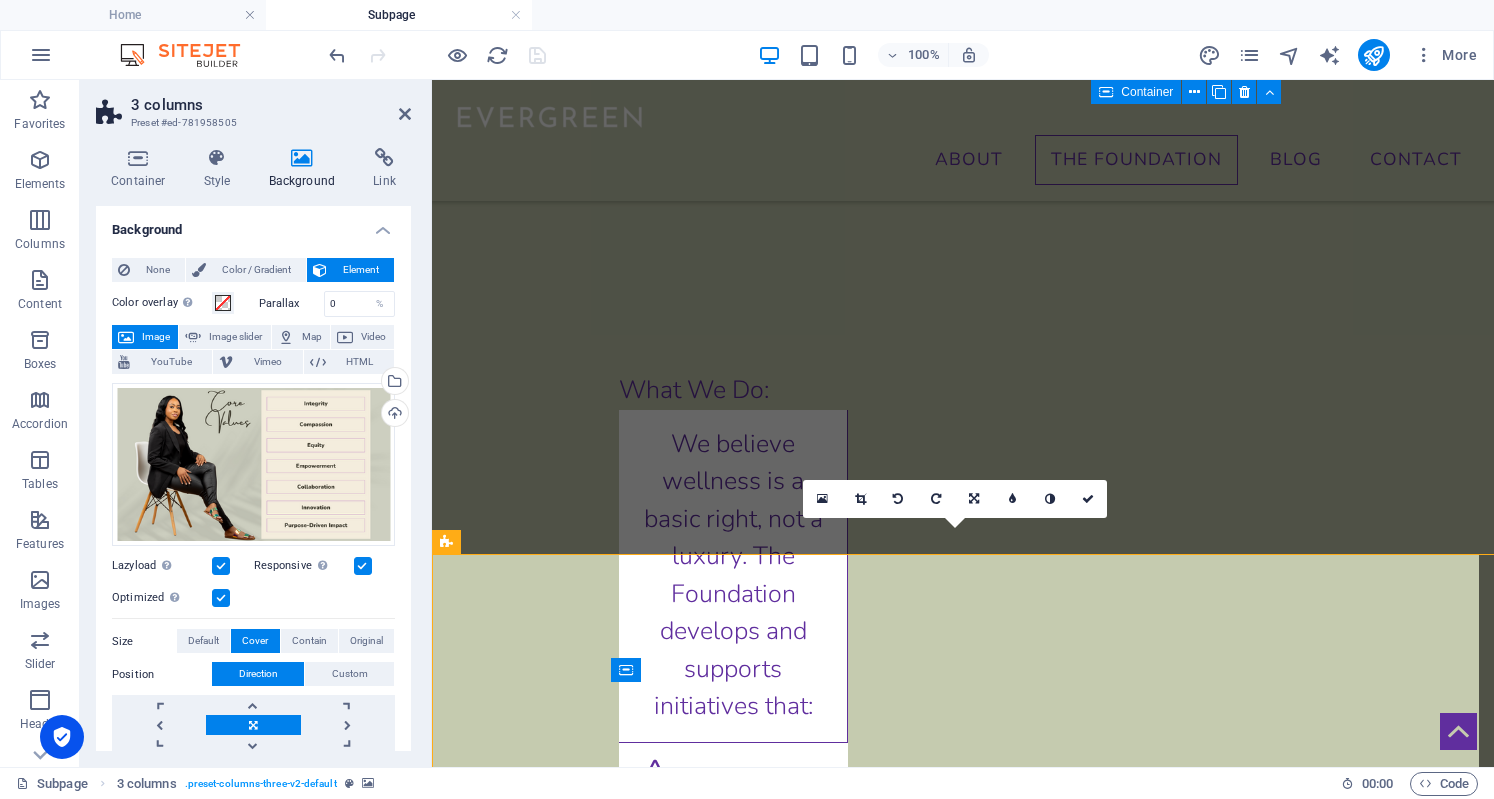 click on "Position Direction Custom" at bounding box center (253, 674) 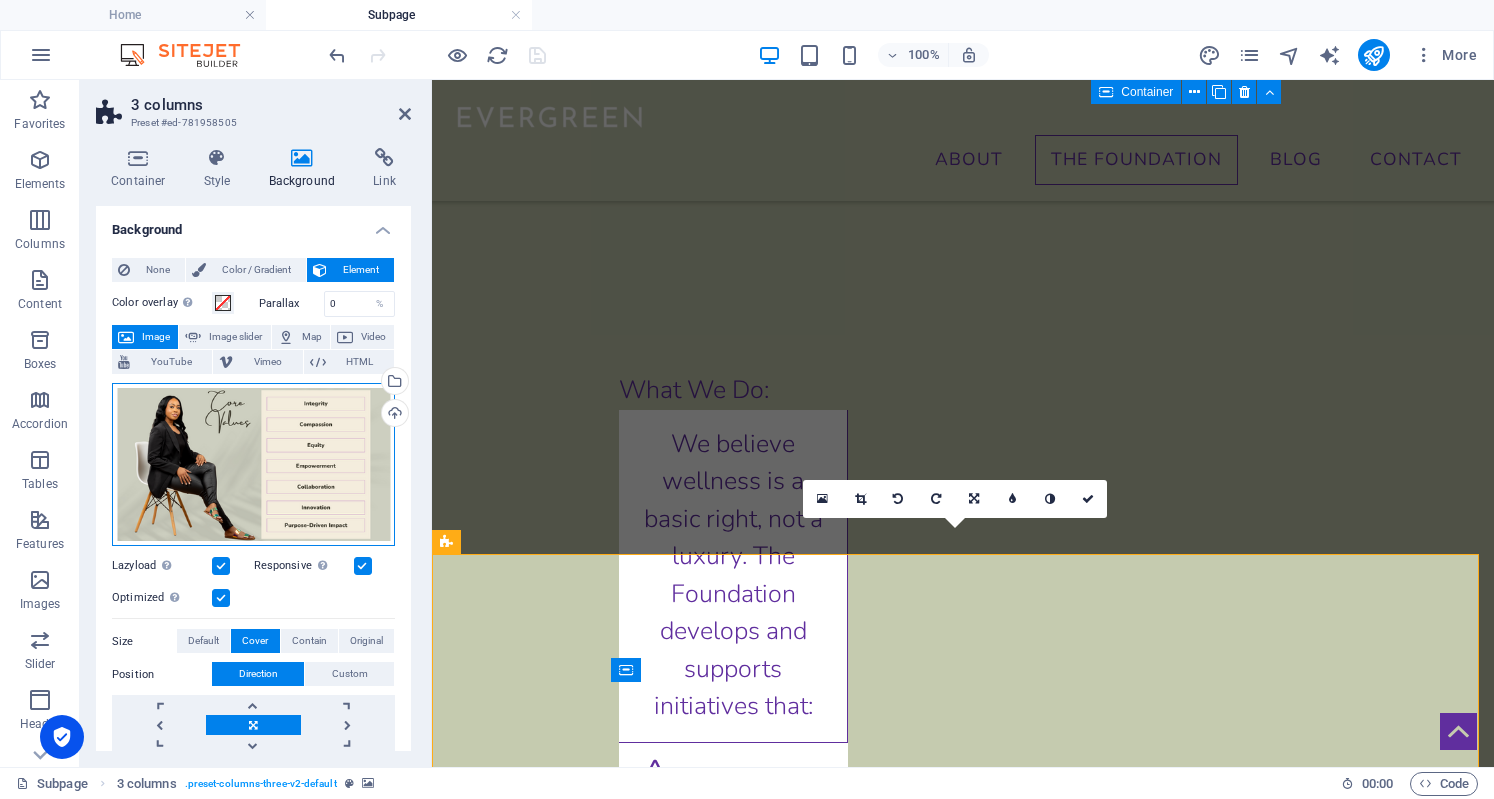 click on "Drag files here, click to choose files or select files from Files or our free stock photos & videos" at bounding box center [253, 465] 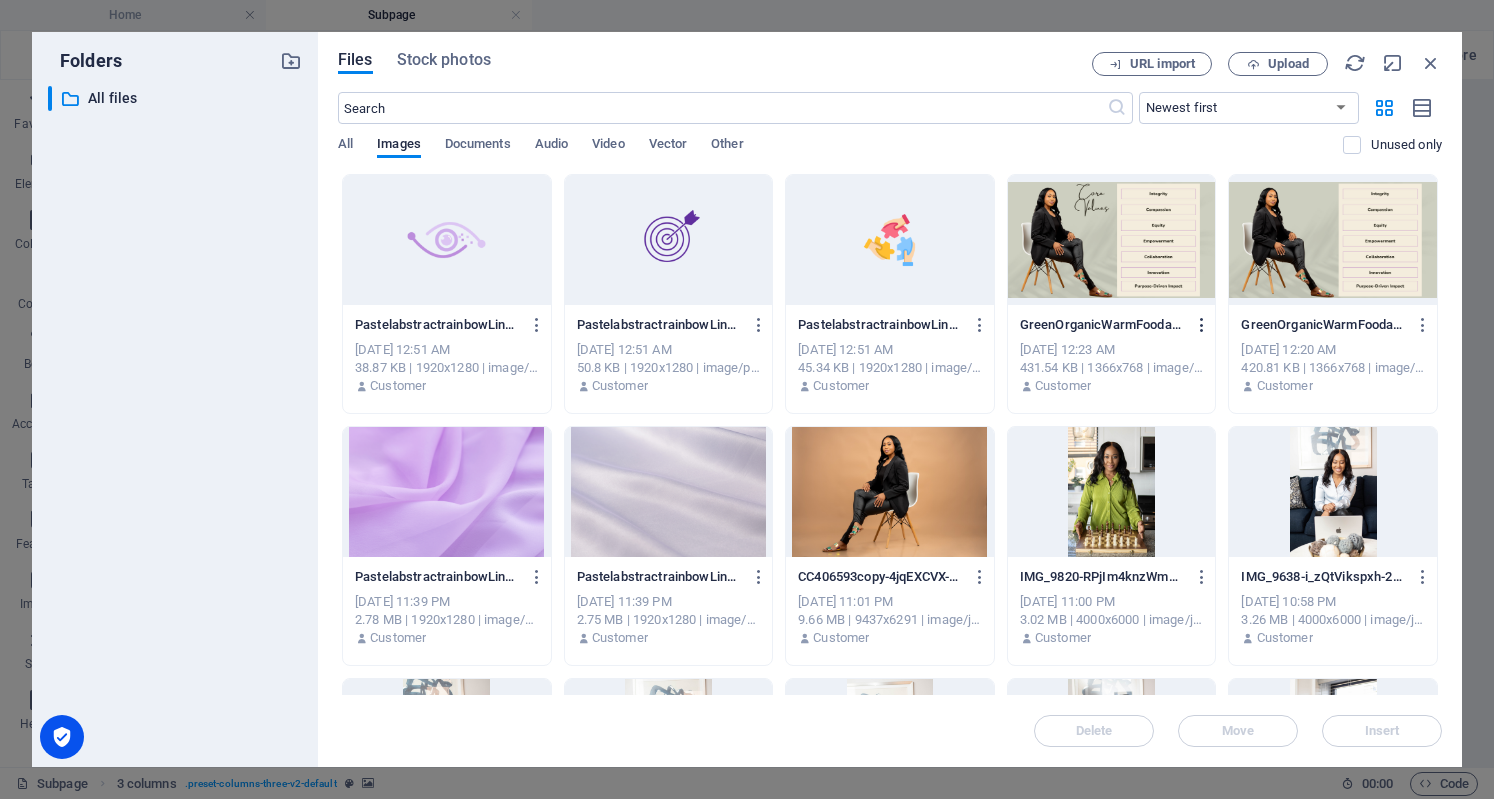 click at bounding box center (1202, 325) 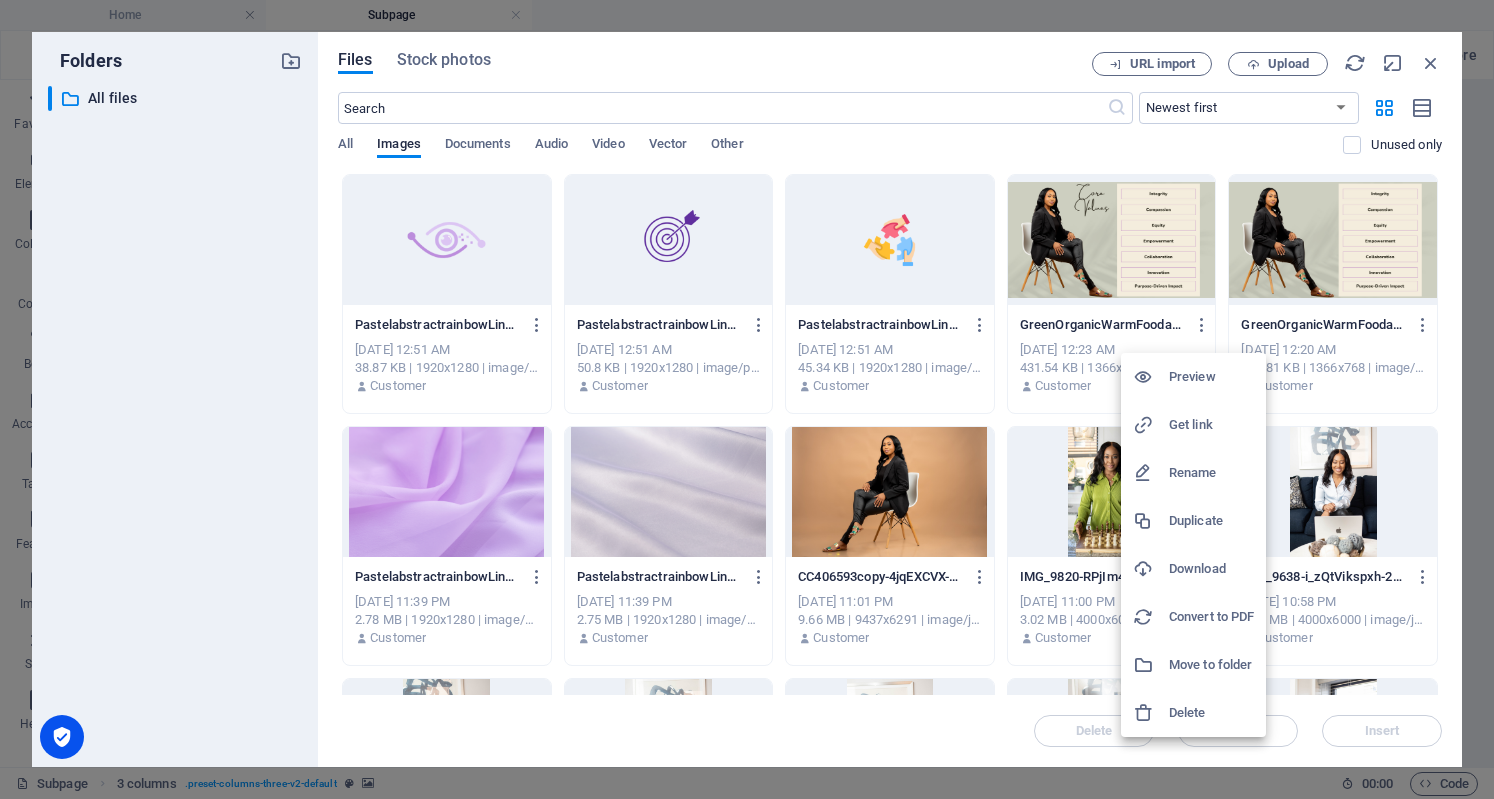 click on "Delete" at bounding box center [1193, 713] 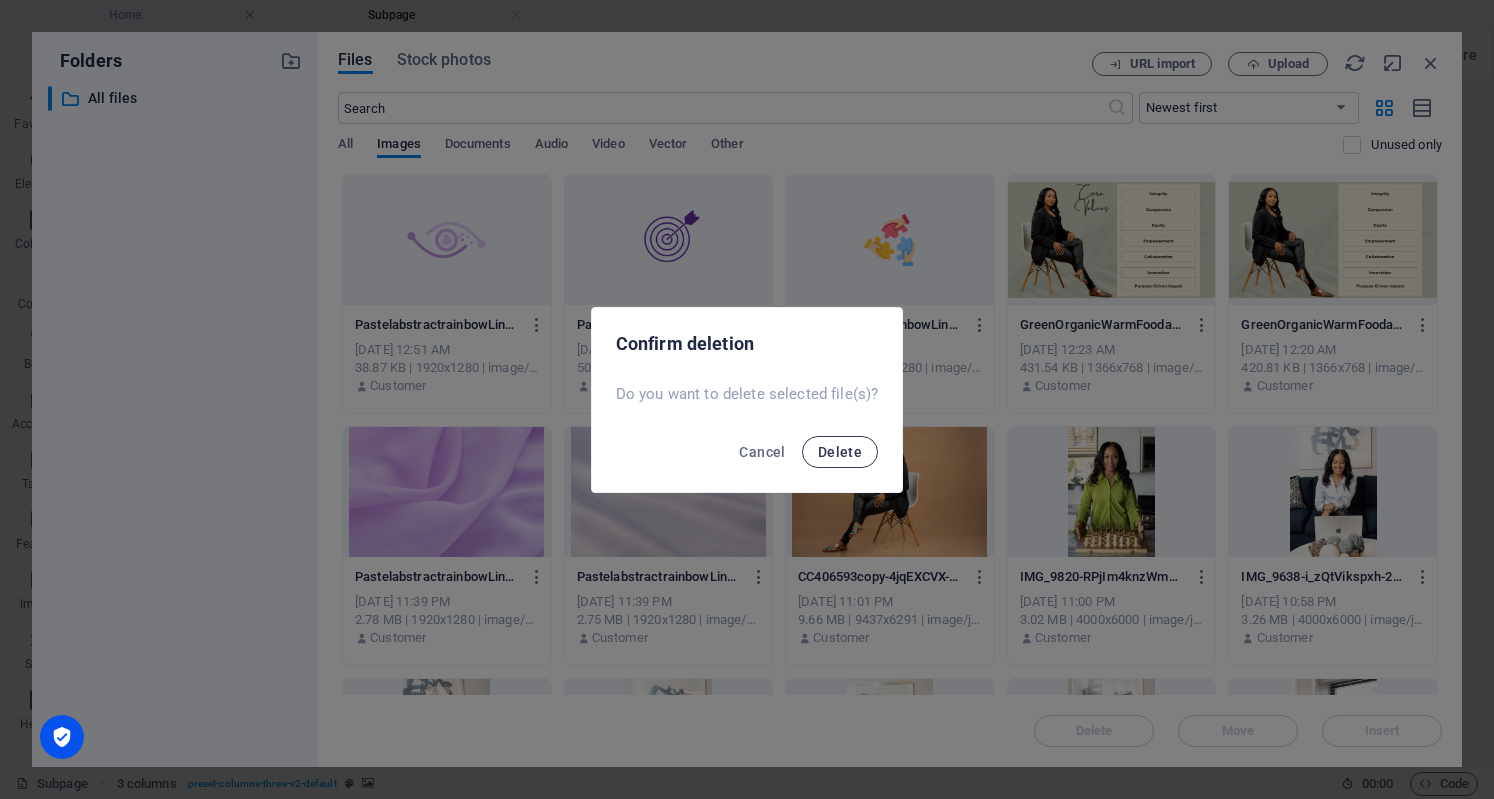 click on "Delete" at bounding box center [840, 452] 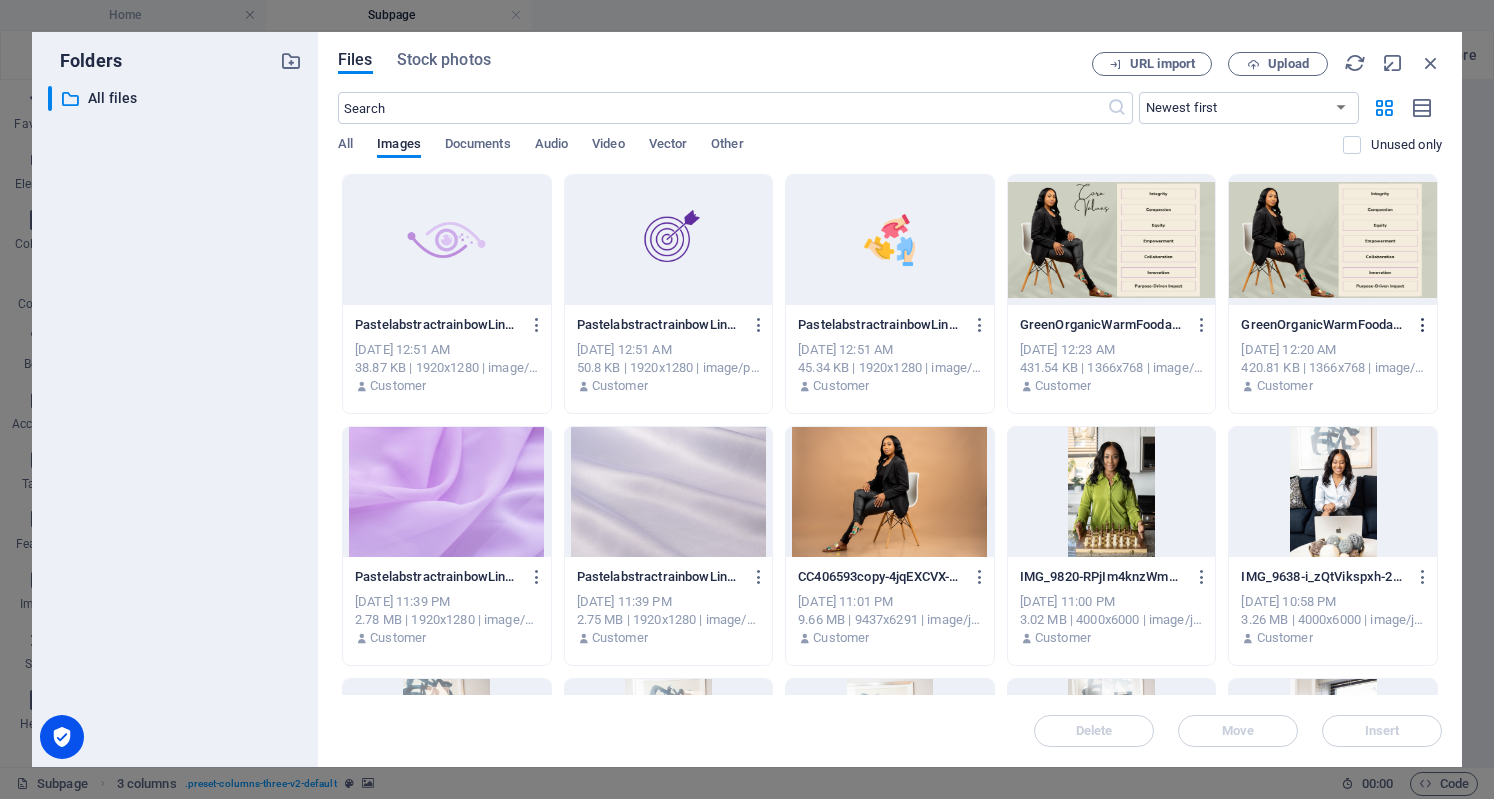 click at bounding box center (1423, 325) 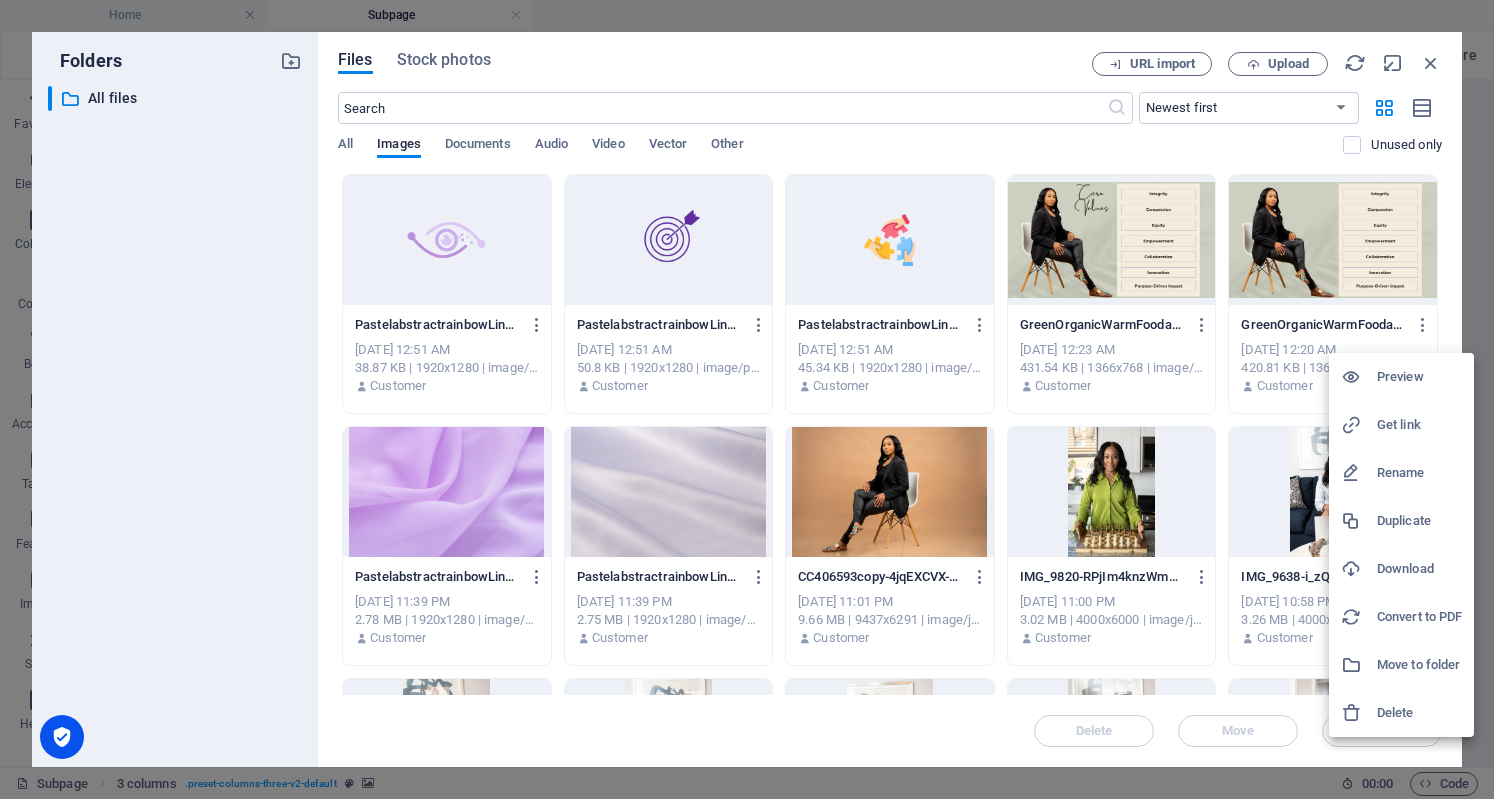 click on "Delete" at bounding box center (1401, 713) 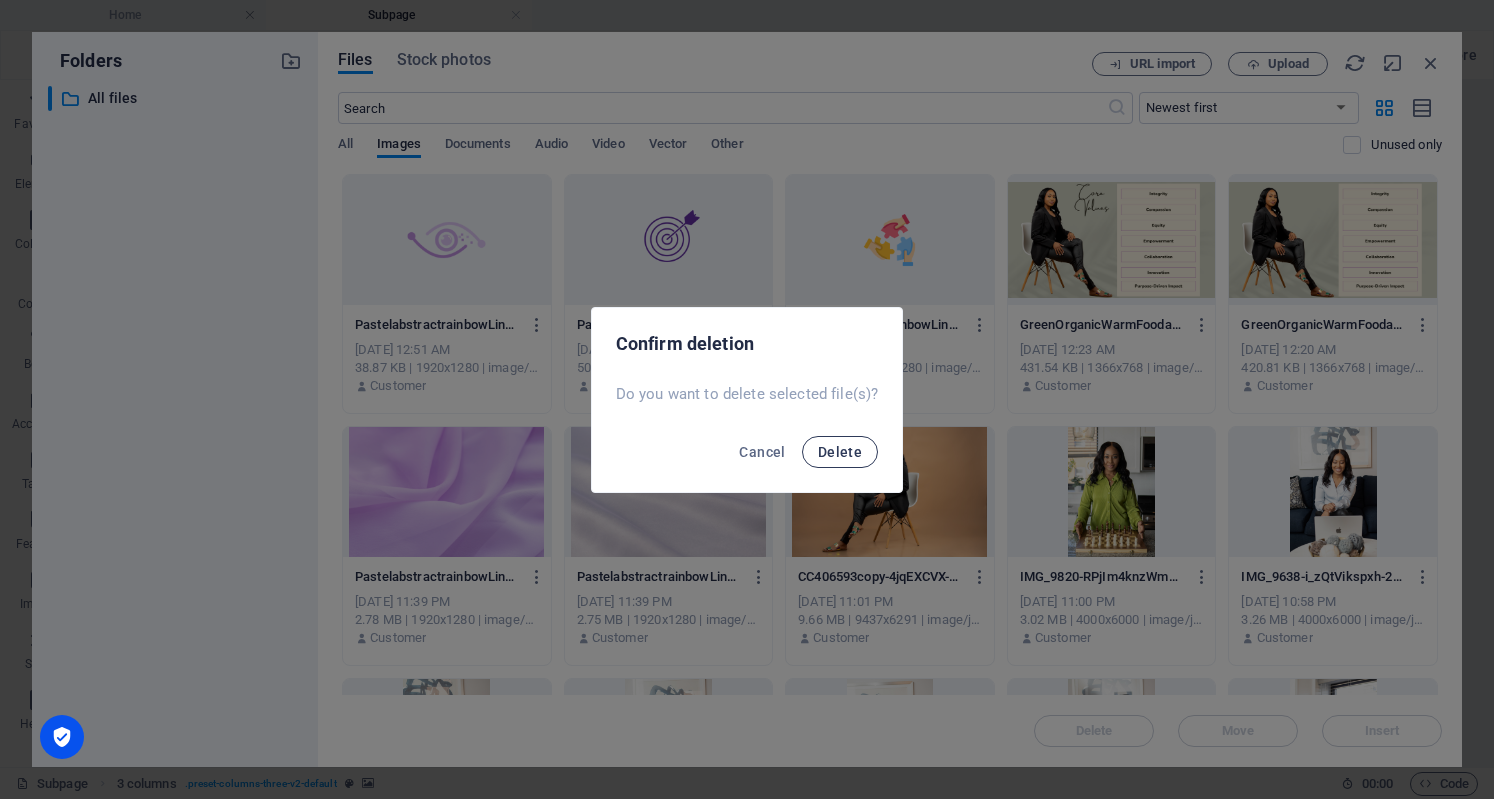 click on "Delete" at bounding box center [840, 452] 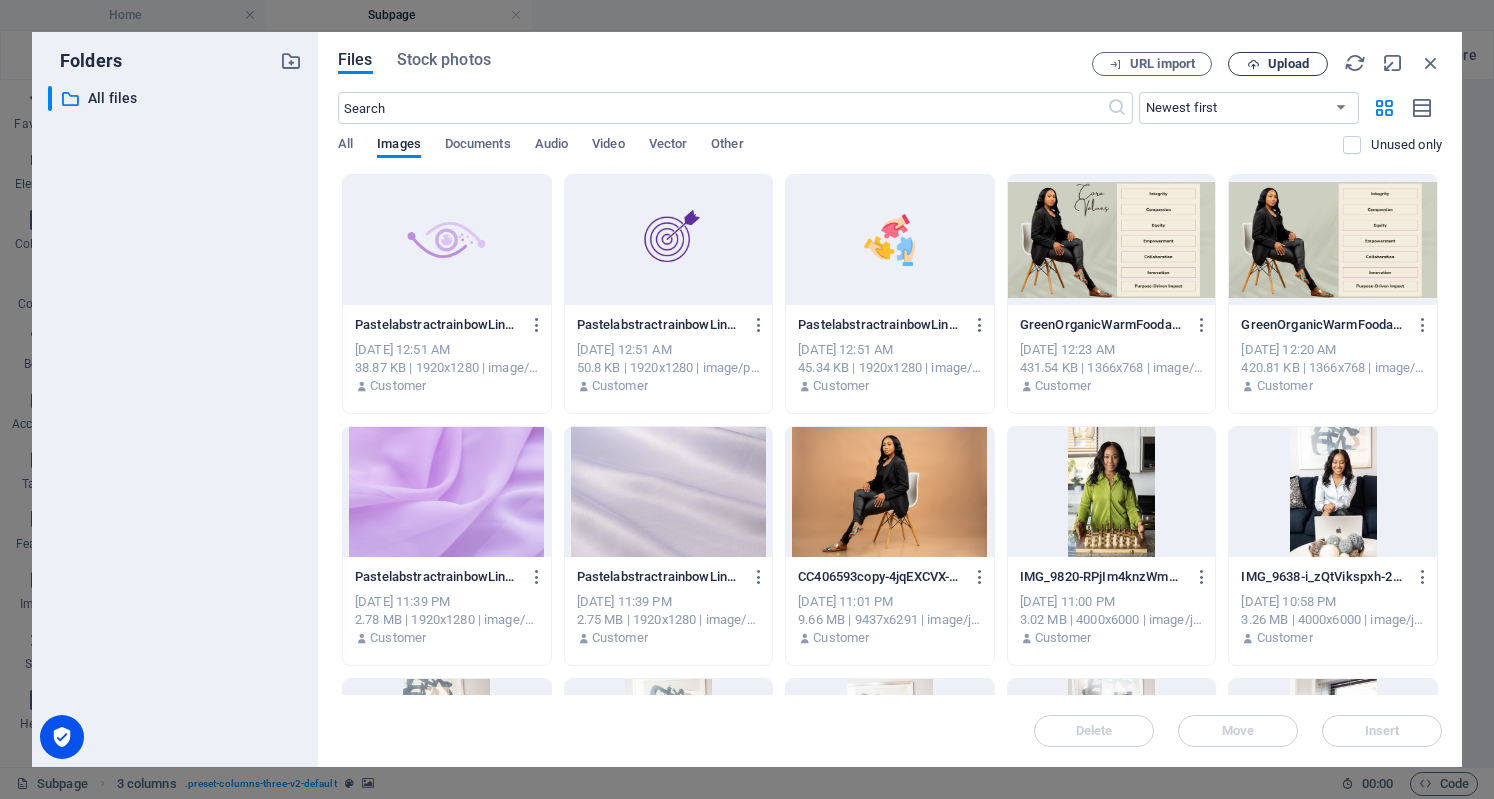 click on "Upload" at bounding box center [1278, 64] 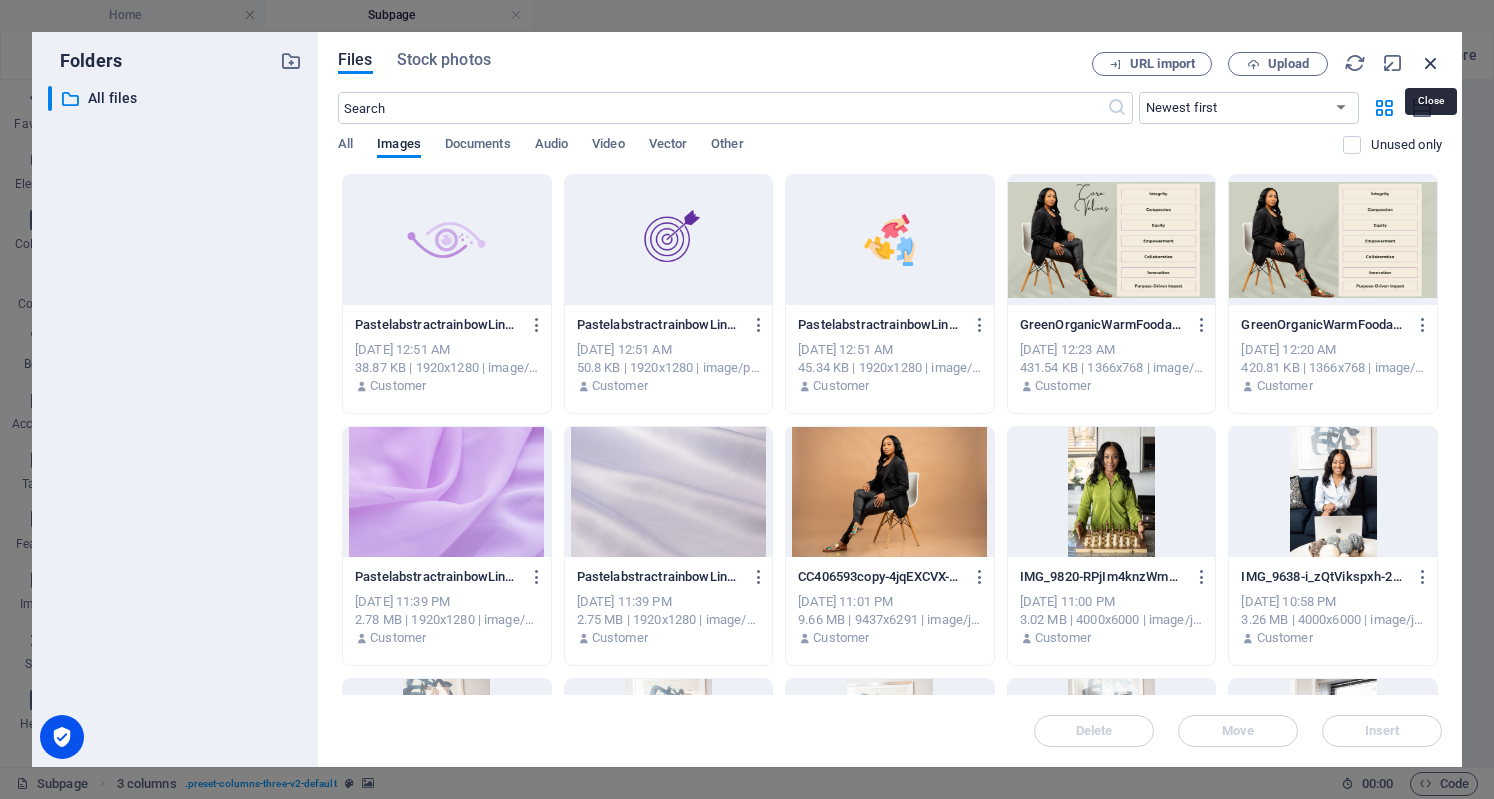 click at bounding box center (1431, 63) 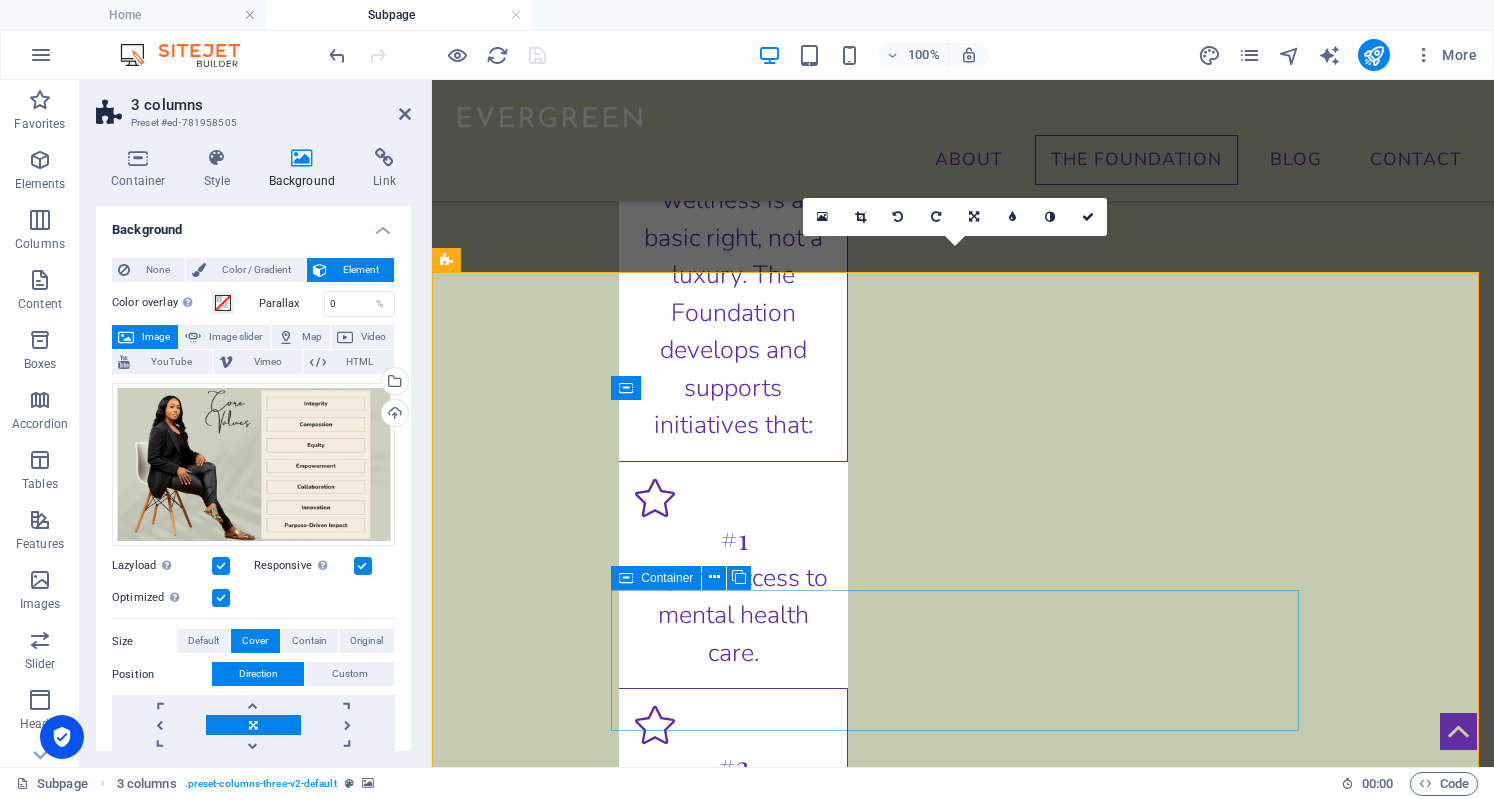 scroll, scrollTop: 3389, scrollLeft: 0, axis: vertical 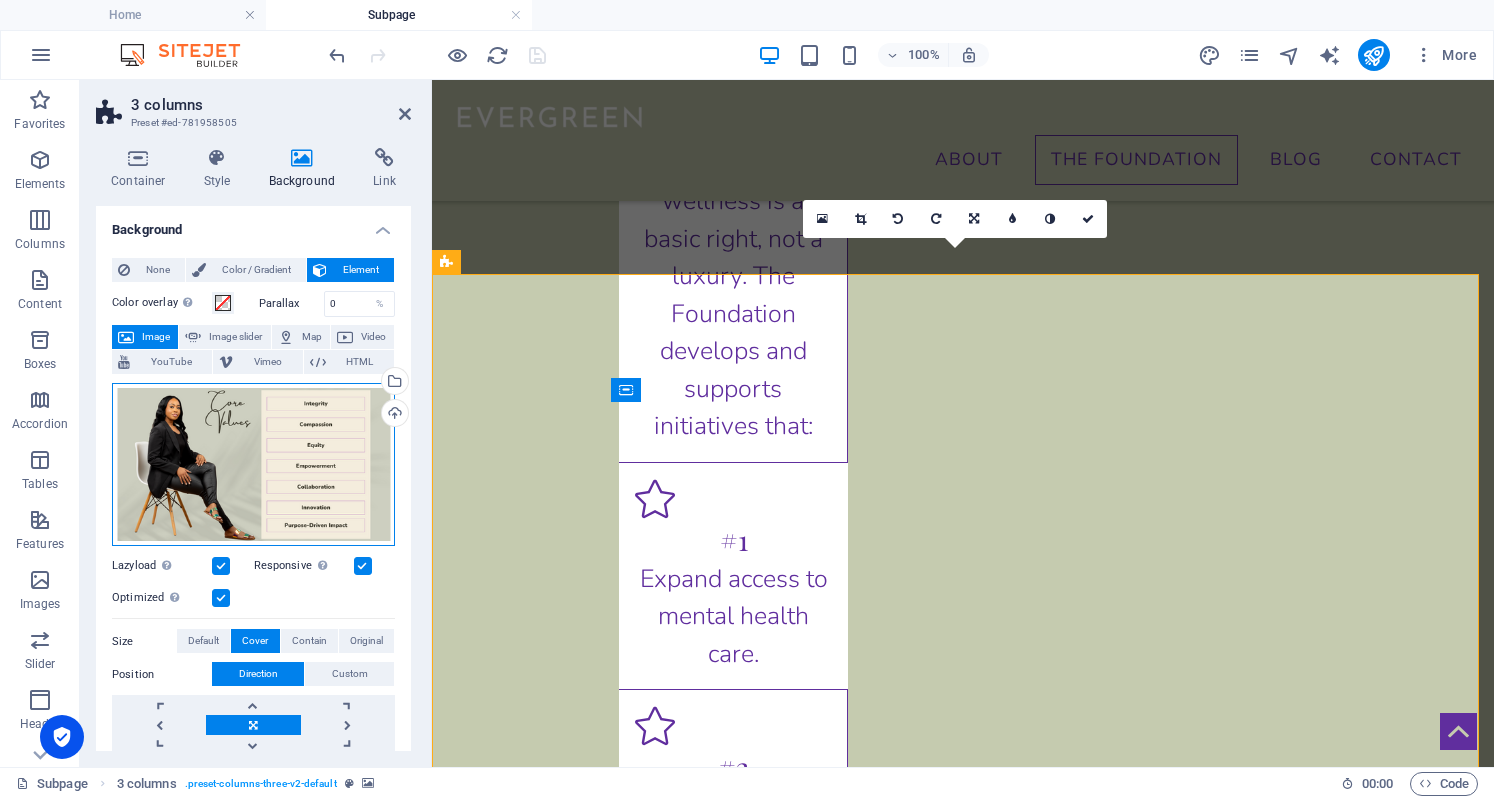 click on "Drag files here, click to choose files or select files from Files or our free stock photos & videos" at bounding box center (253, 465) 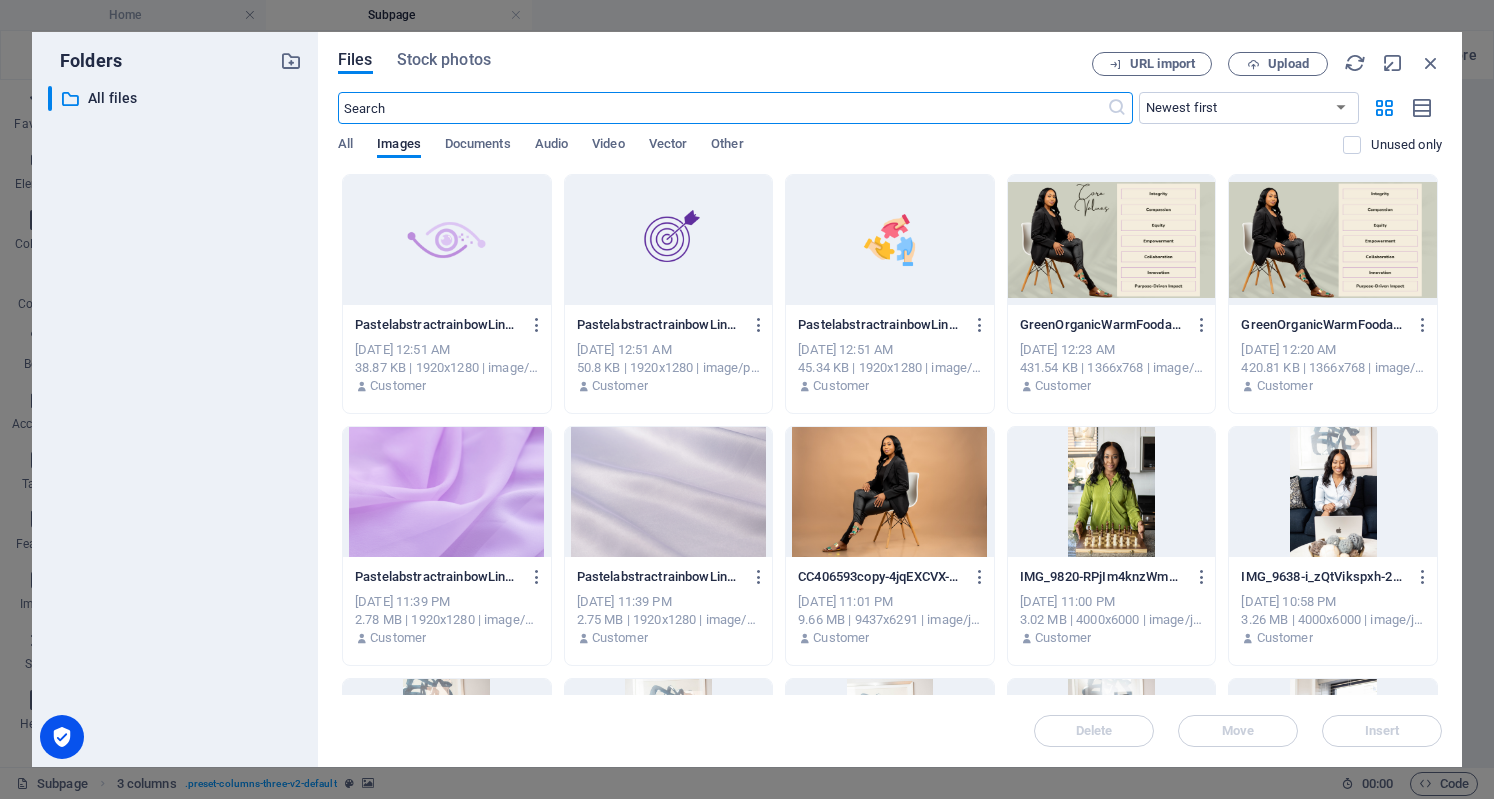scroll, scrollTop: 3287, scrollLeft: 0, axis: vertical 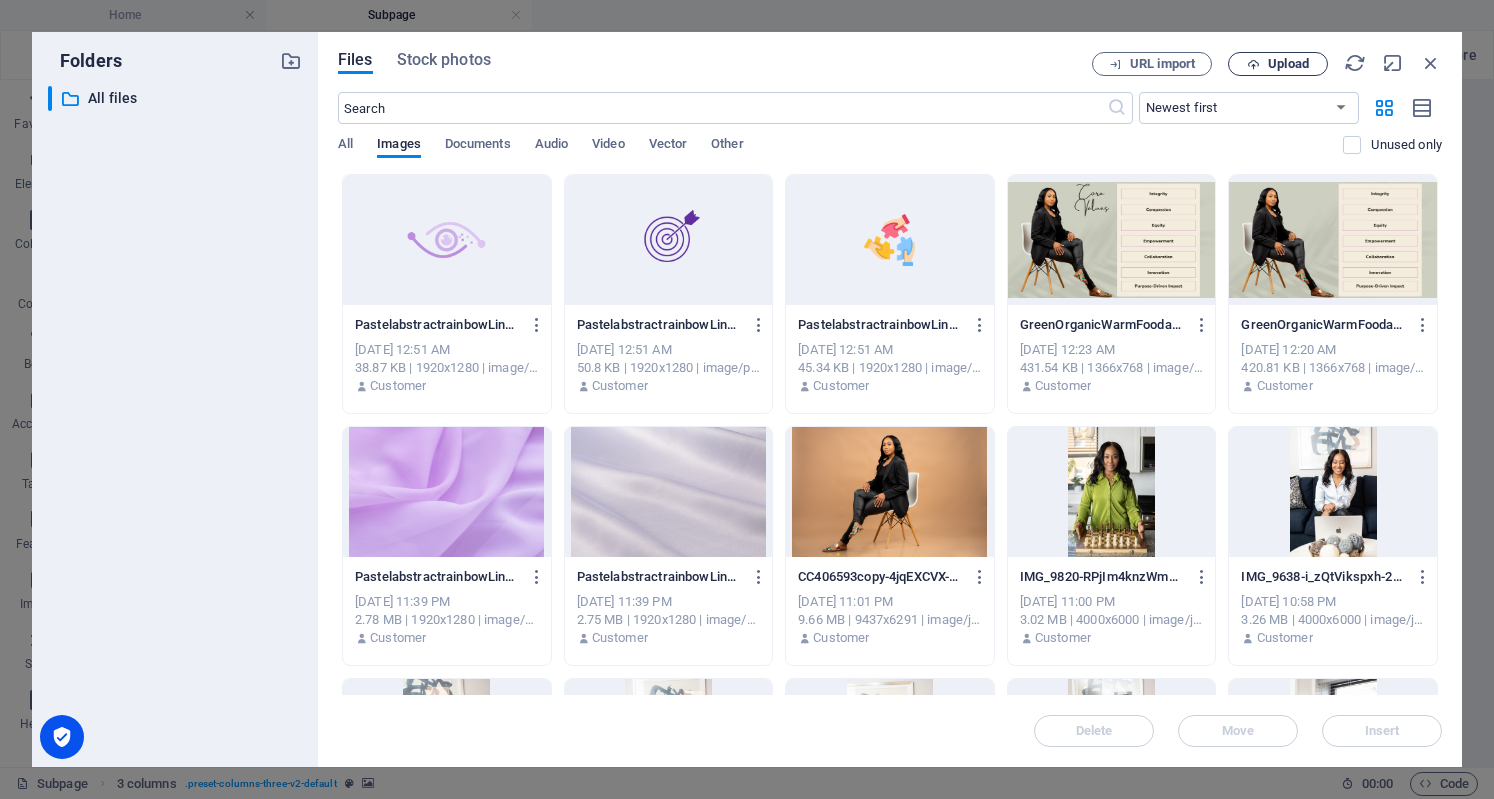 click on "Upload" at bounding box center (1288, 64) 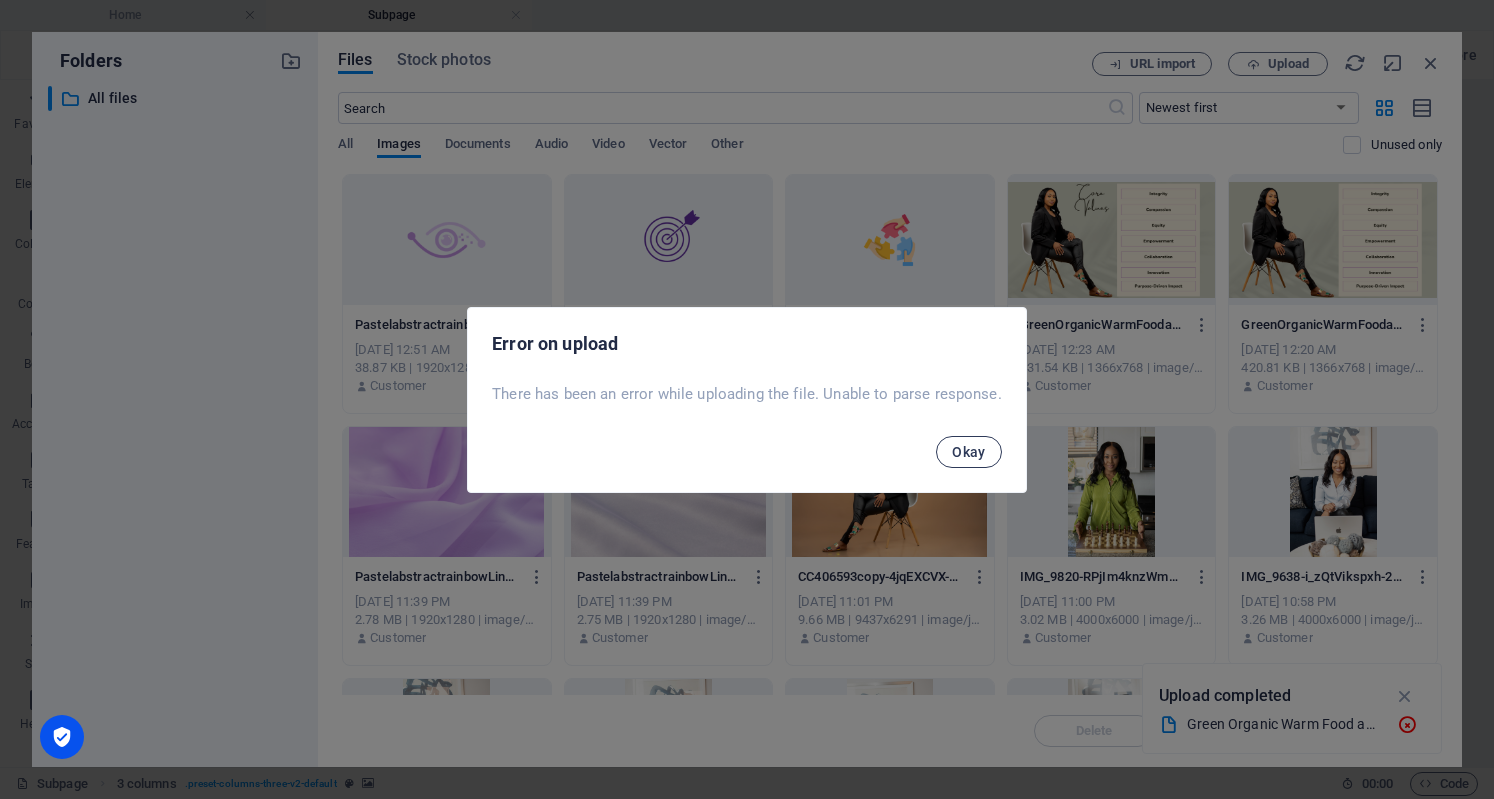 click on "Okay" at bounding box center [969, 452] 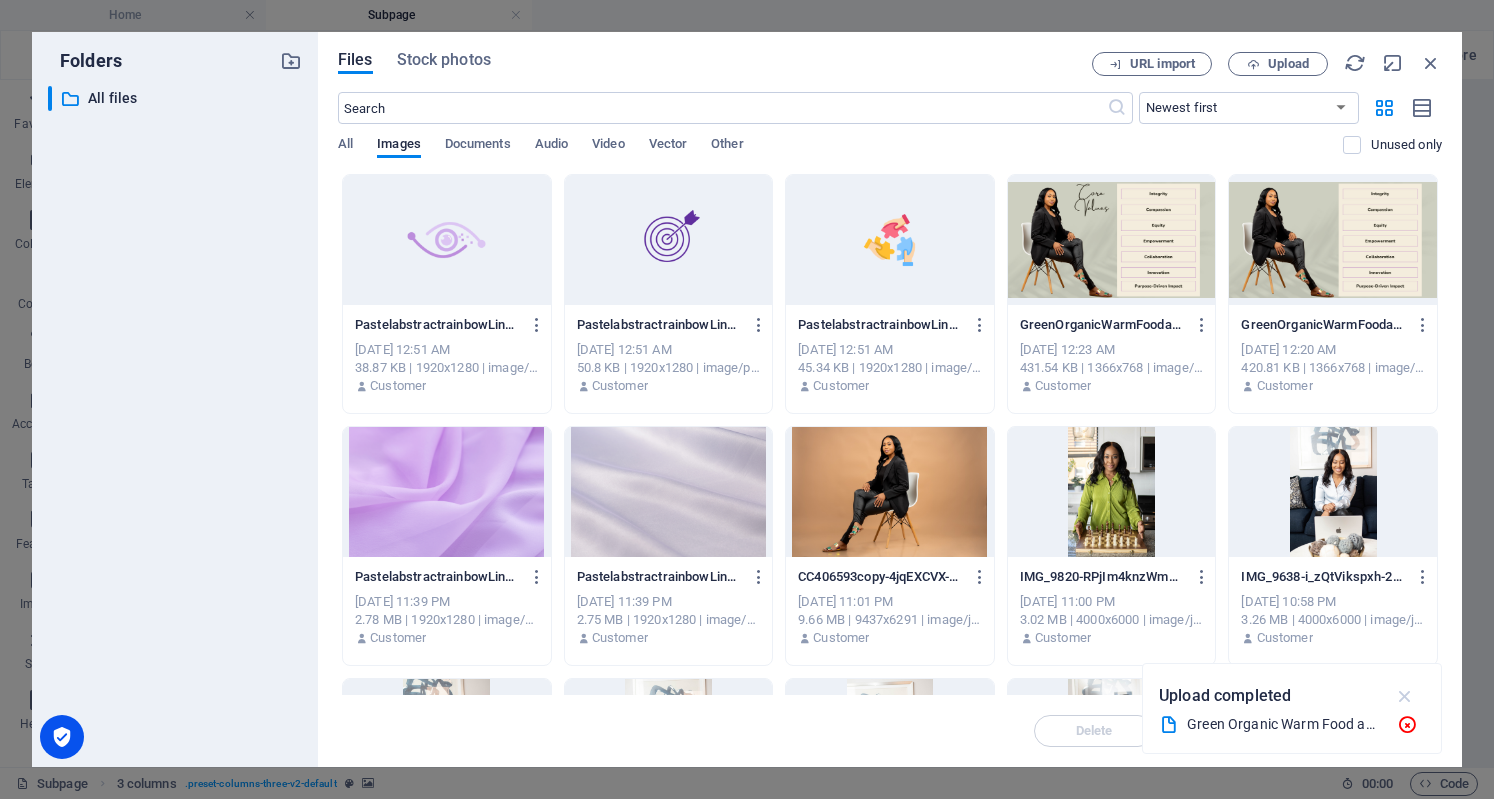 click at bounding box center [1405, 696] 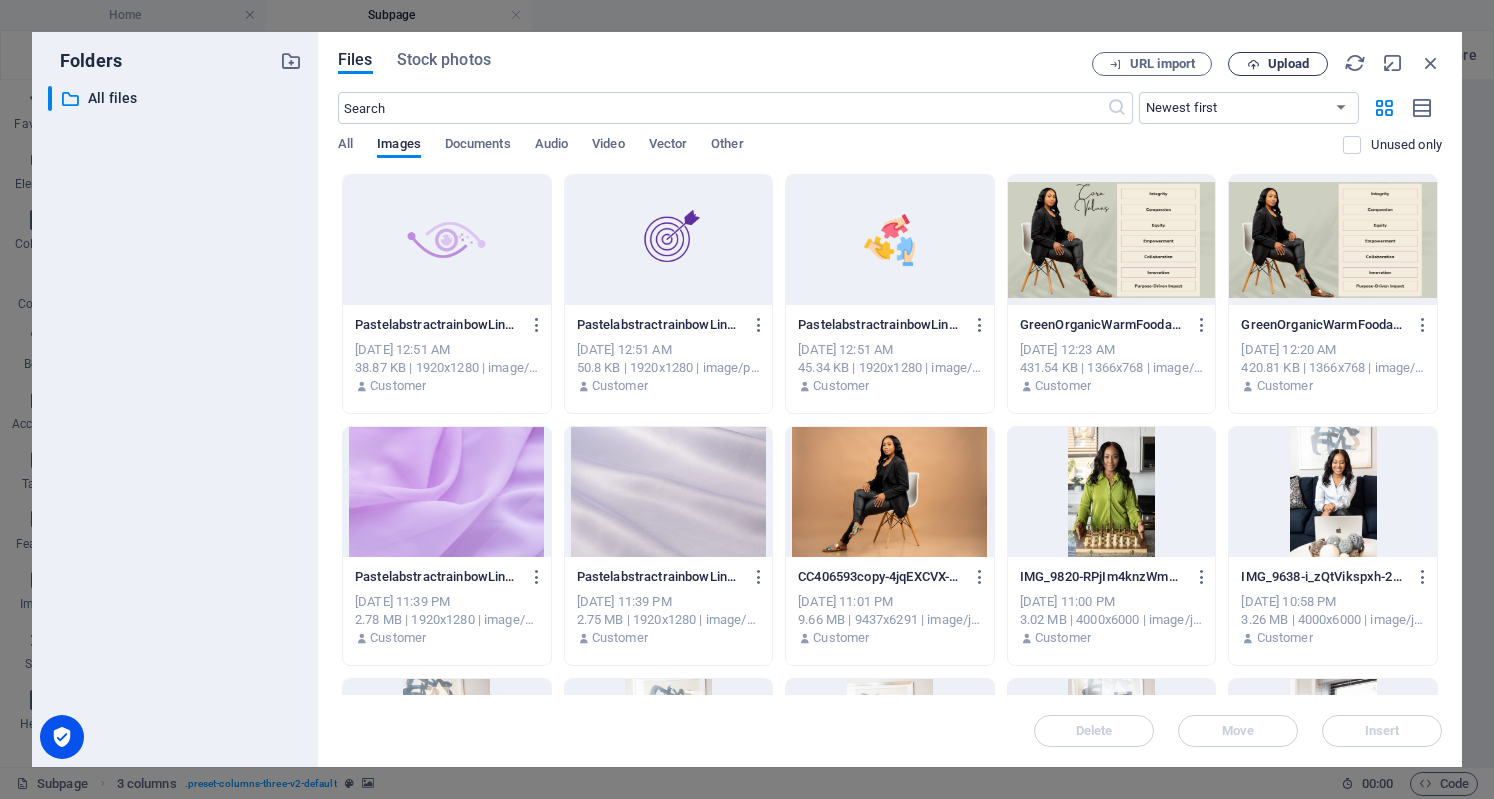 click at bounding box center (1253, 64) 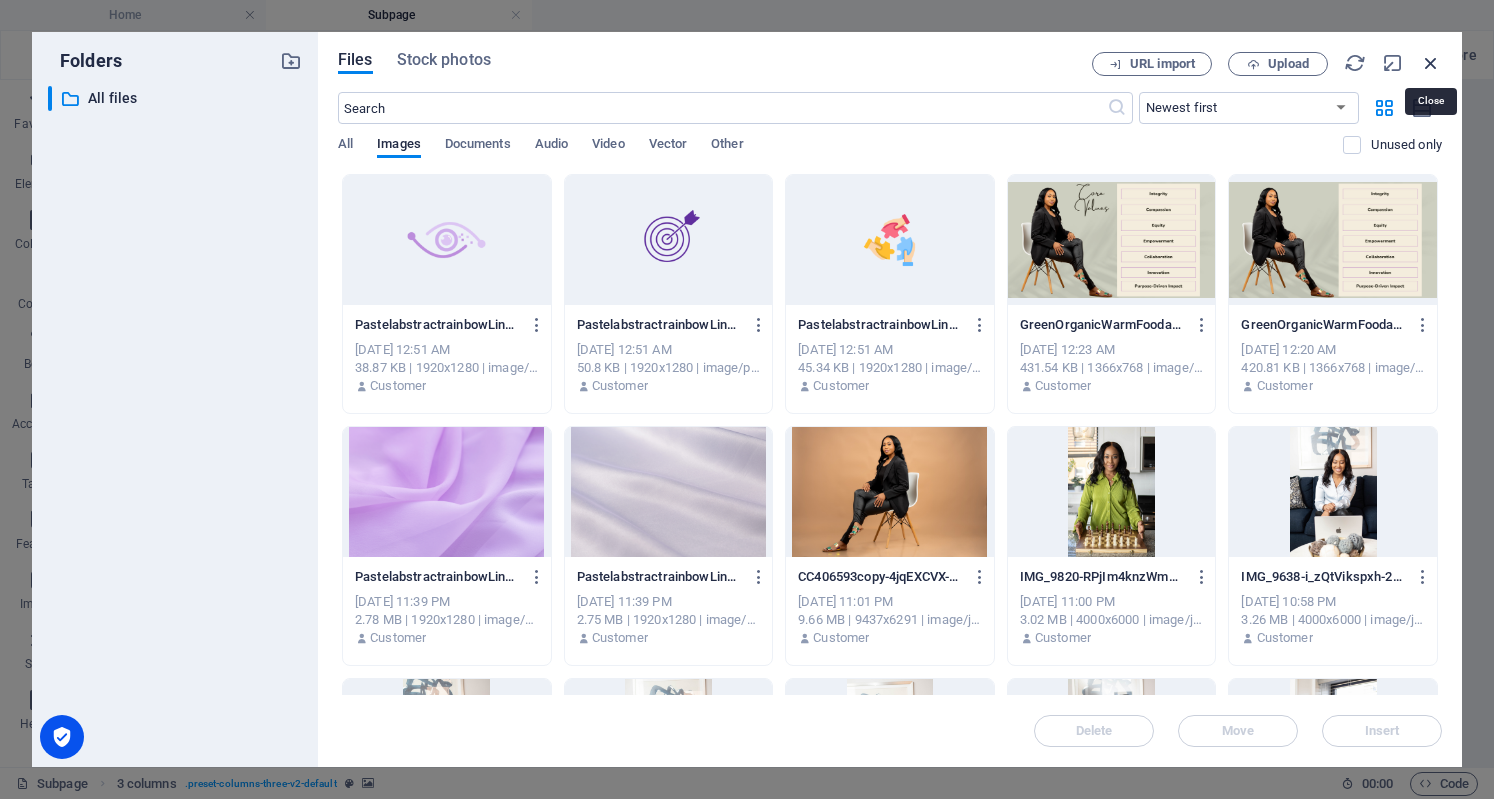 click at bounding box center [1431, 63] 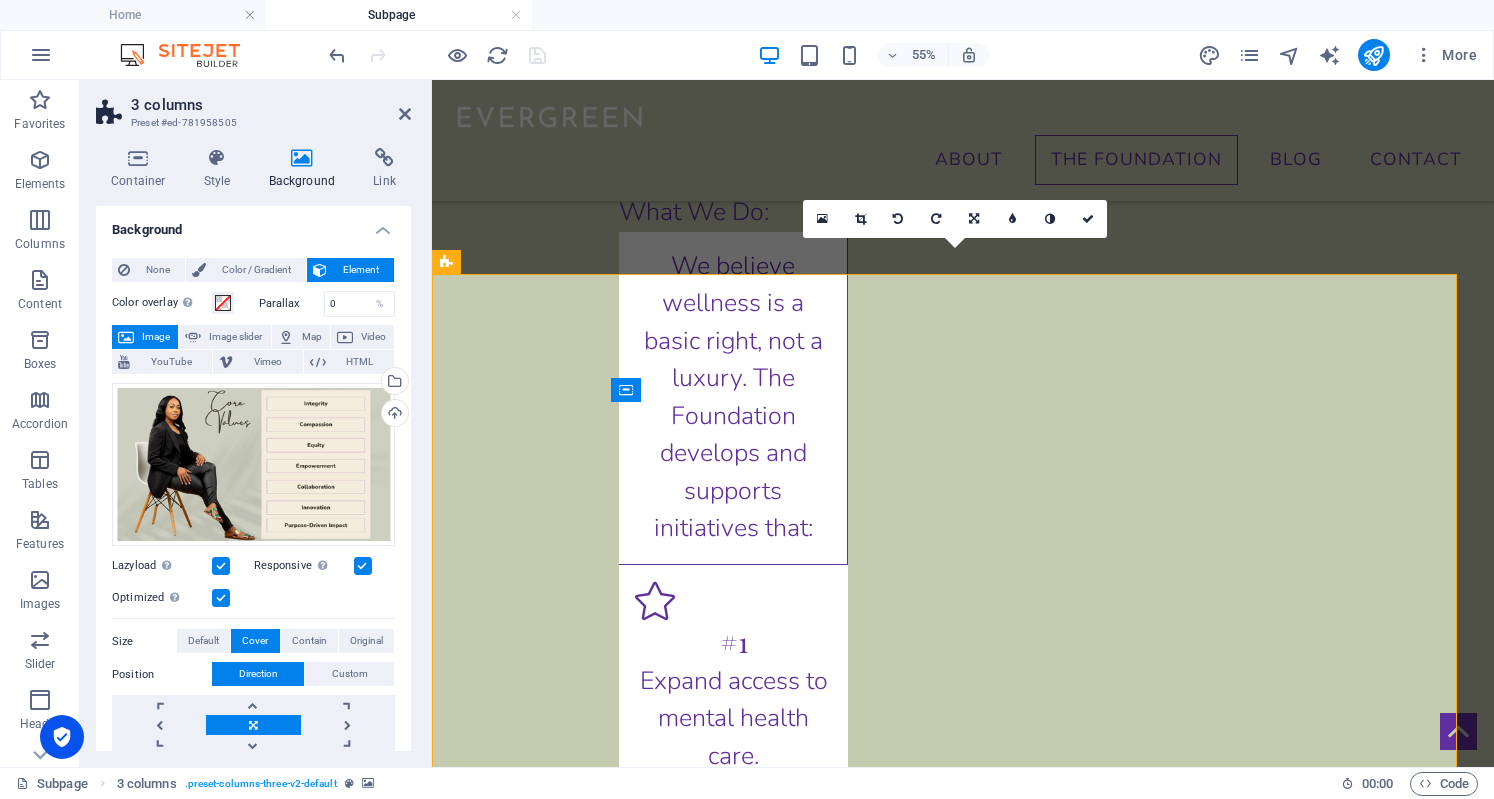 scroll, scrollTop: 3389, scrollLeft: 0, axis: vertical 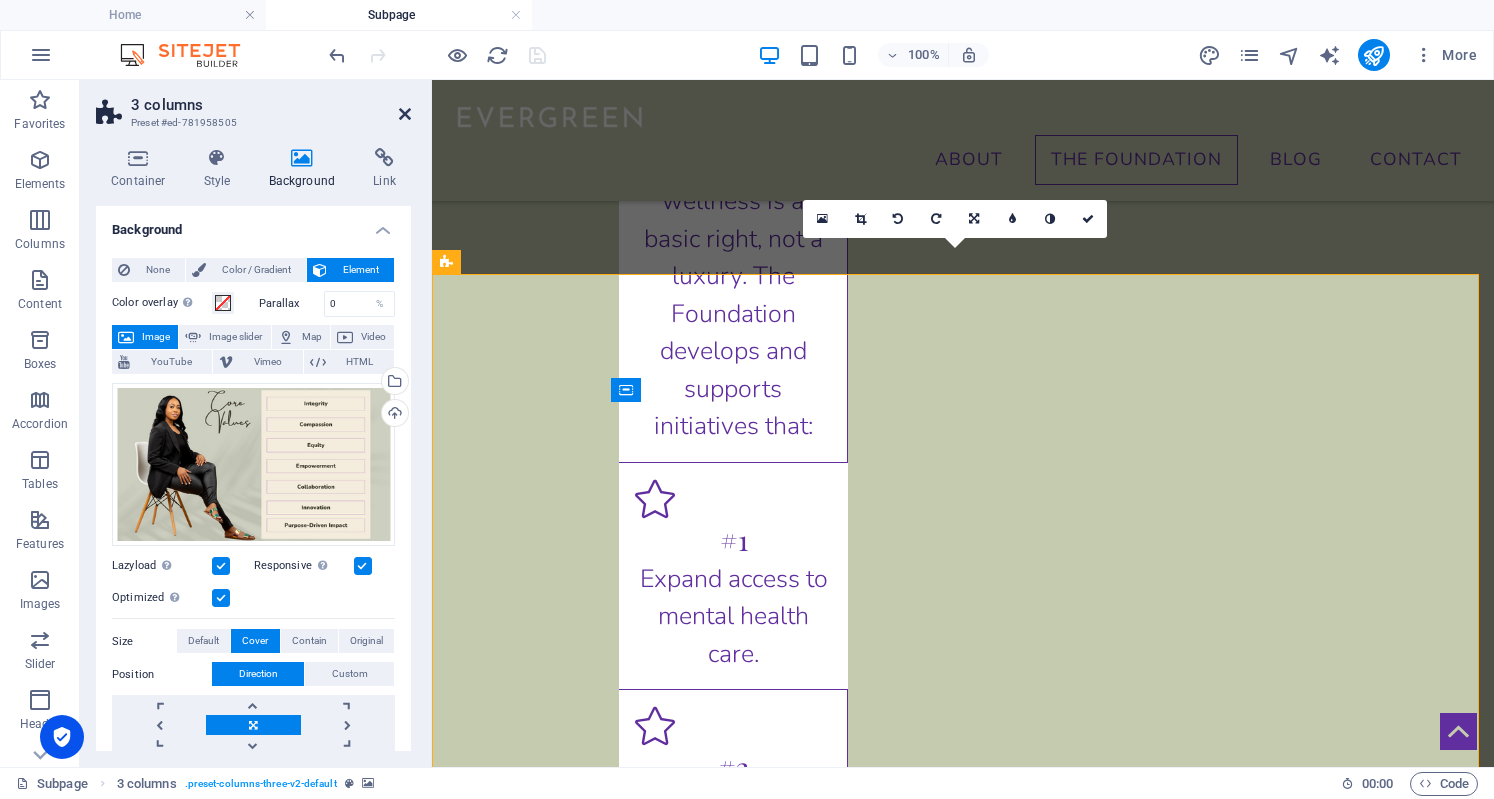 click at bounding box center (405, 114) 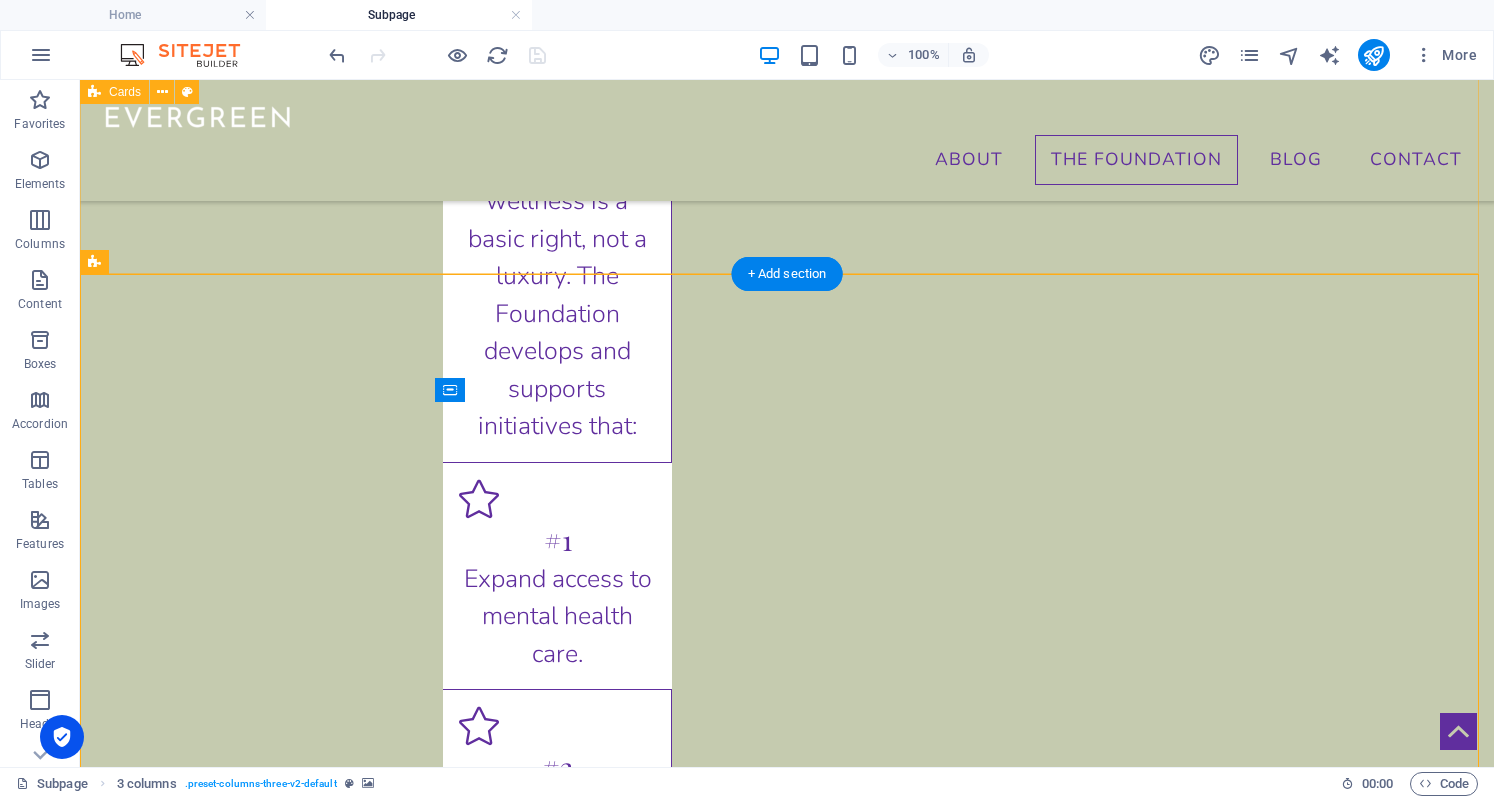 click on "VISION To build a world where individuals, regardless of background, have the tools, knowledge, and  support they need to live whole, healthy, and empowered lives. MISSION To transform lives by promoting whole-body wellness through access, awareness, and action. We are committed to creating sustainable change by focusing on mental health, nutrition, physical wellness, and health education. GET INVOLVED If you share our passion for equity in wellness and want to be part of something meaningful, we welcome your collaboration. We can create solutions that heal, uplift, and empower communities worldwide." at bounding box center (787, 3075) 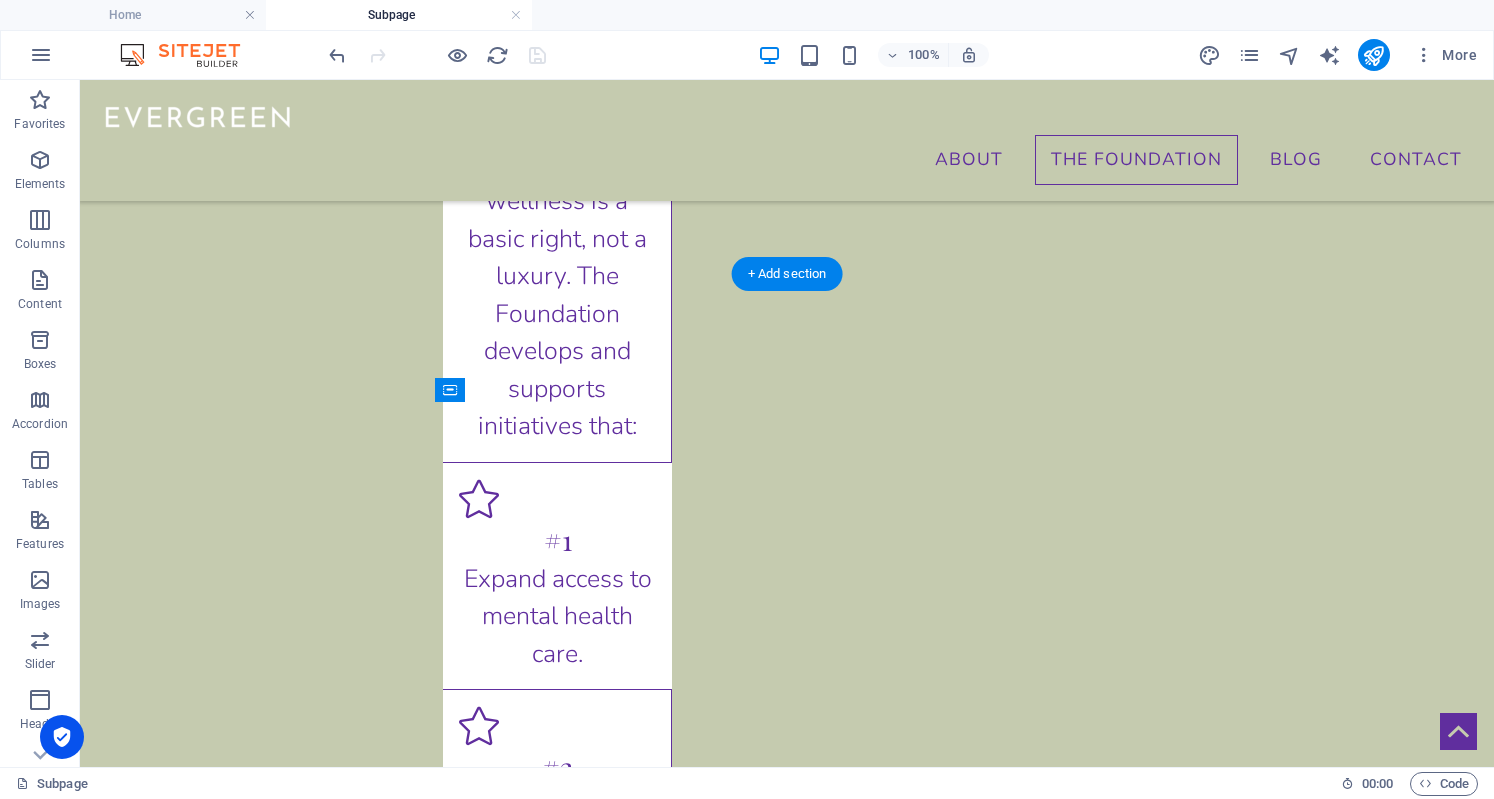click at bounding box center (787, 4662) 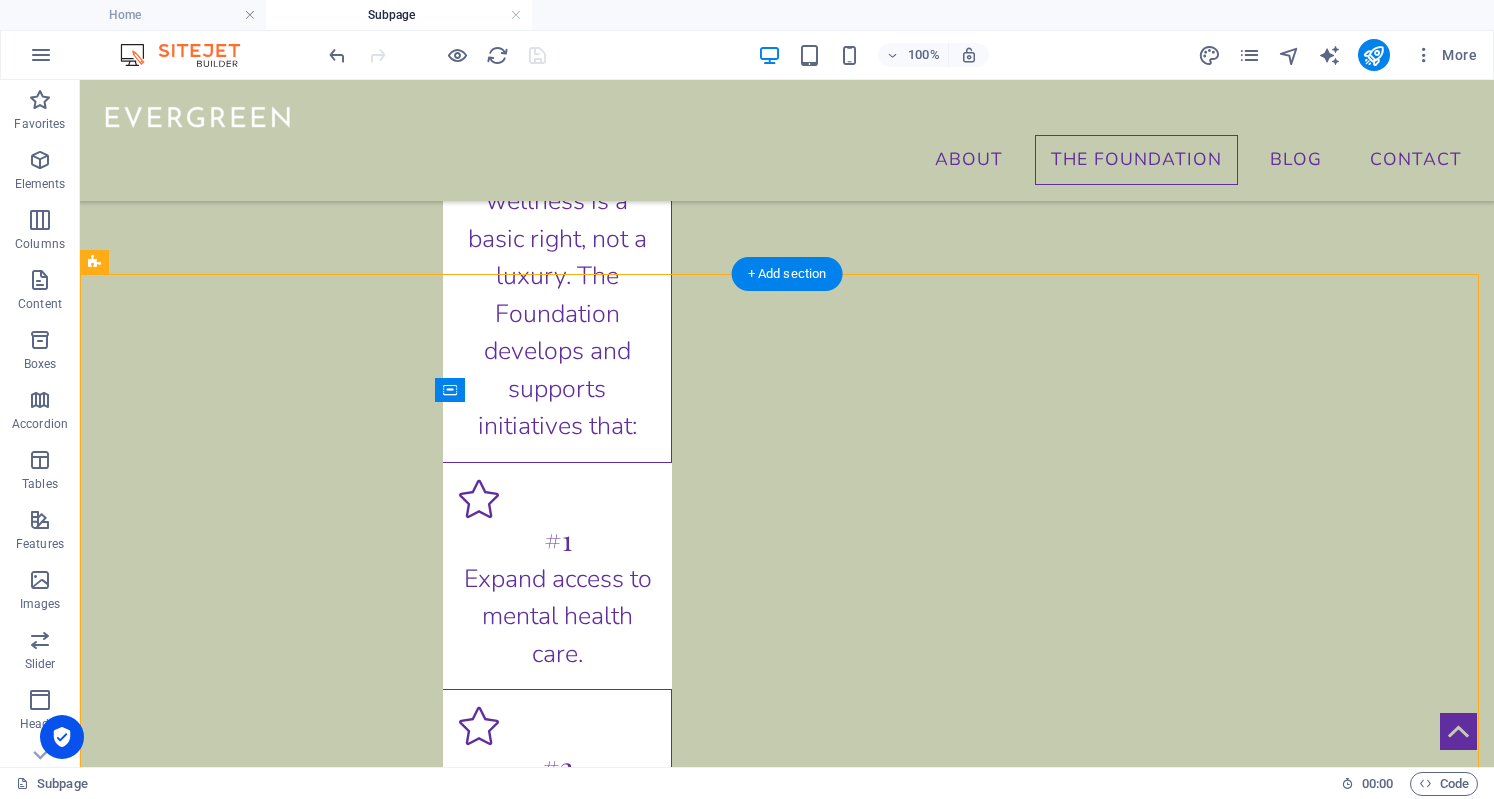 click at bounding box center [787, 4662] 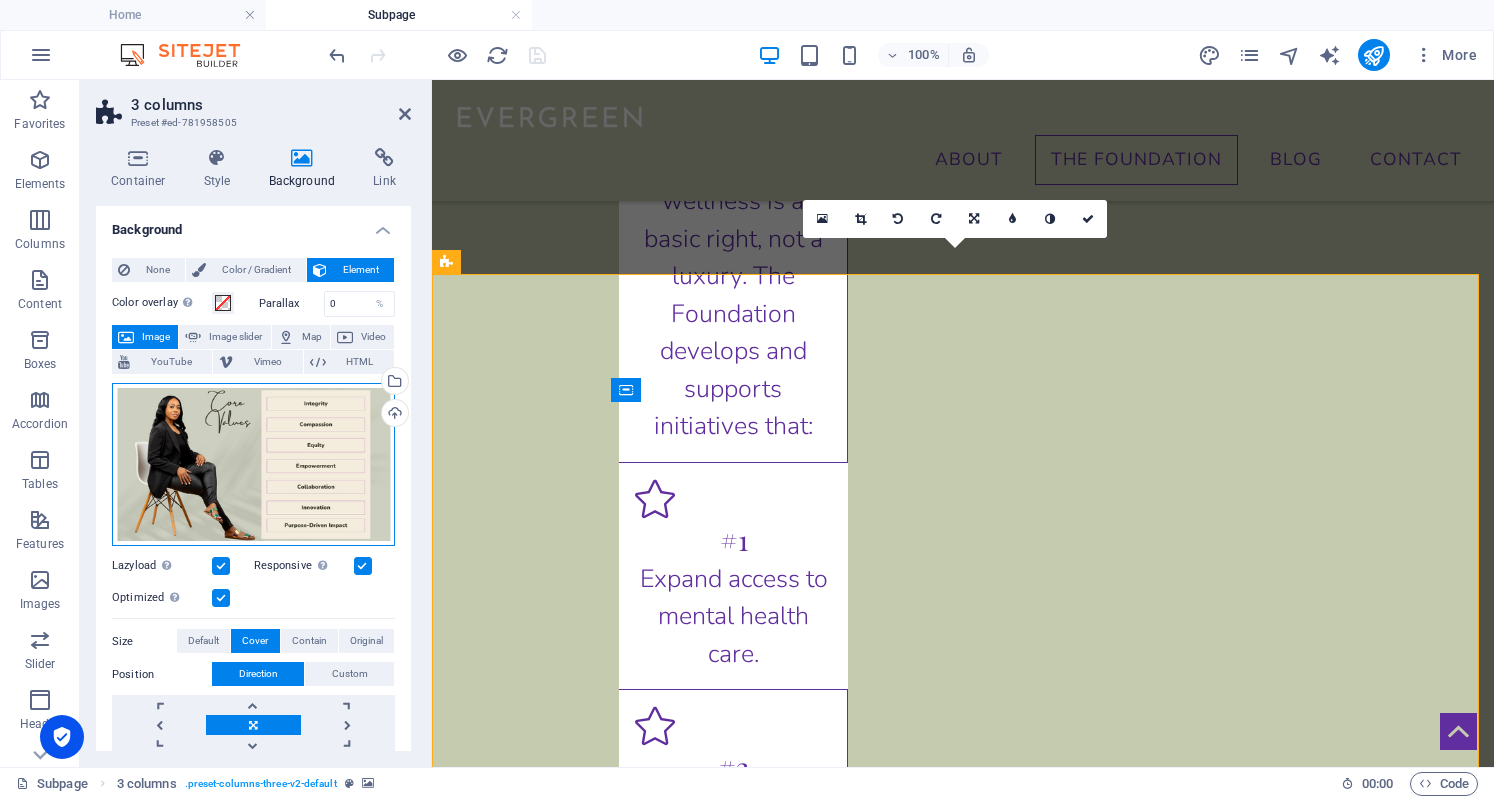 click on "Drag files here, click to choose files or select files from Files or our free stock photos & videos" at bounding box center (253, 465) 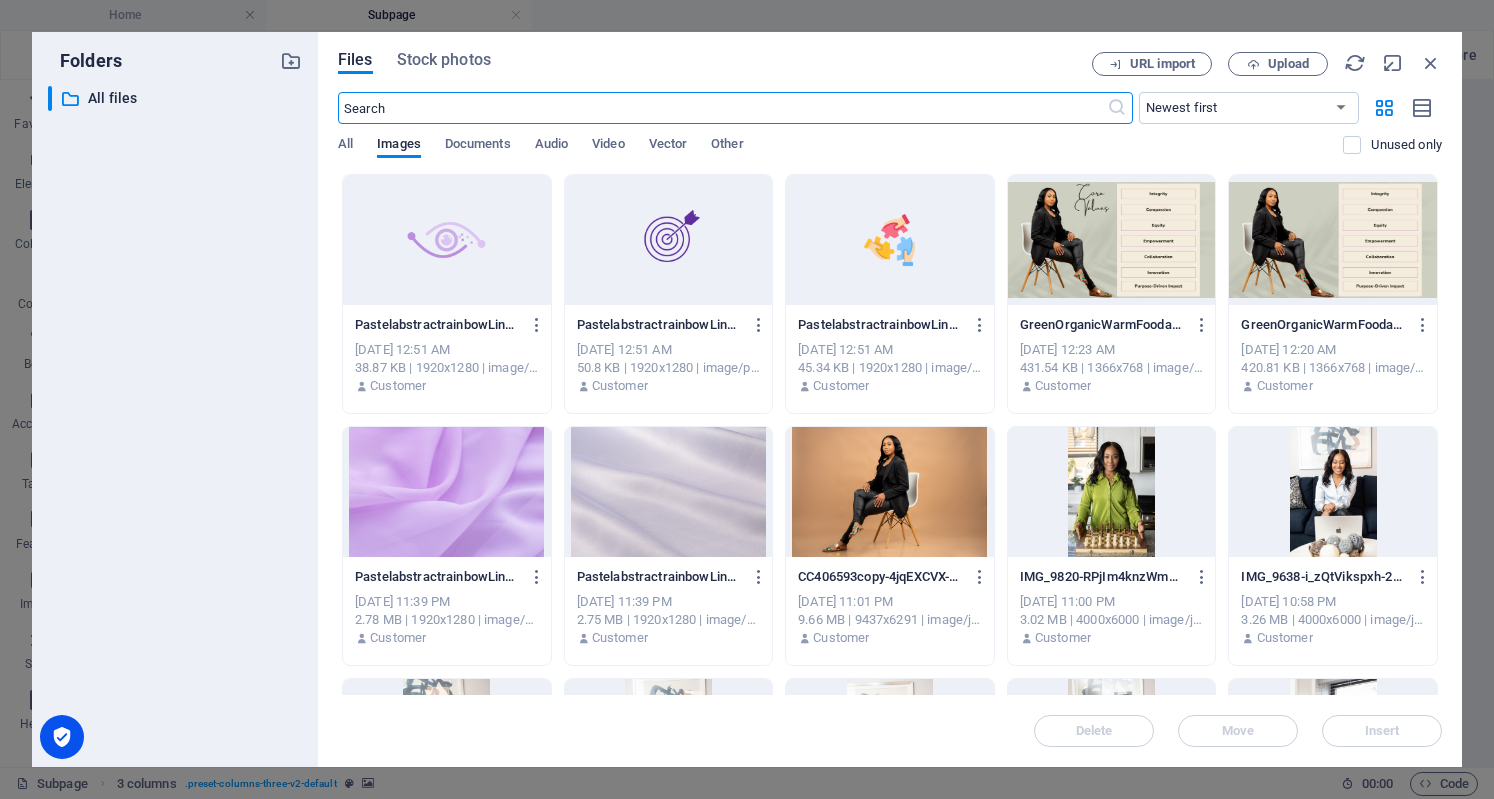 scroll, scrollTop: 3287, scrollLeft: 0, axis: vertical 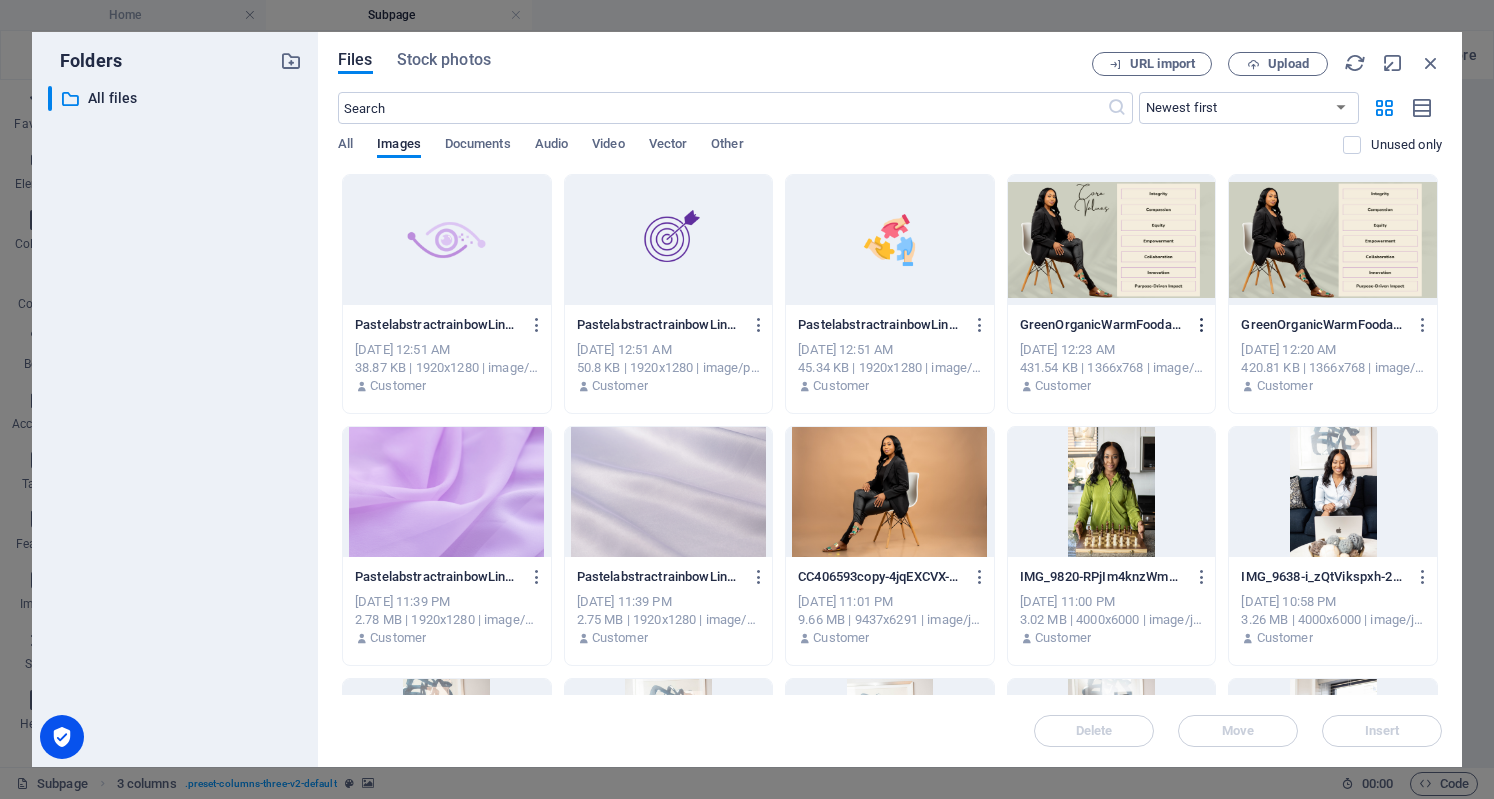 click at bounding box center (1202, 325) 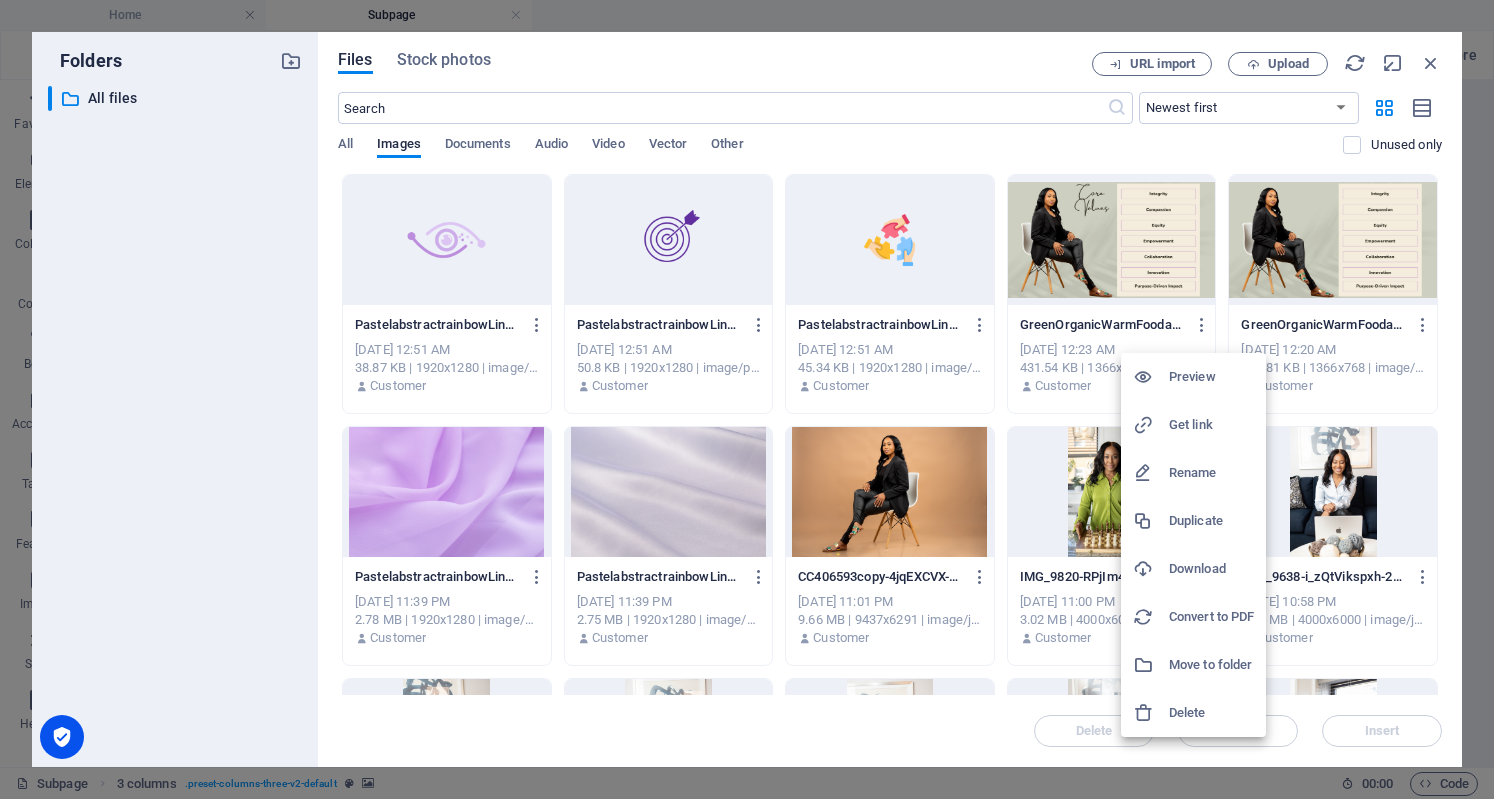 click at bounding box center (747, 399) 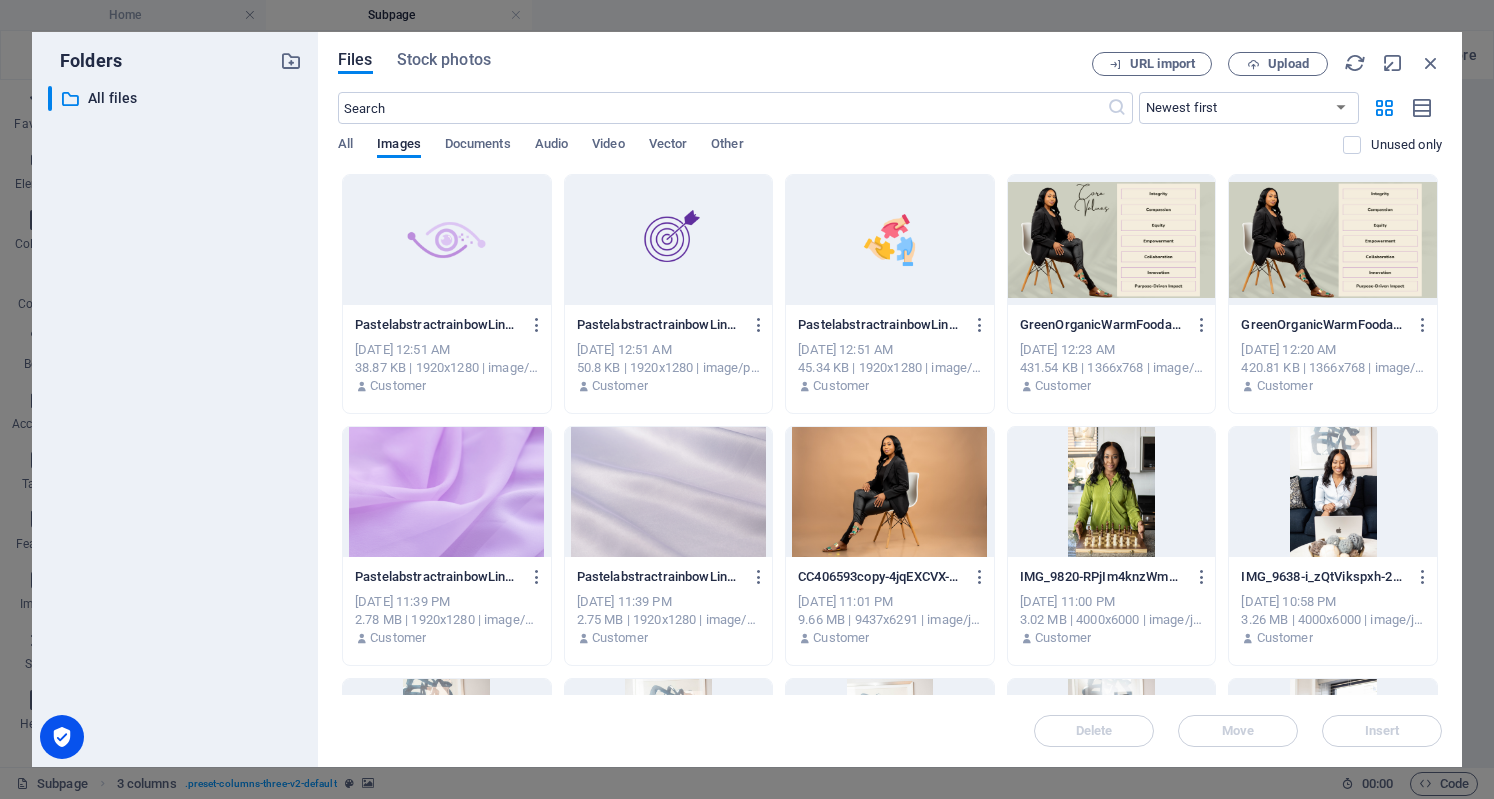 click at bounding box center (1112, 240) 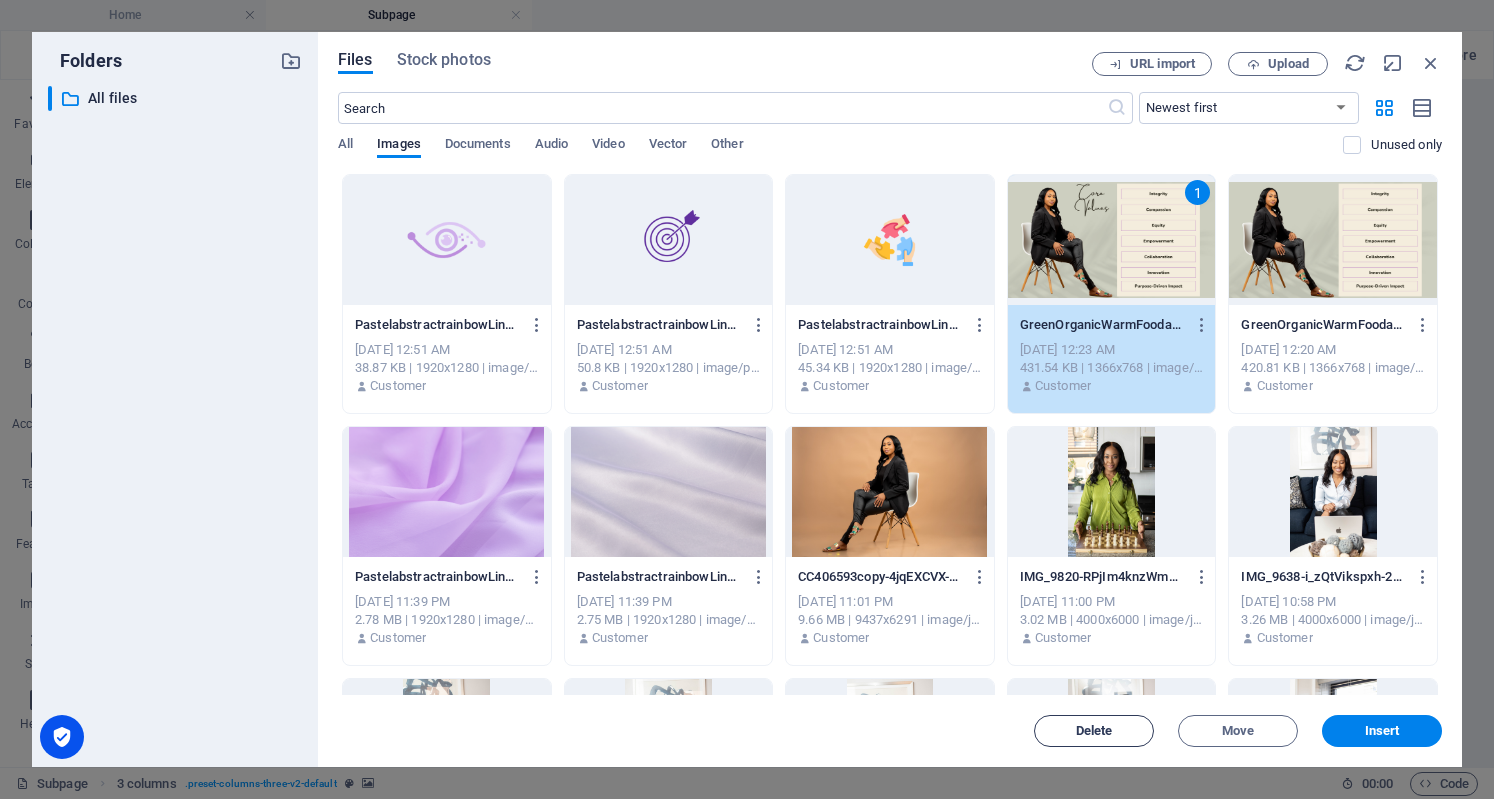 click on "Delete" at bounding box center [1094, 731] 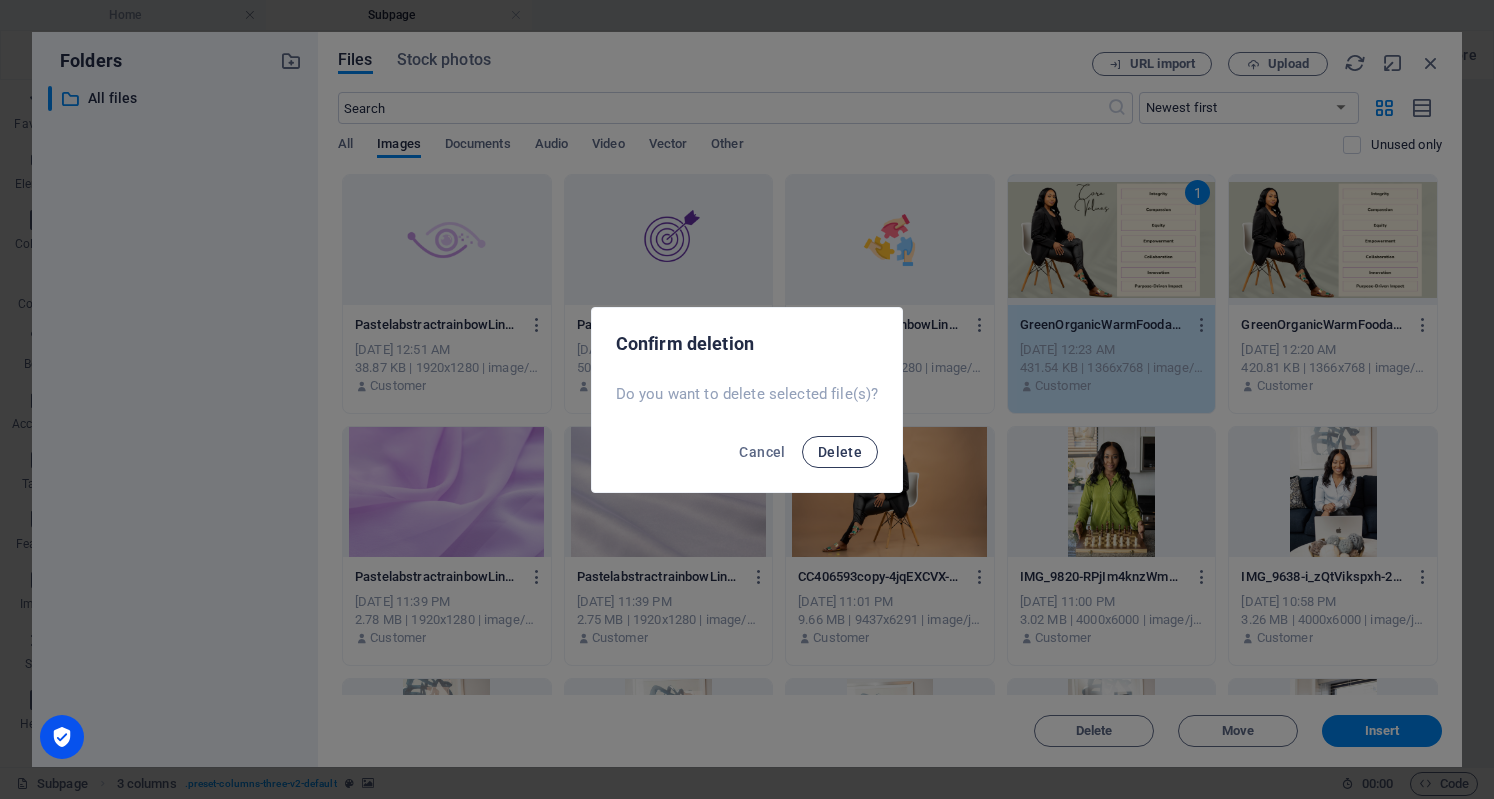 click on "Delete" at bounding box center (840, 452) 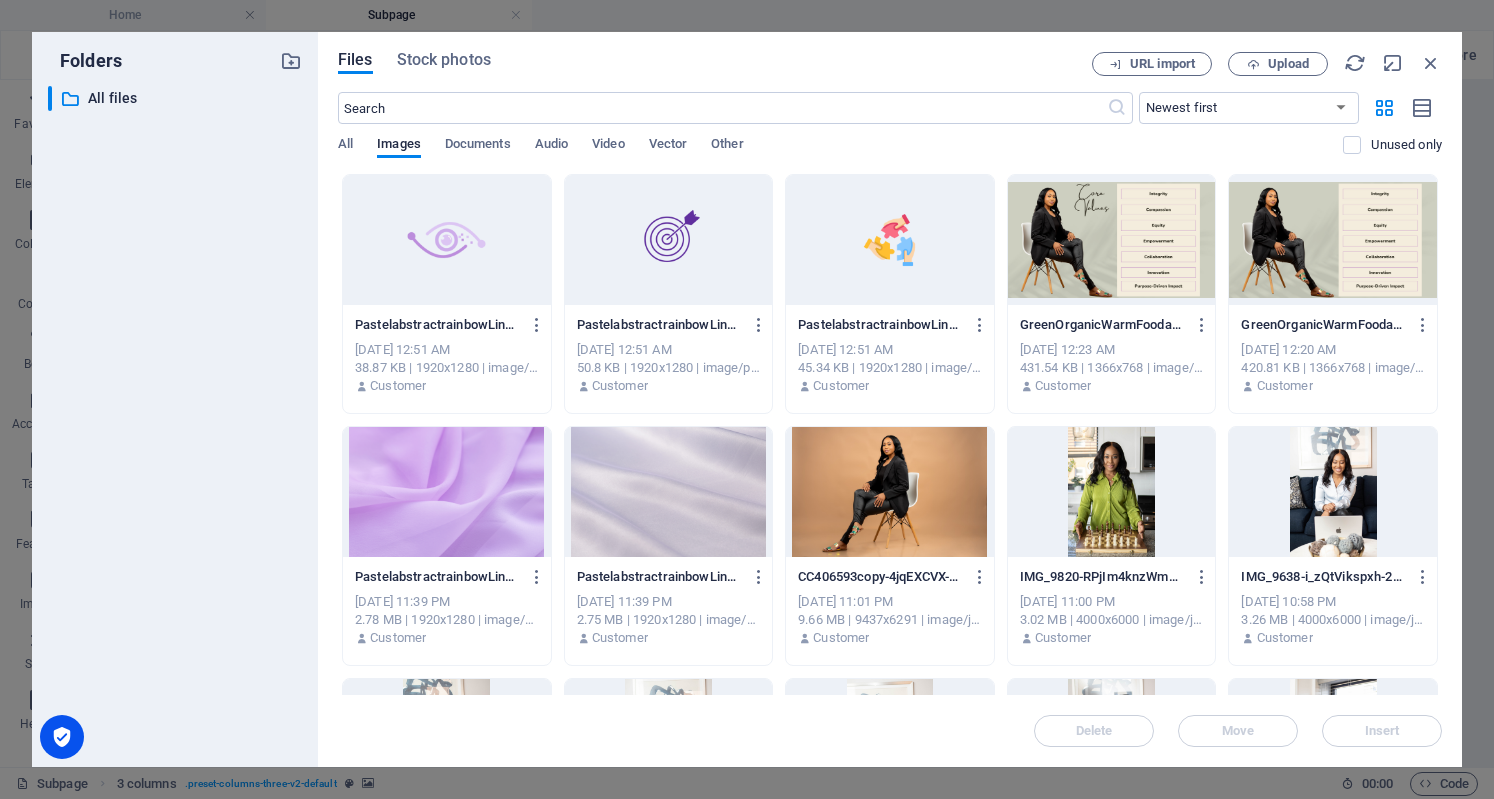 click at bounding box center (1333, 240) 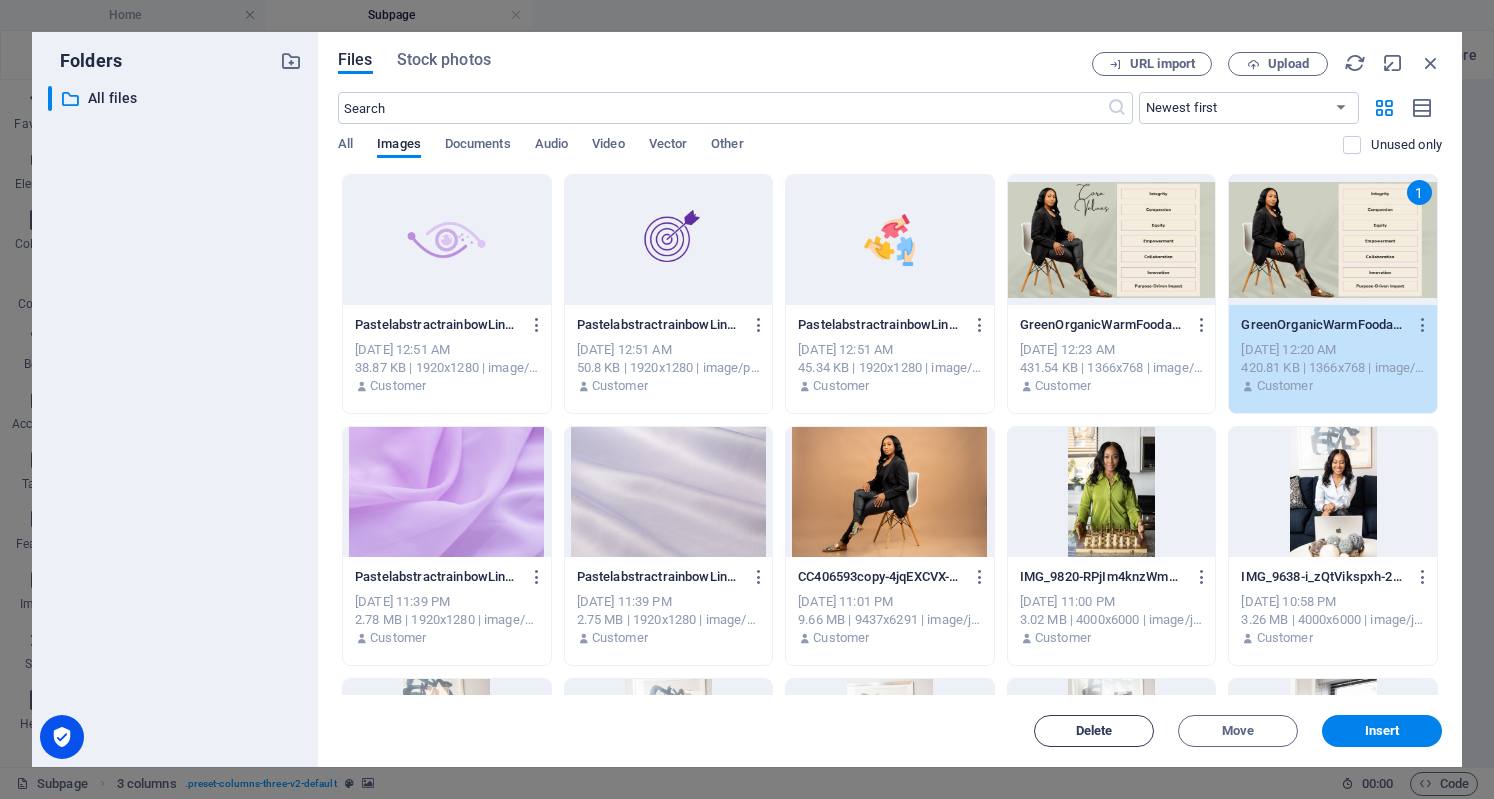 click on "Delete" at bounding box center (1094, 731) 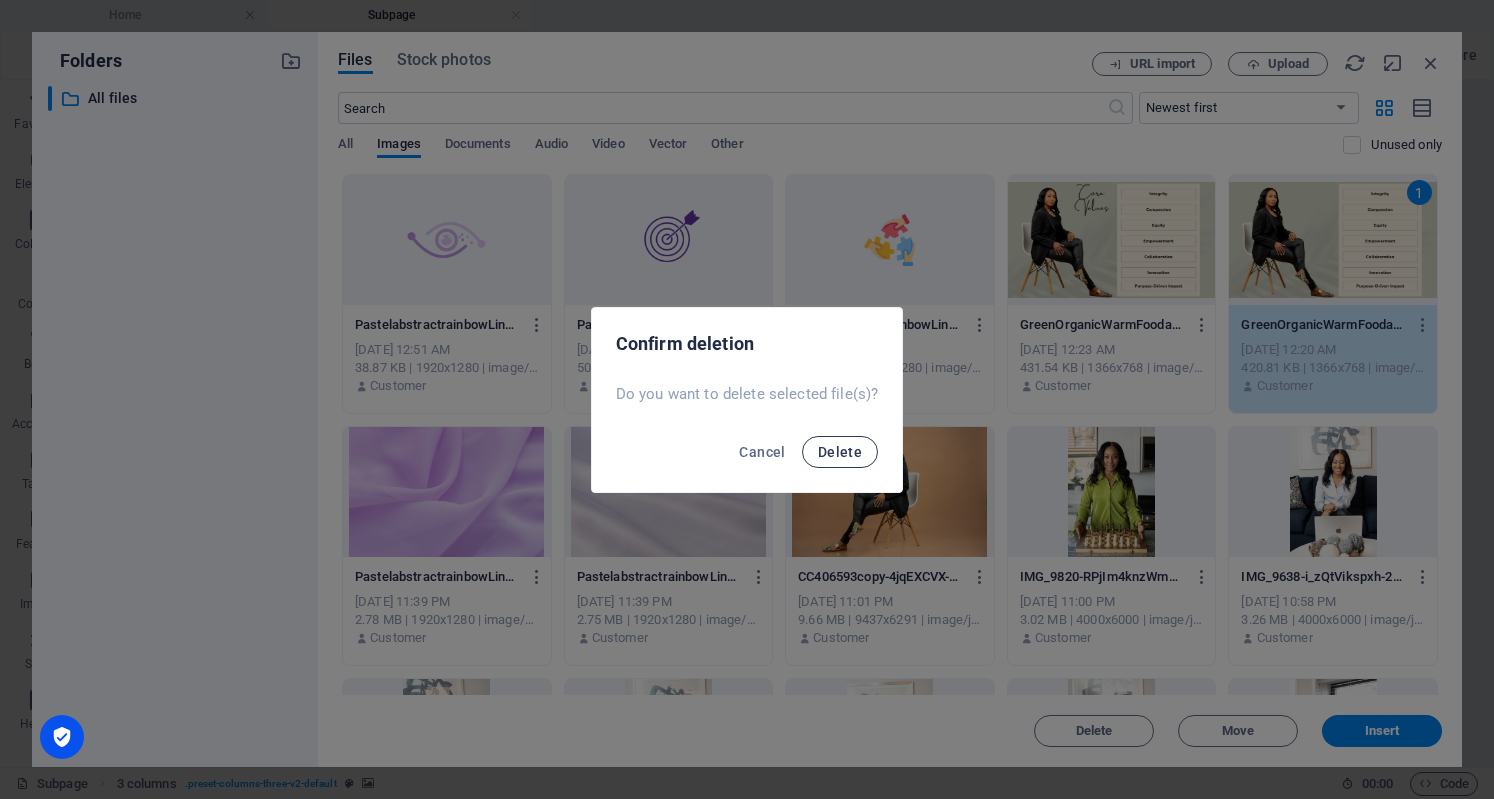 click on "Delete" at bounding box center (840, 452) 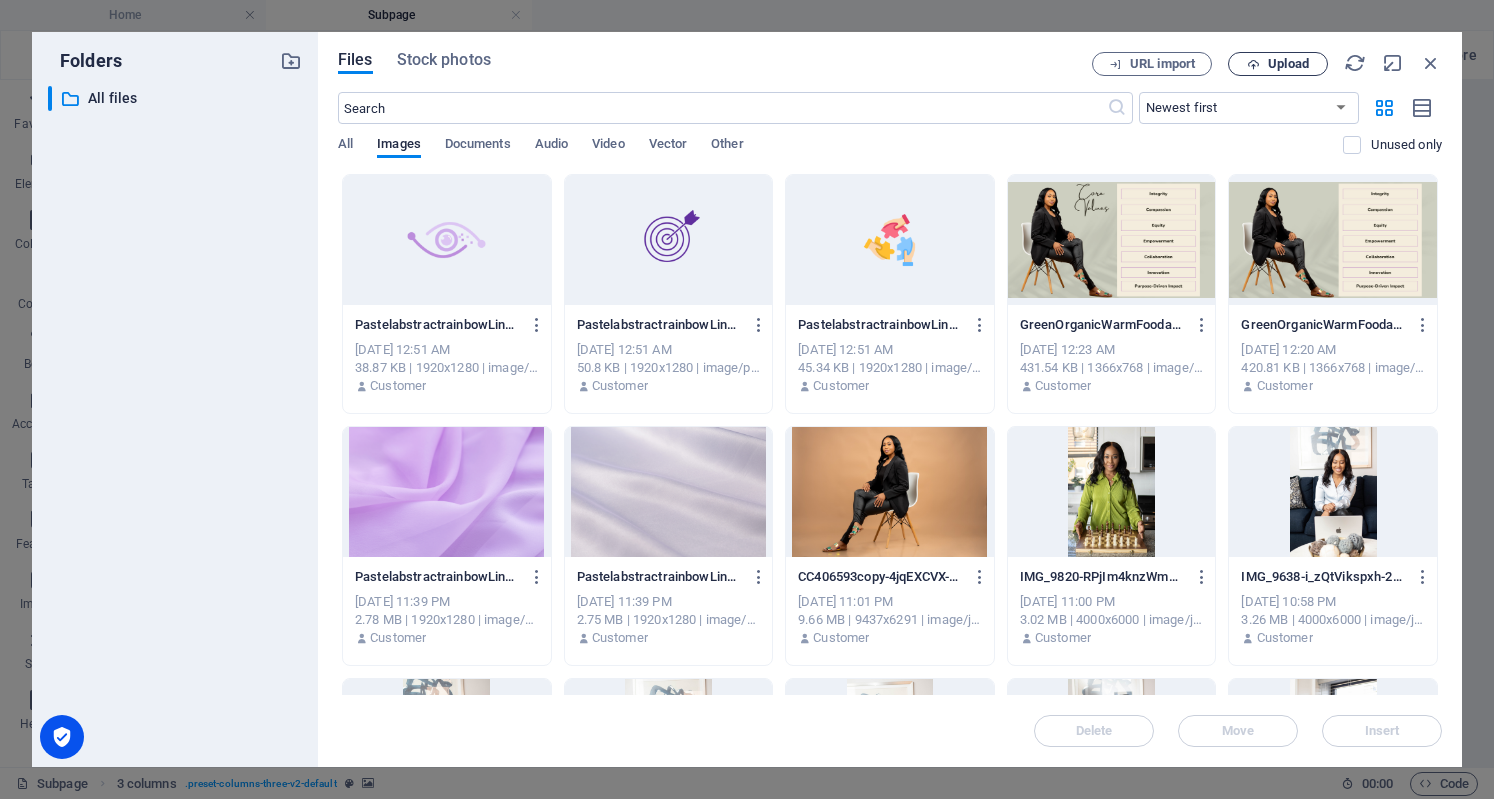 click on "Upload" at bounding box center (1278, 64) 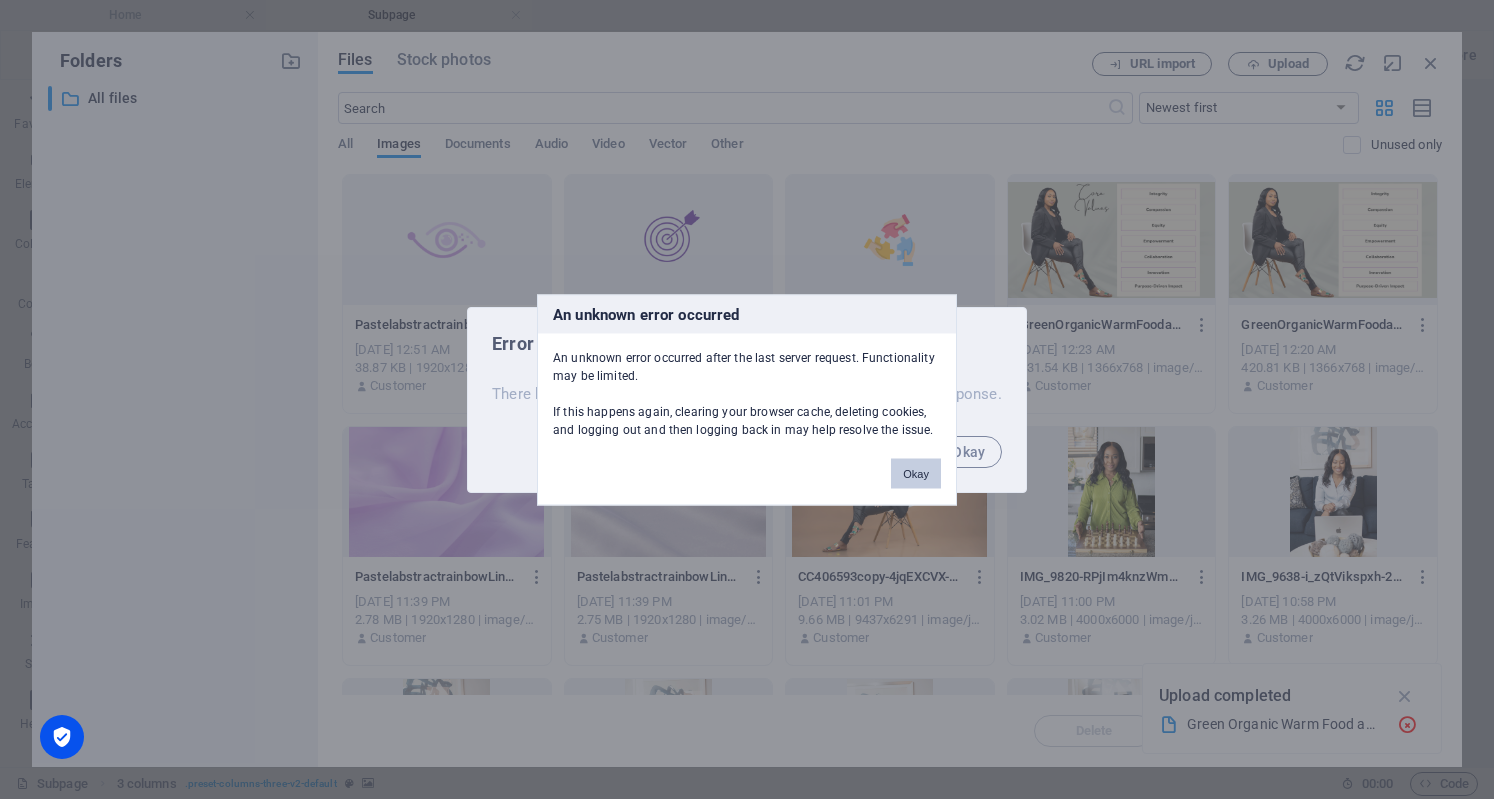 click on "Okay" at bounding box center [916, 473] 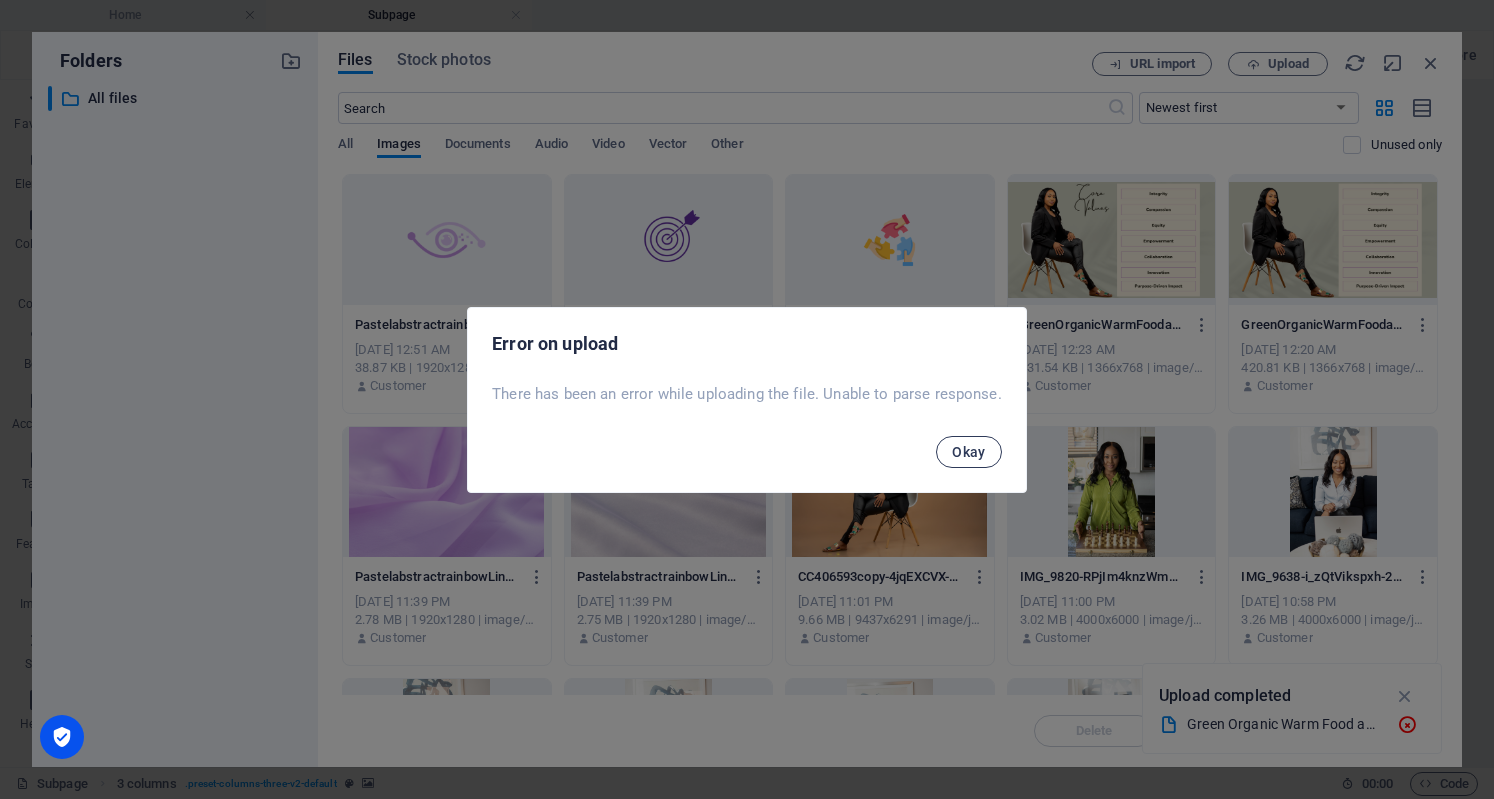 click on "Okay" at bounding box center [969, 452] 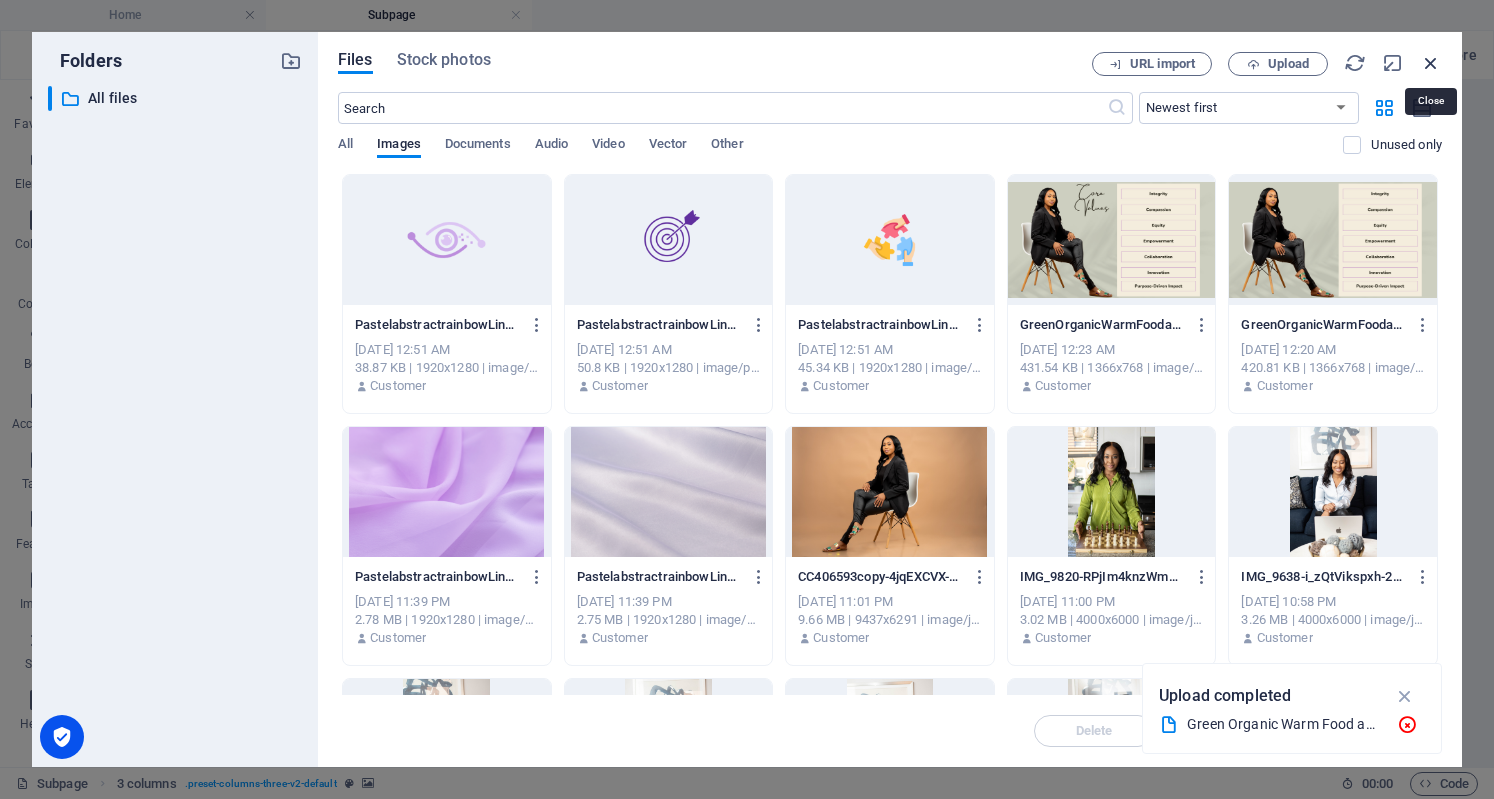 click at bounding box center (1431, 63) 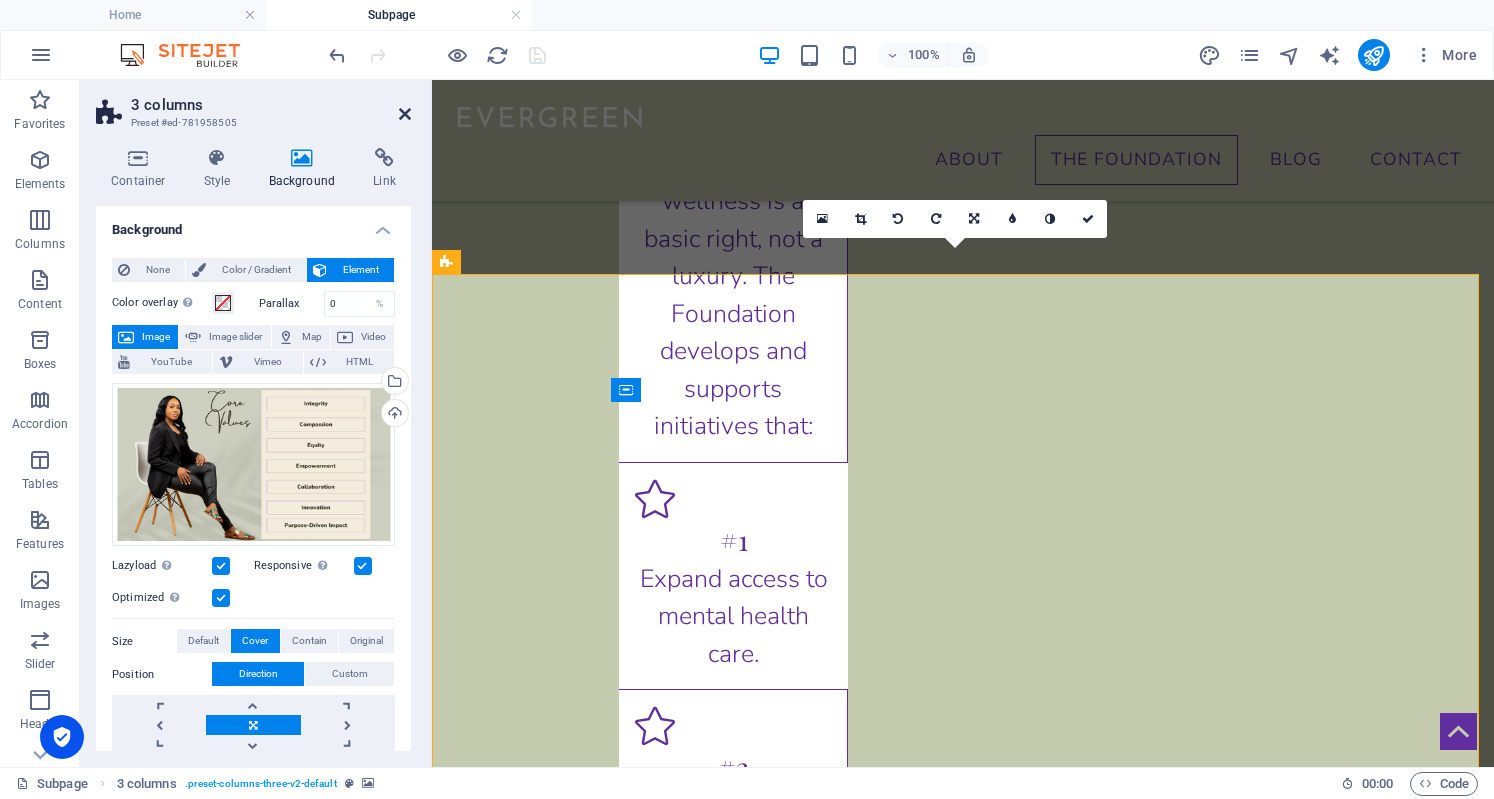 click at bounding box center (405, 114) 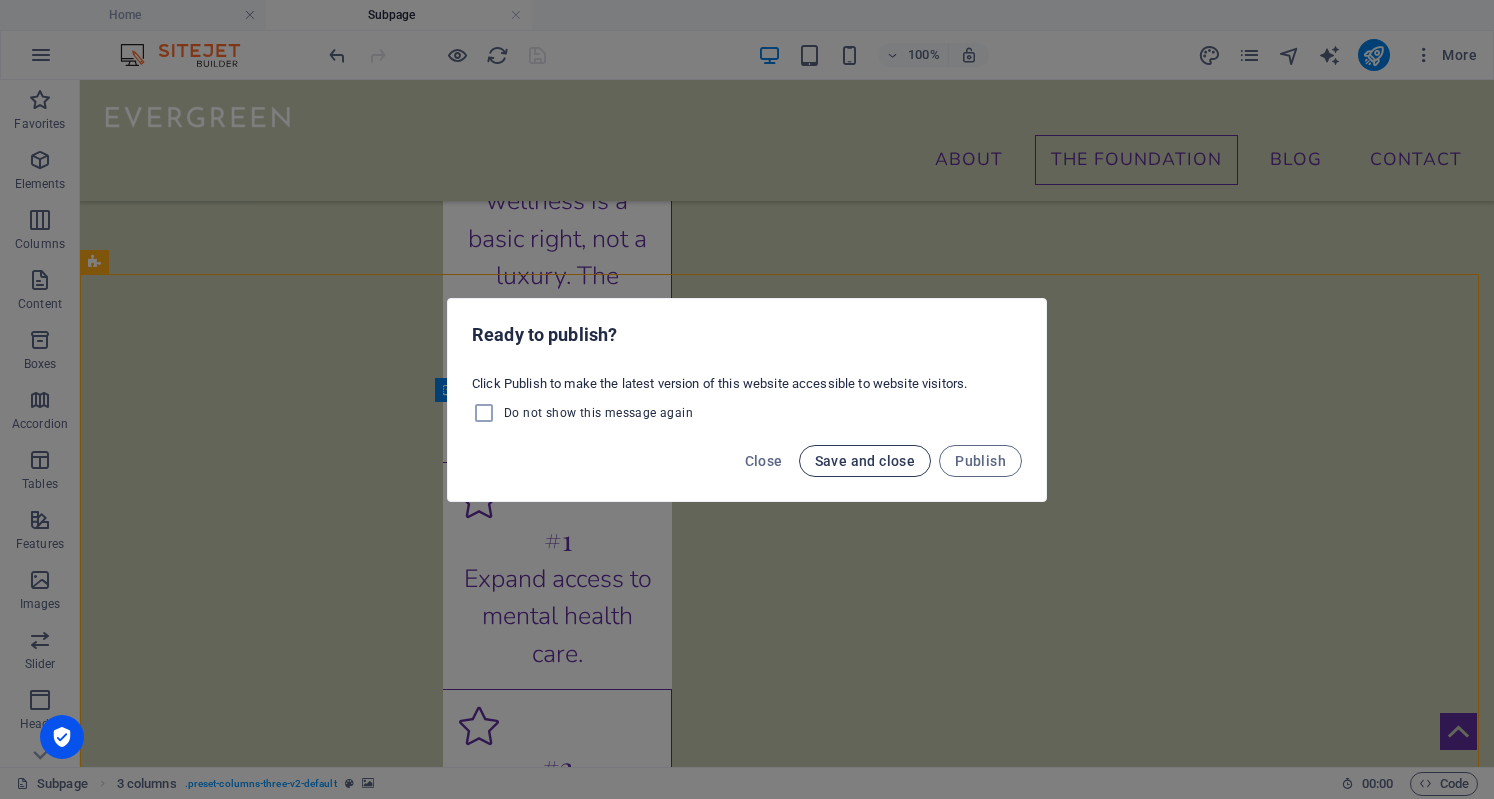 click on "Save and close" at bounding box center [865, 461] 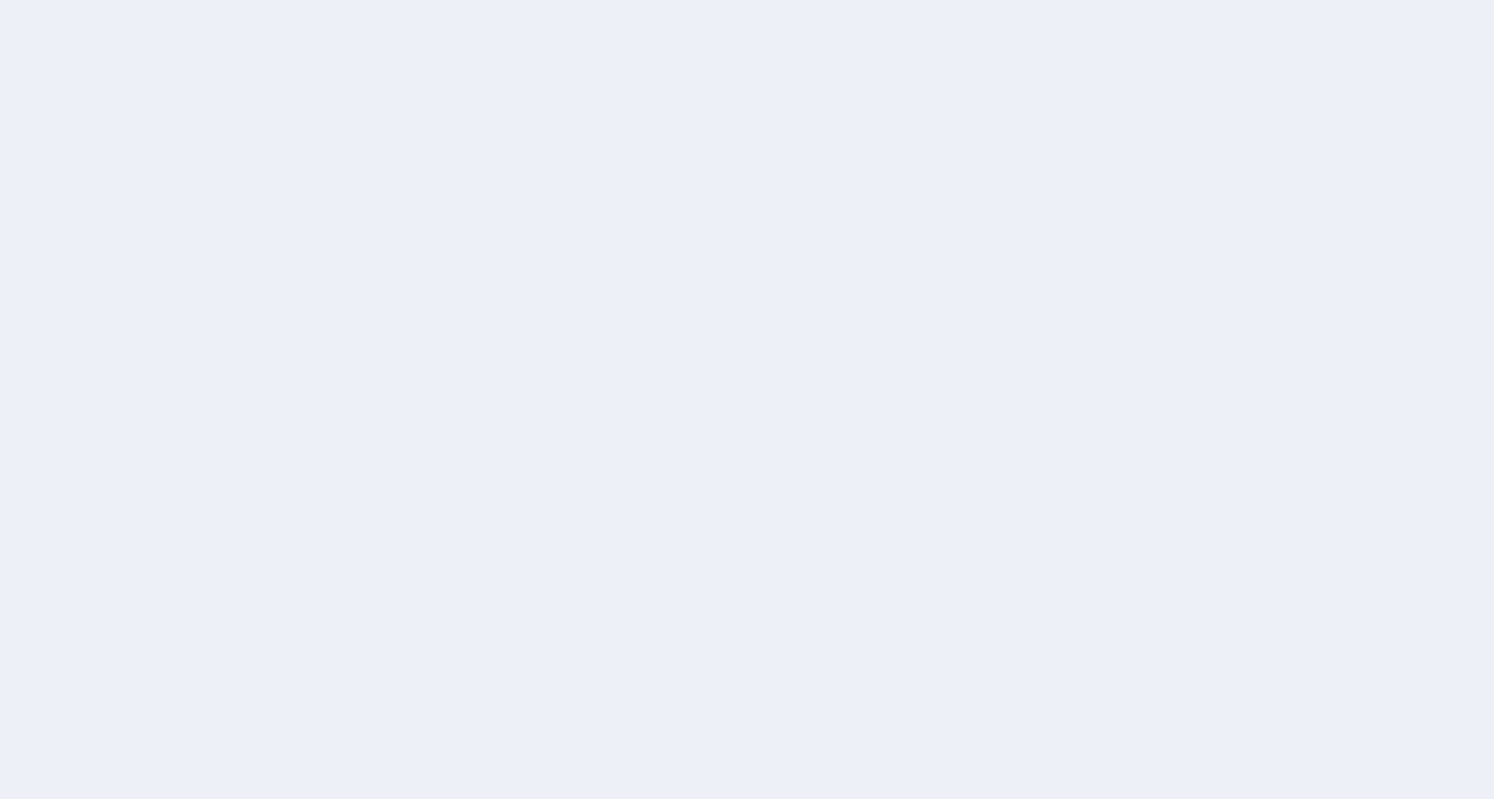 scroll, scrollTop: 0, scrollLeft: 0, axis: both 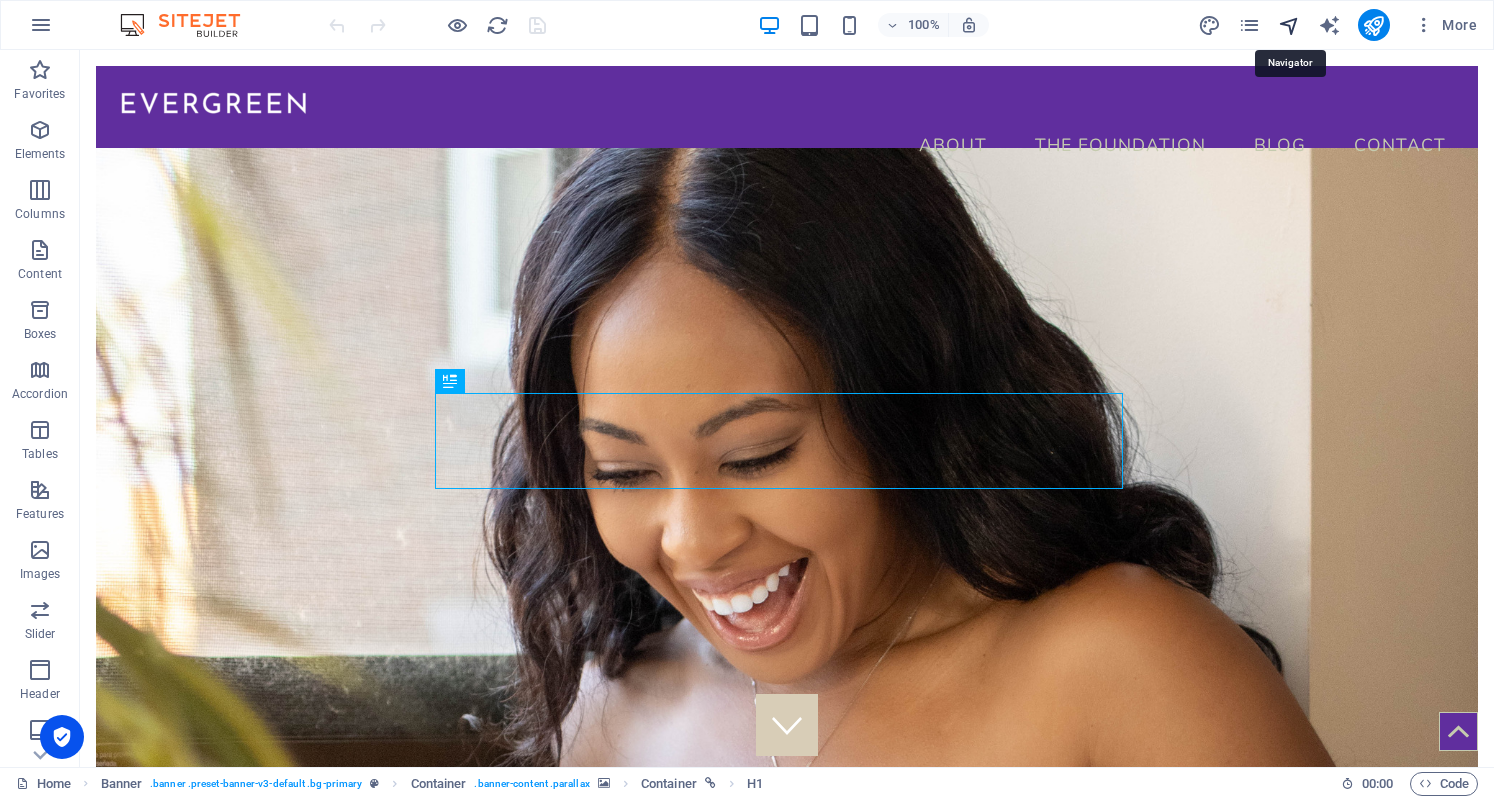 click at bounding box center (1289, 25) 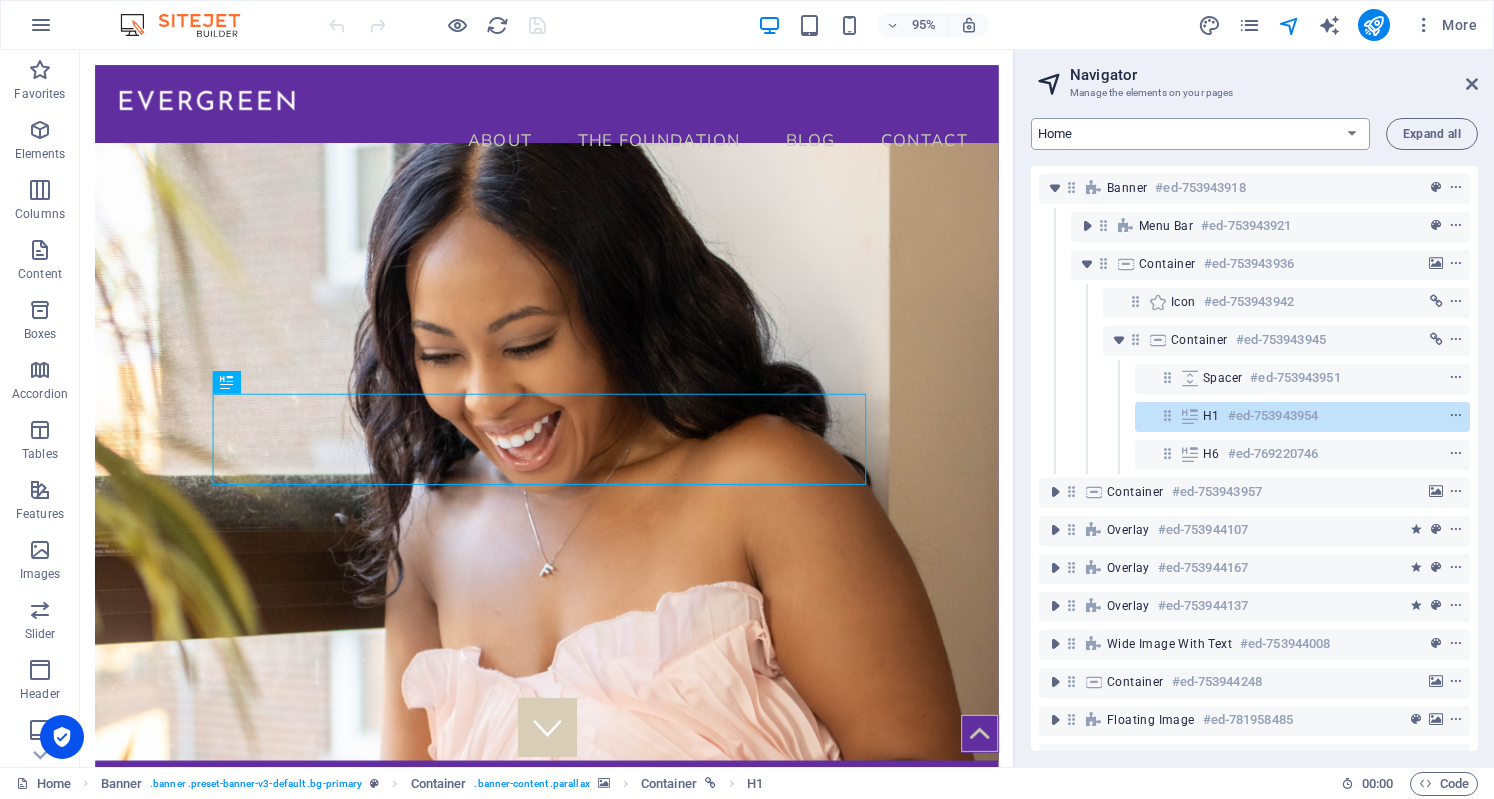 click on "Home  Subpage  Blog Post" at bounding box center [1200, 134] 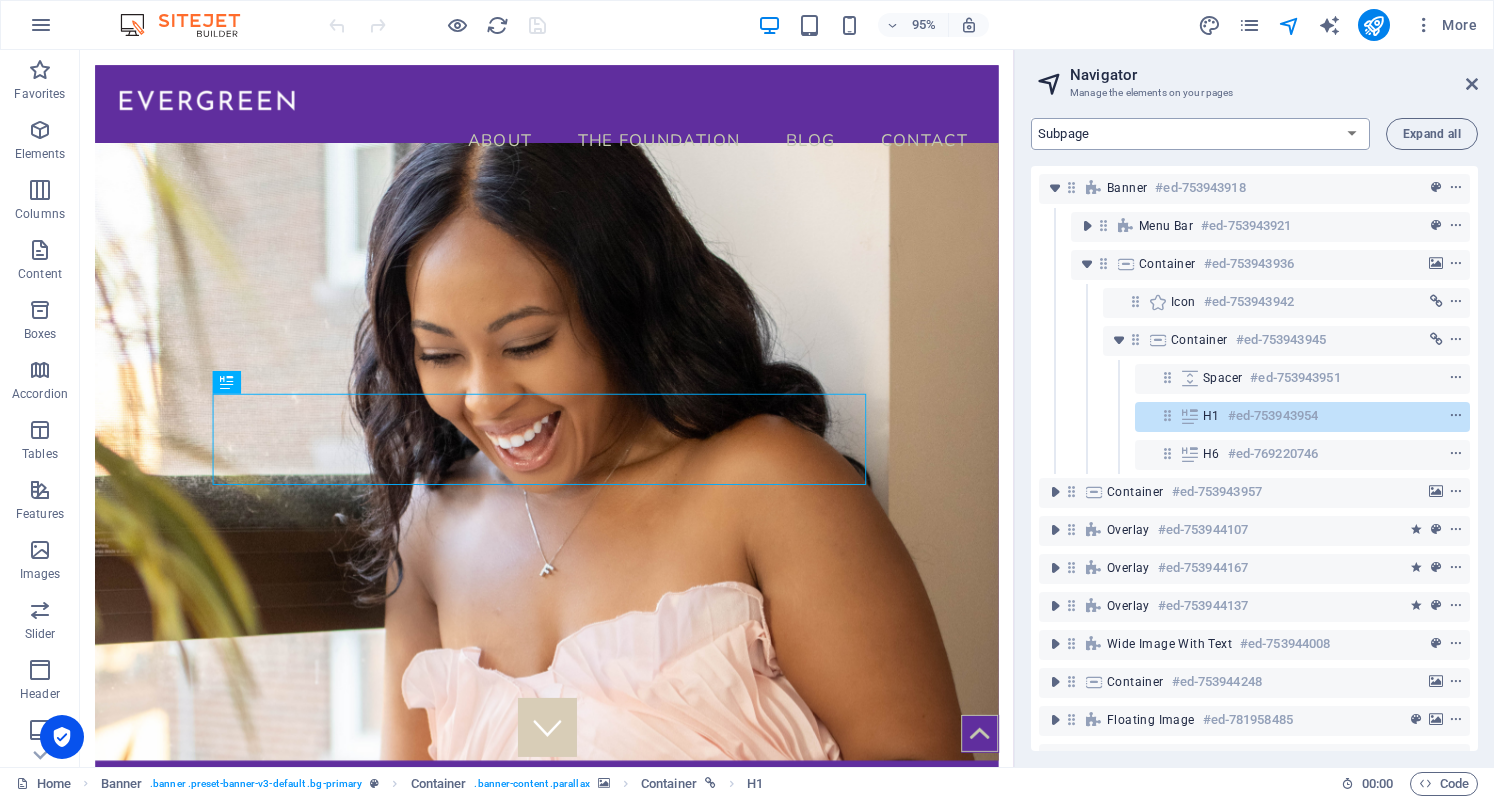 click on "Home  Subpage  Blog Post" at bounding box center [1200, 134] 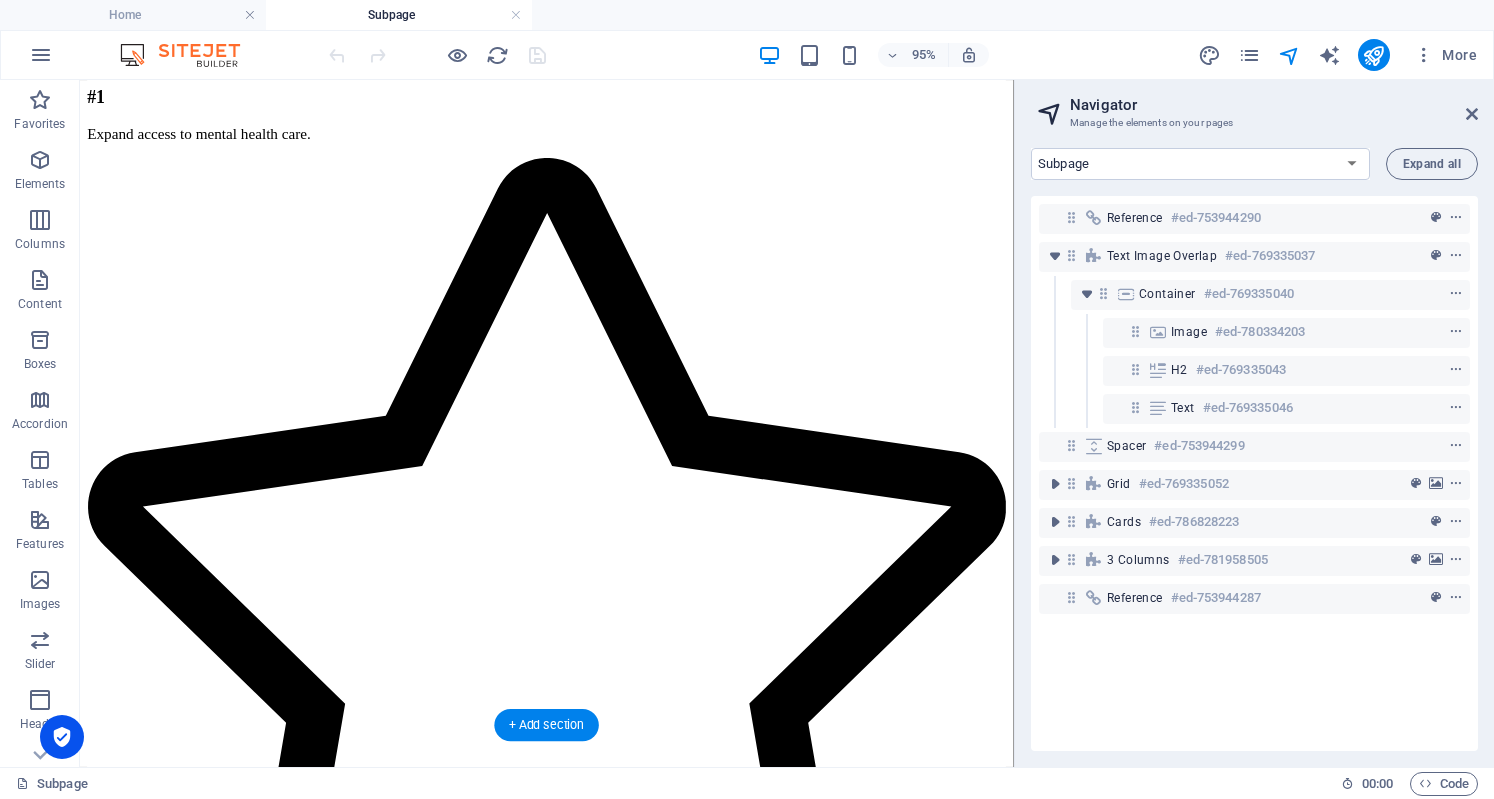 scroll, scrollTop: 3672, scrollLeft: 0, axis: vertical 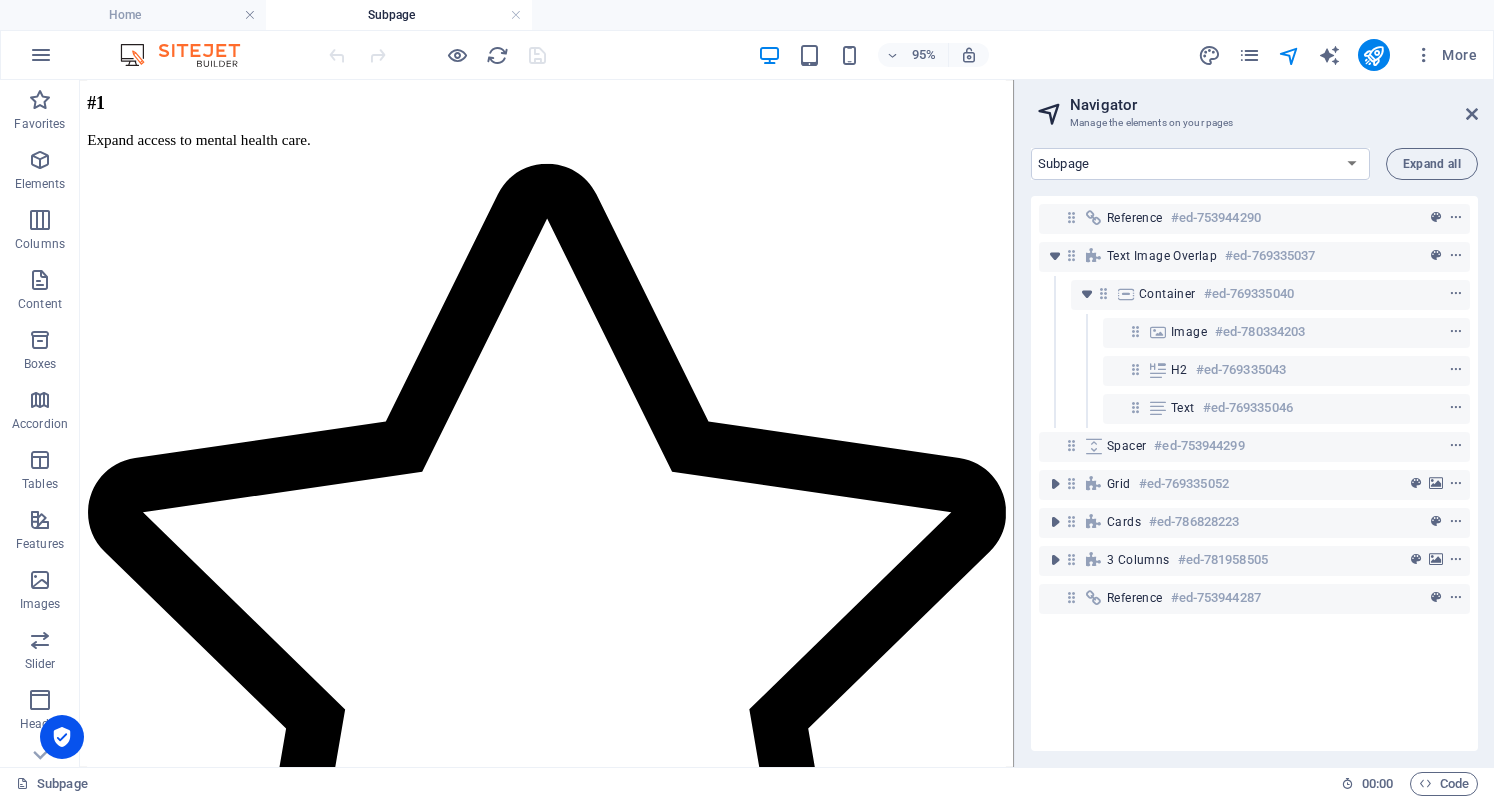 click on "Navigator Manage the elements on your pages Home  Subpage  Blog Post  Expand all Reference #ed-753944290 Text image overlap #ed-769335037 Container #ed-769335040 Image #ed-780334203 H2 #ed-769335043 Text #ed-769335046 Spacer #ed-753944299 Grid #ed-769335052 Cards #ed-786828223 3 columns #ed-781958505 Reference #ed-753944287" at bounding box center (1254, 423) 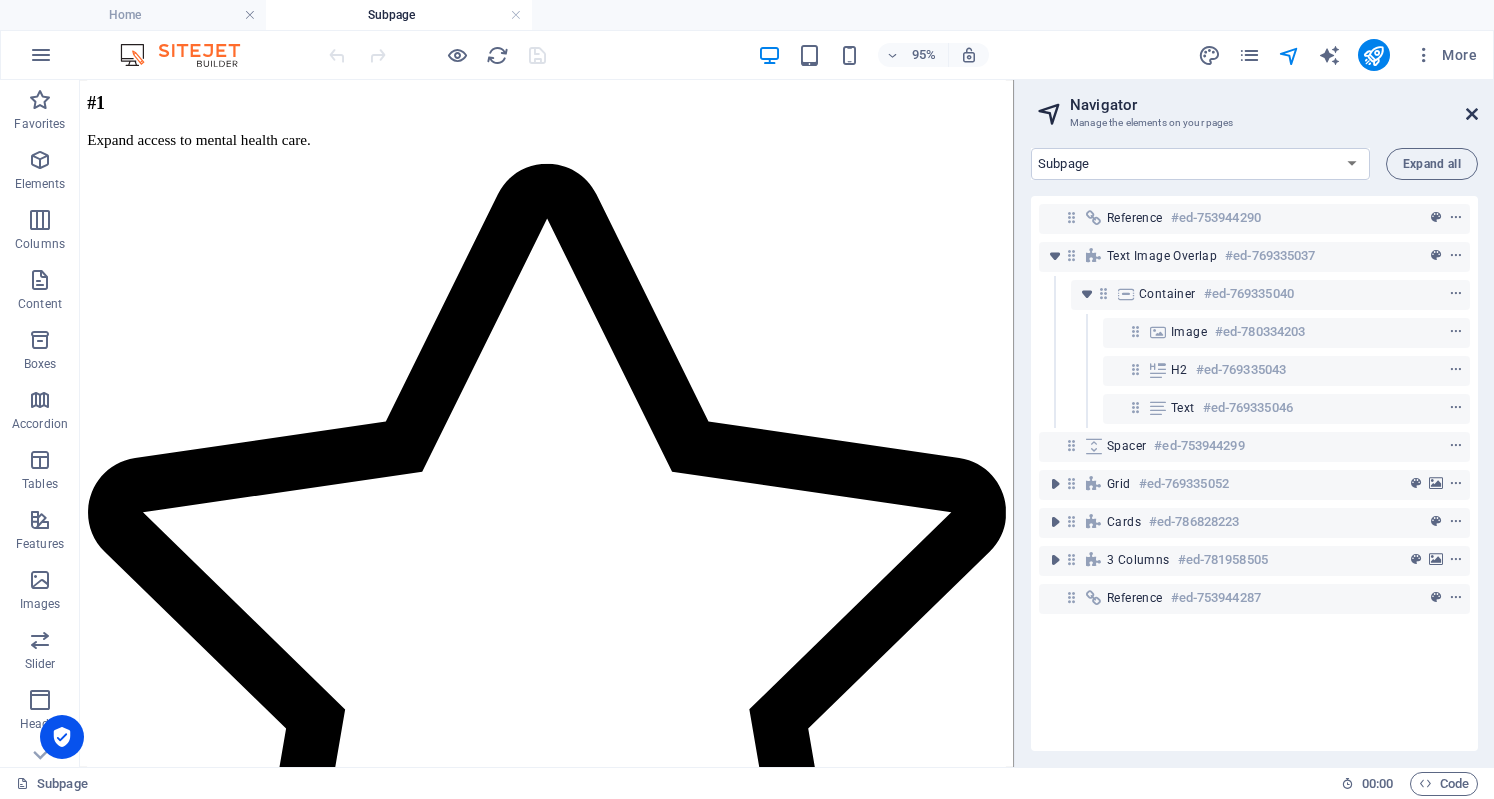 click at bounding box center (1472, 114) 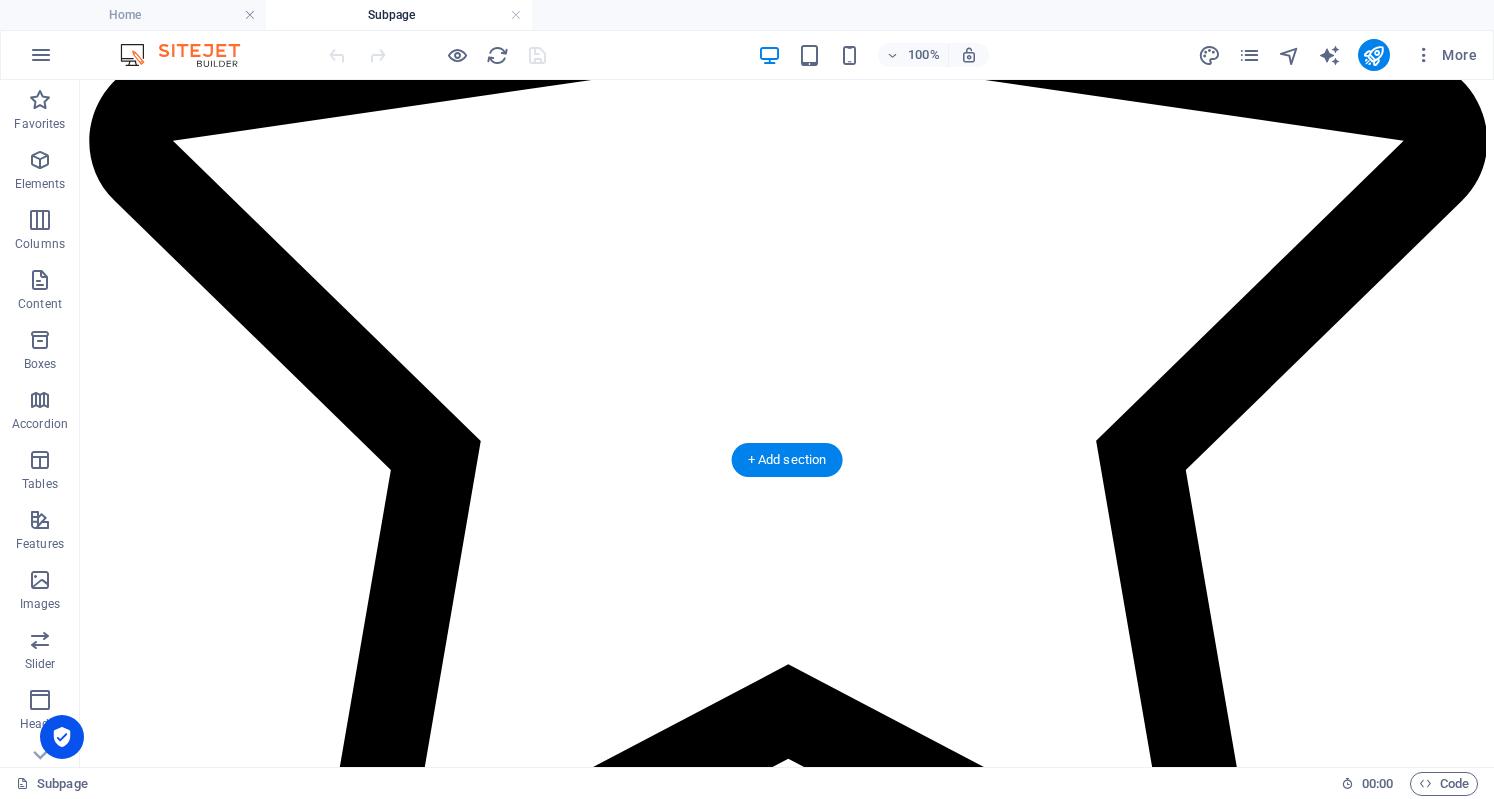 scroll, scrollTop: 3202, scrollLeft: 0, axis: vertical 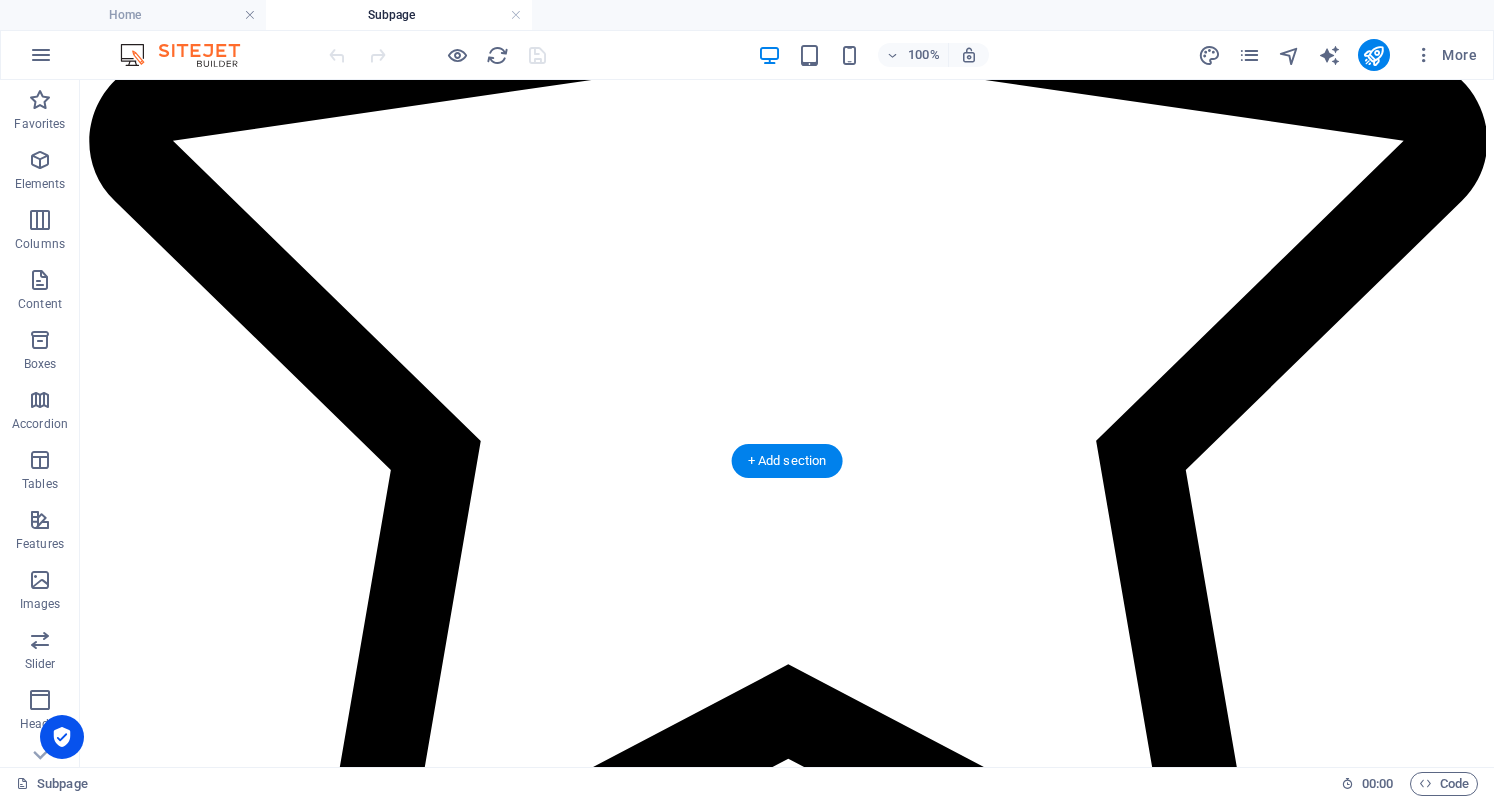 click at bounding box center (787, 10049) 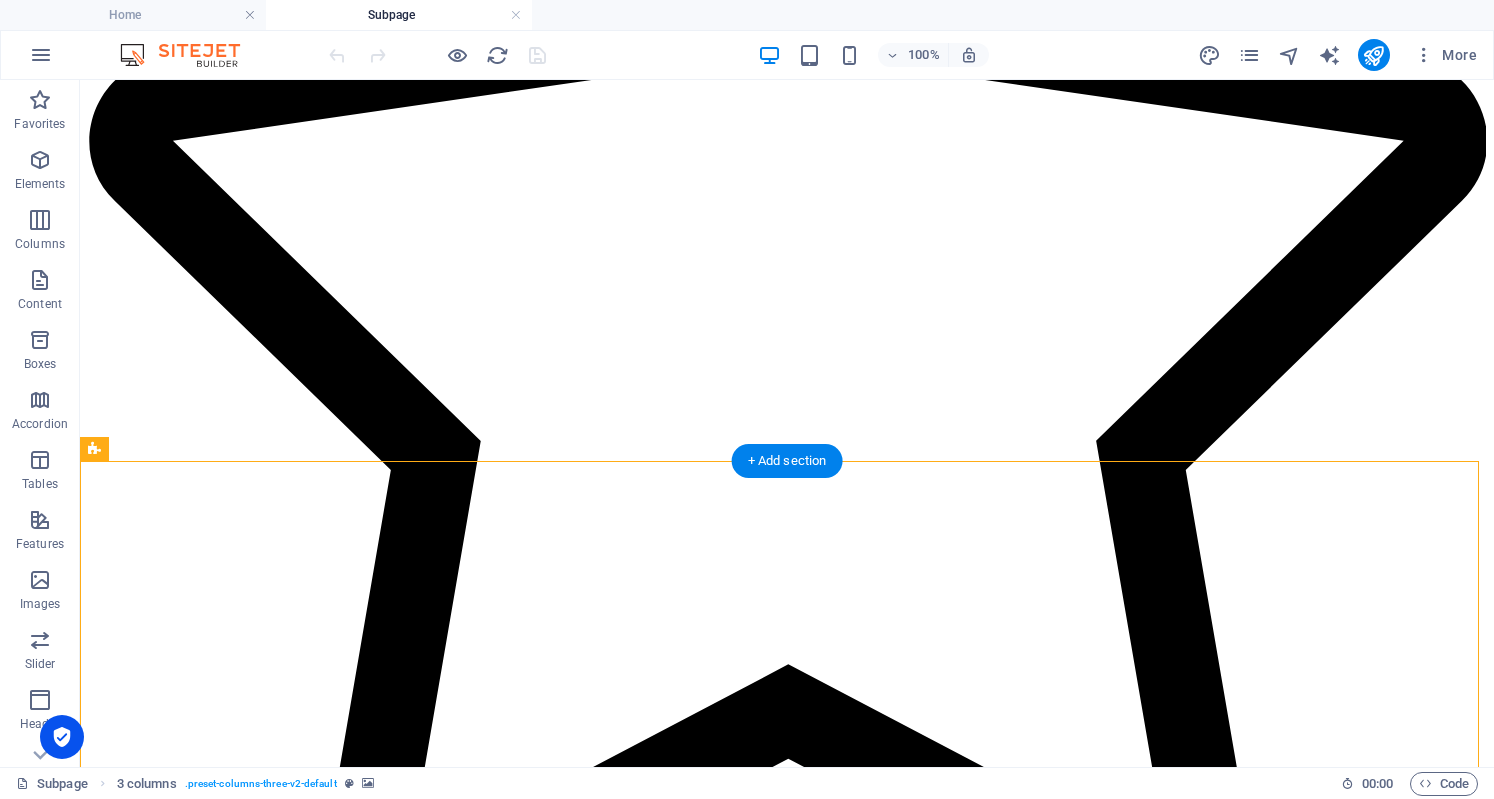 click at bounding box center (787, 10049) 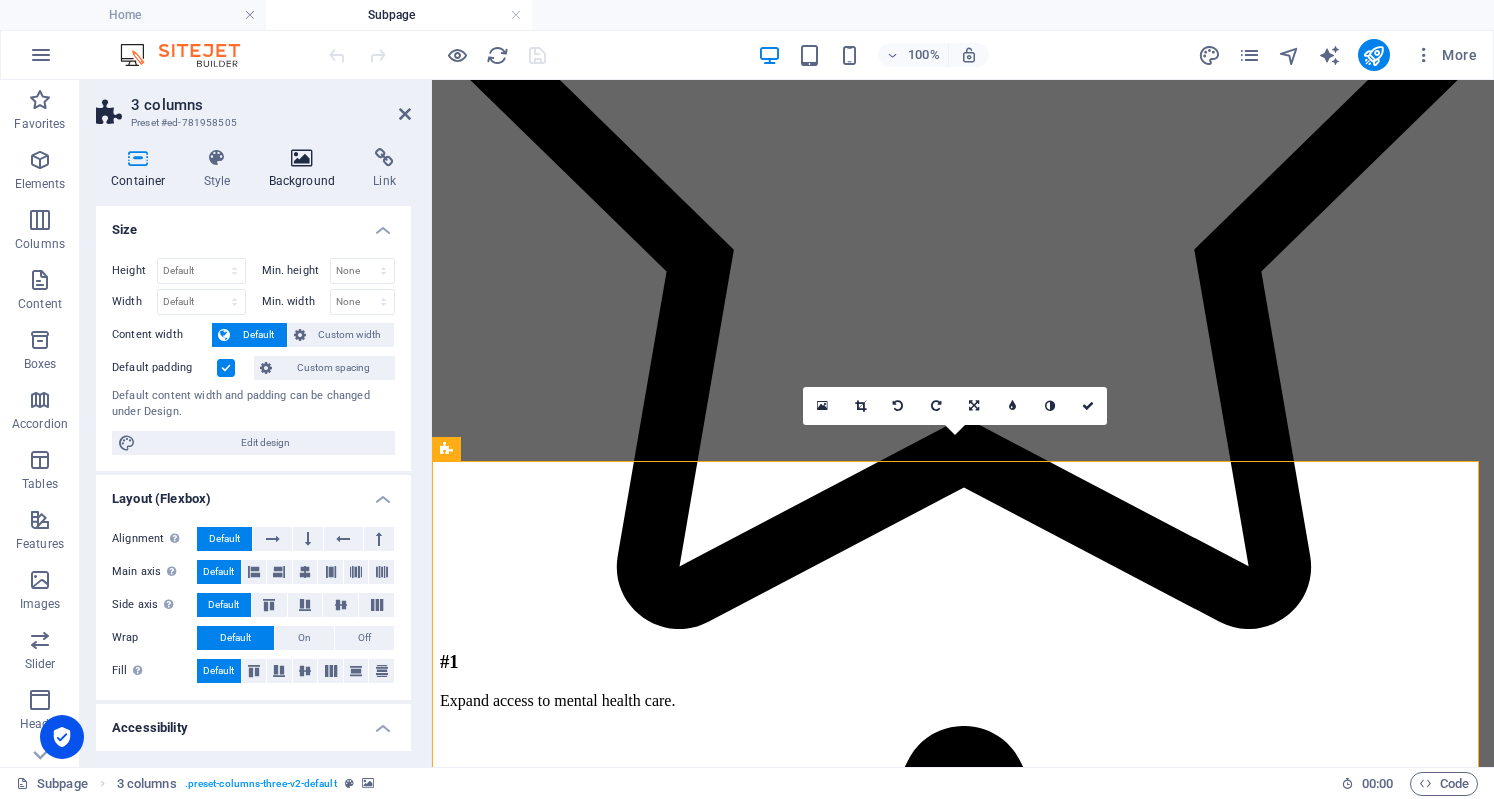 click at bounding box center (302, 158) 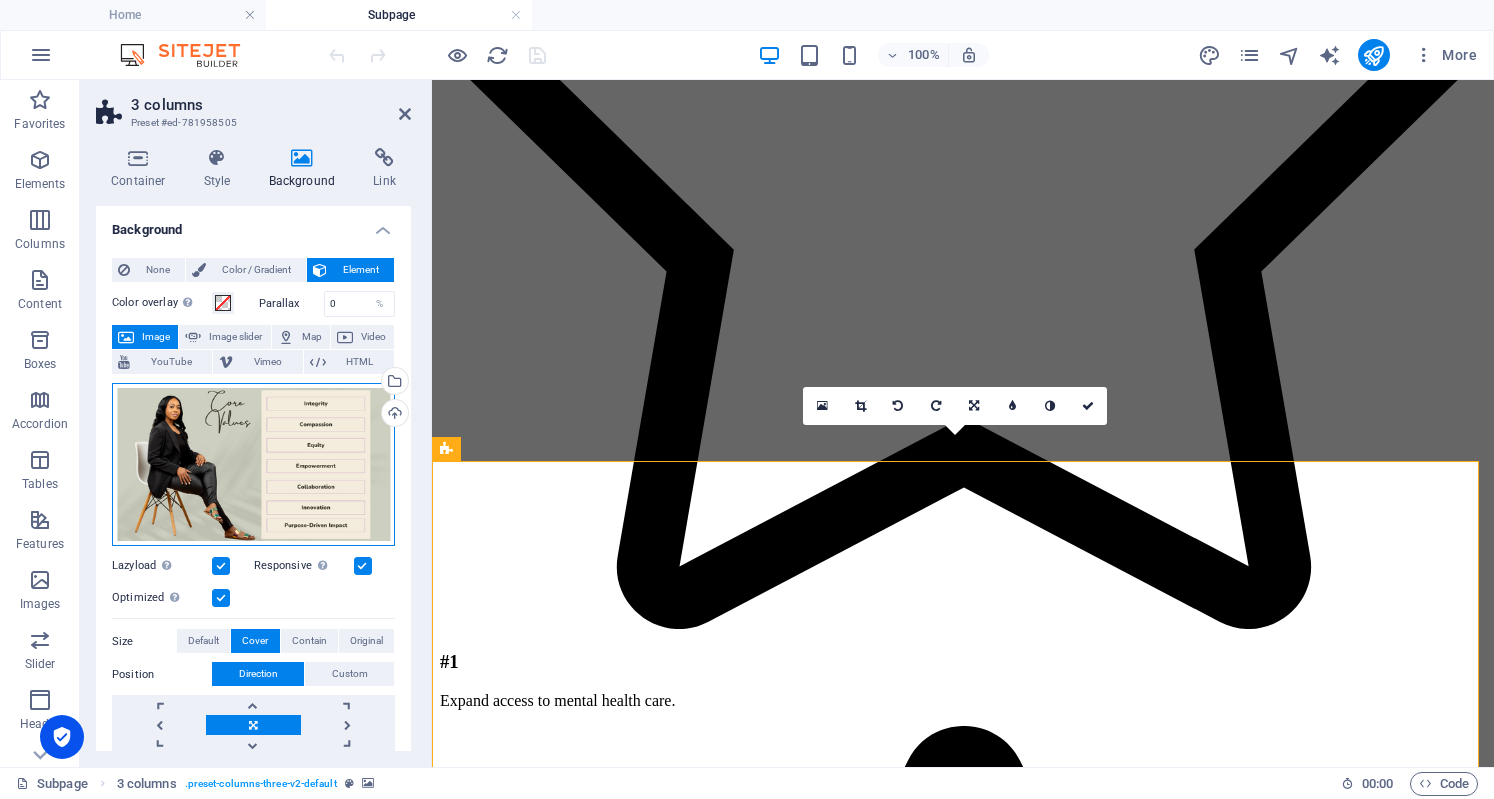 click on "Drag files here, click to choose files or select files from Files or our free stock photos & videos" at bounding box center [253, 465] 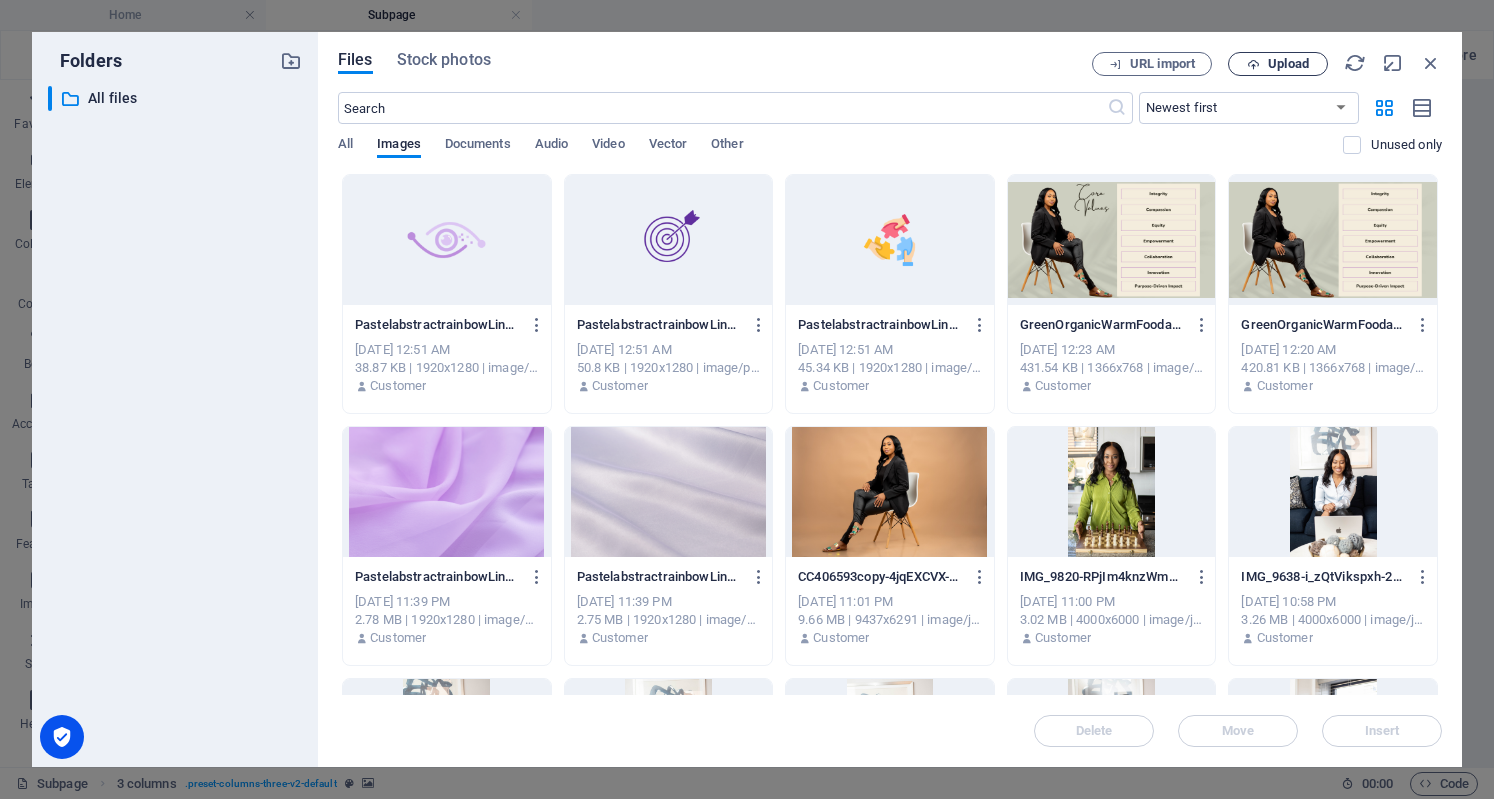 click at bounding box center (1253, 64) 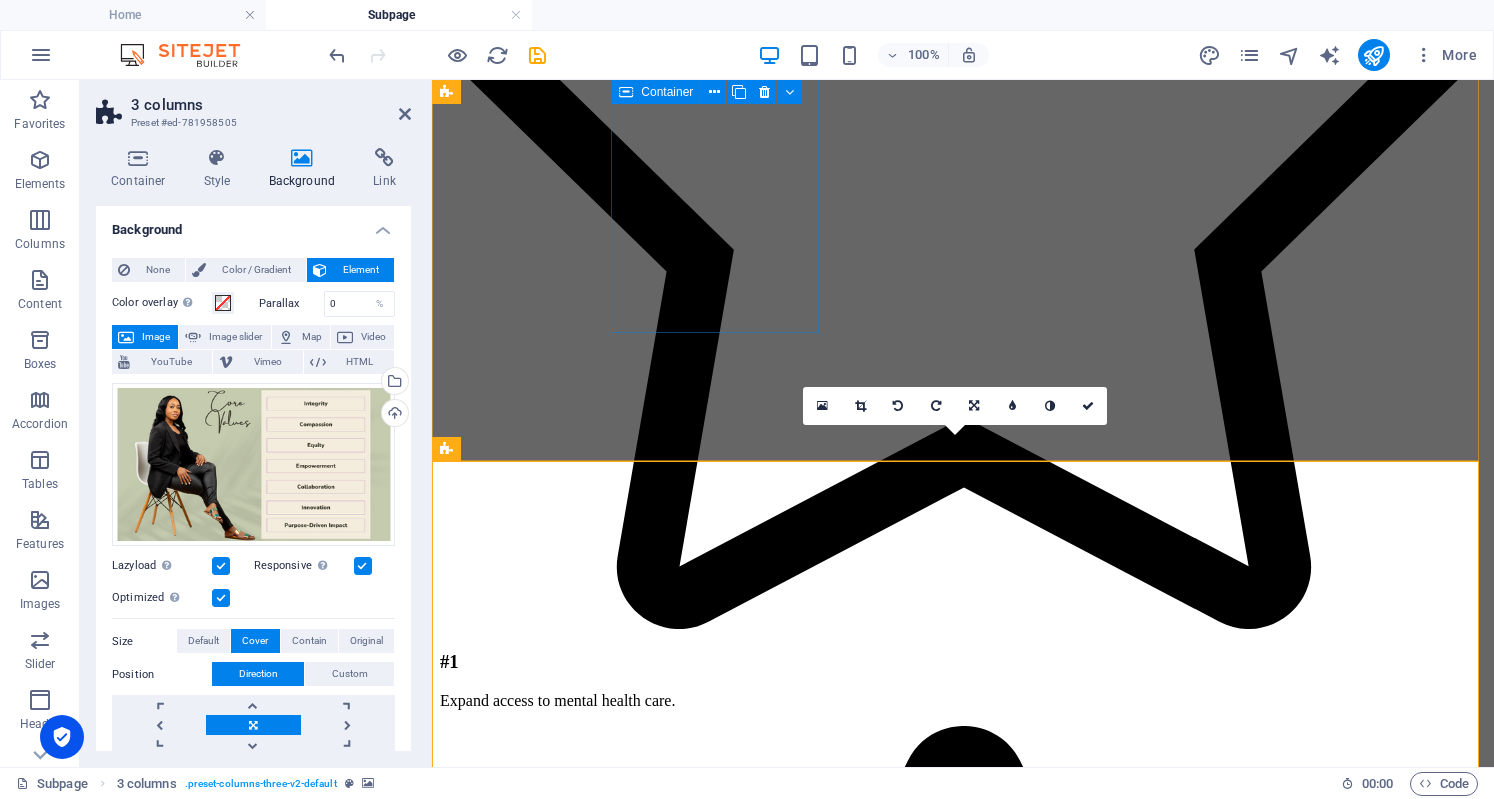 click on "VISION To build a world where individuals, regardless of background, have the tools, knowledge, and  support they need to live whole, healthy, and empowered lives." at bounding box center (963, 5539) 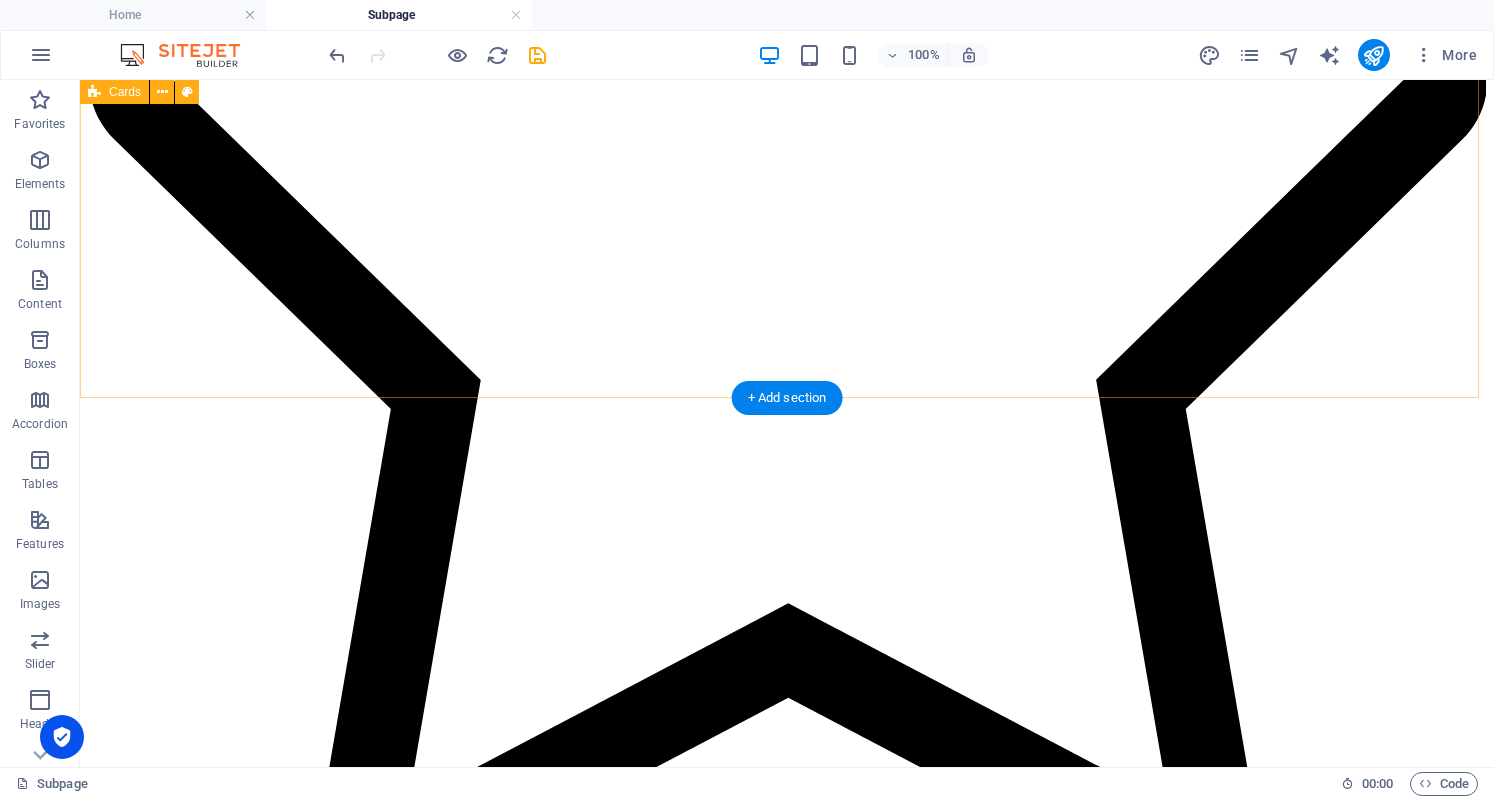 scroll, scrollTop: 3260, scrollLeft: 0, axis: vertical 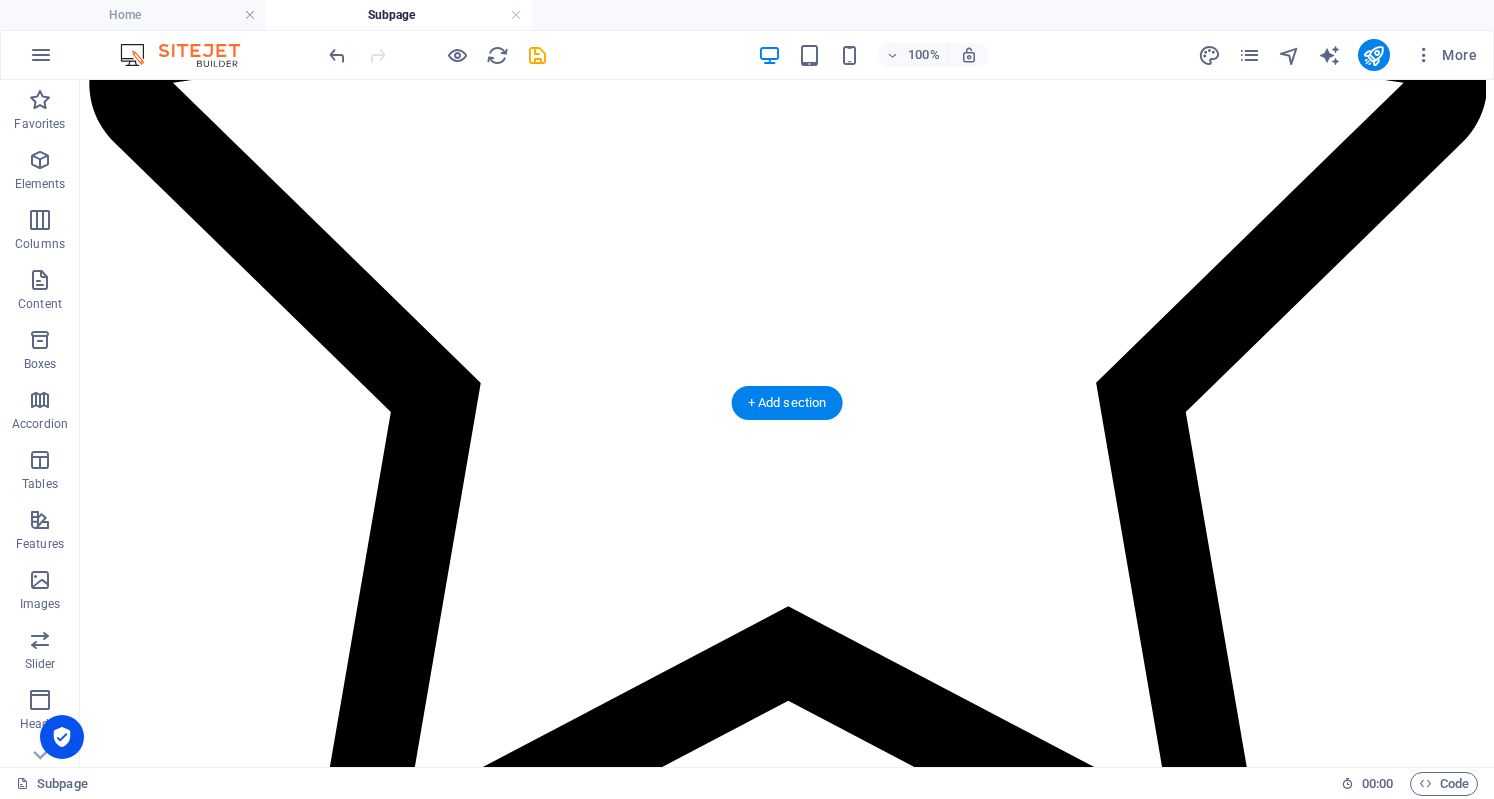 click at bounding box center [787, 9991] 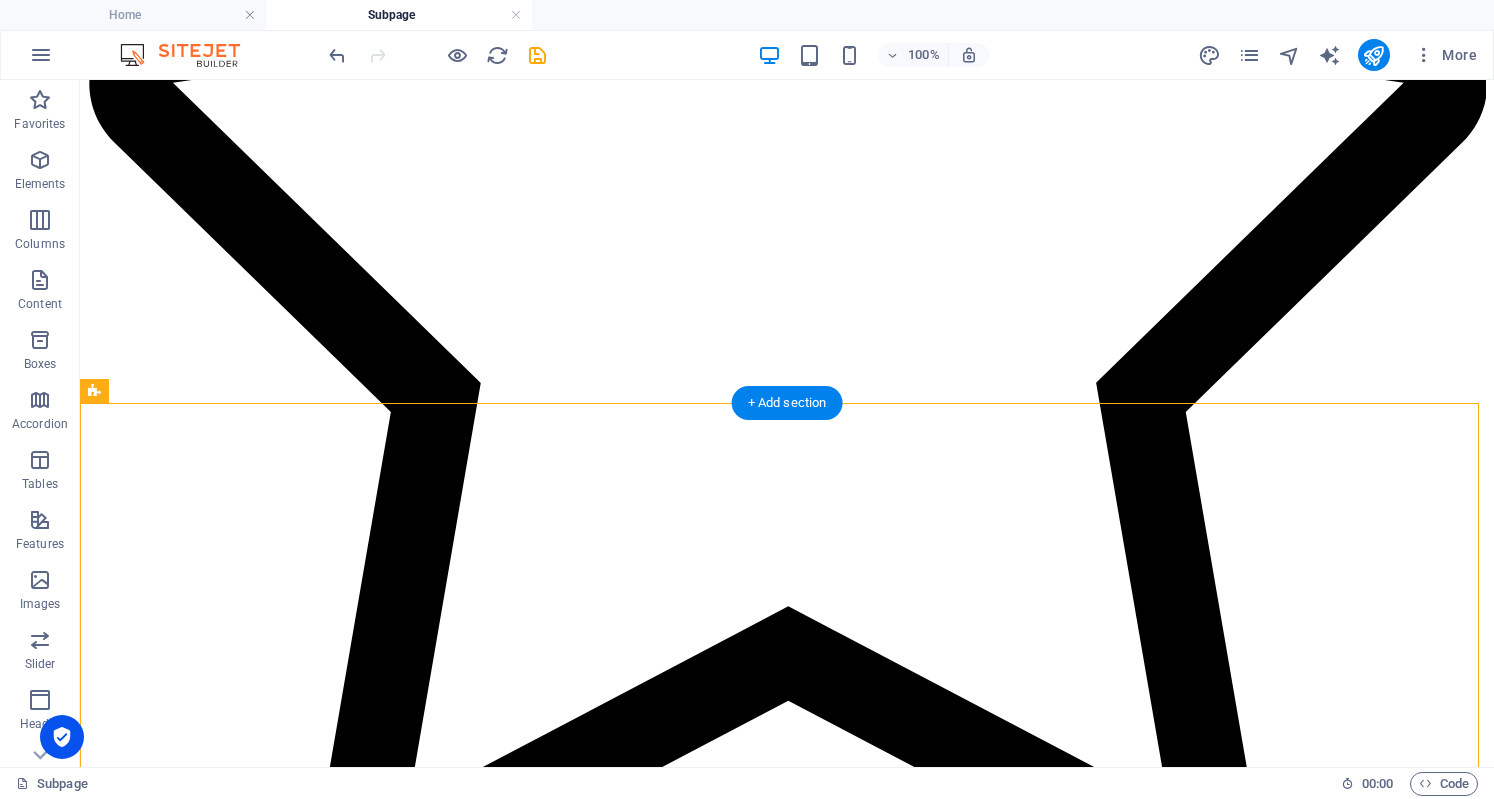click at bounding box center (787, 9991) 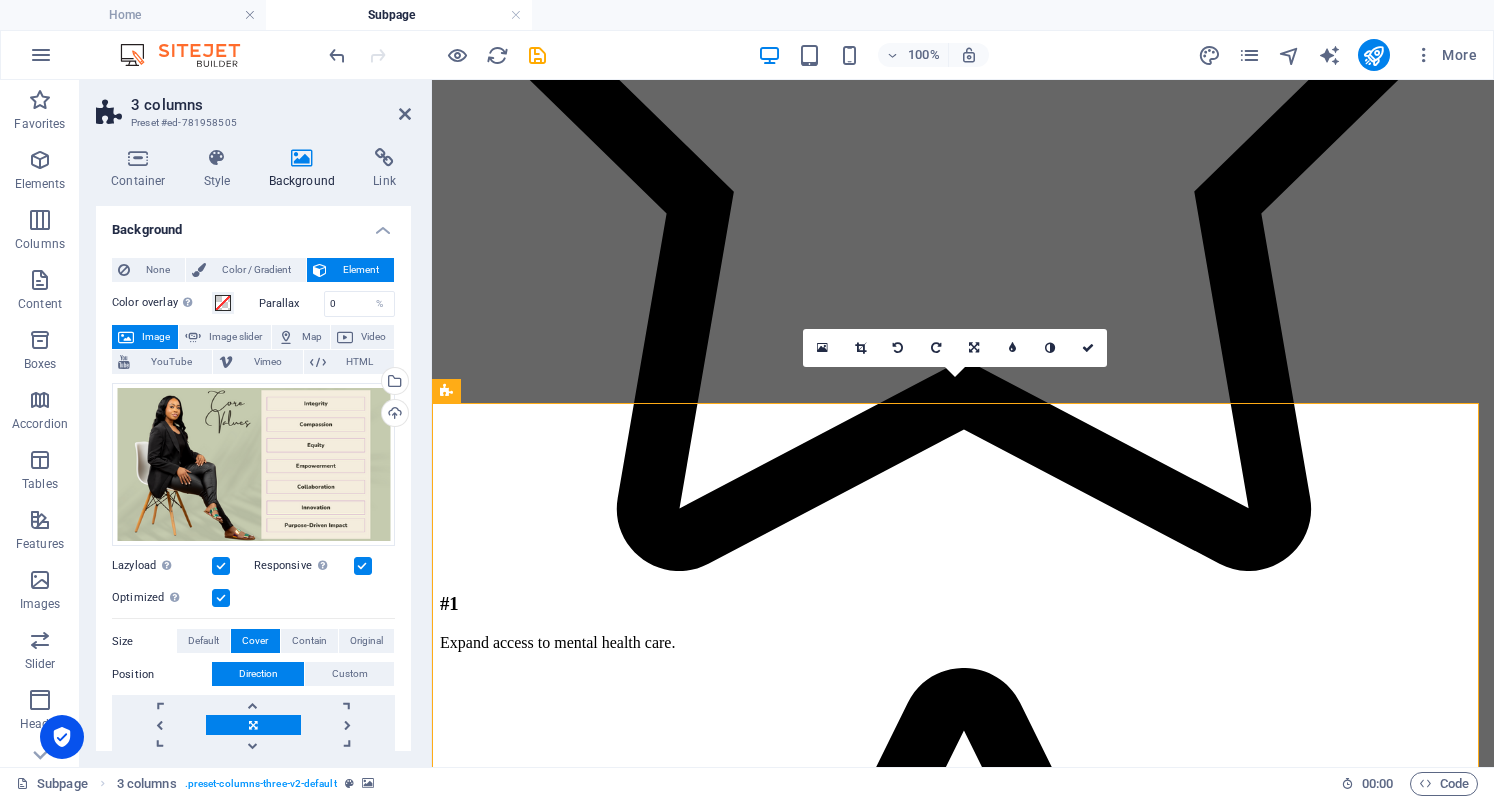 click on "Drag files here, click to choose files or select files from Files or our free stock photos & videos" at bounding box center (253, 465) 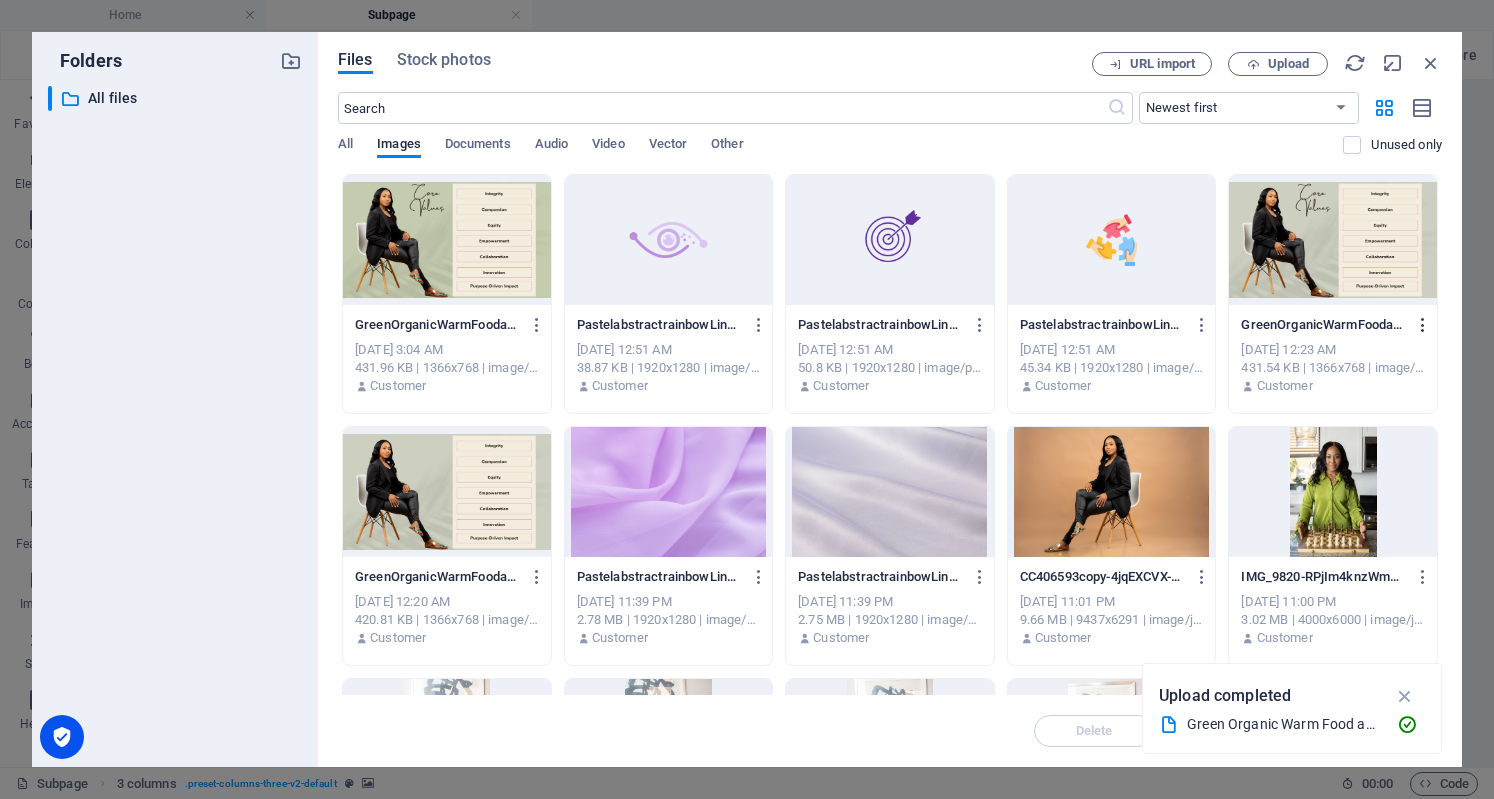 click at bounding box center [1423, 325] 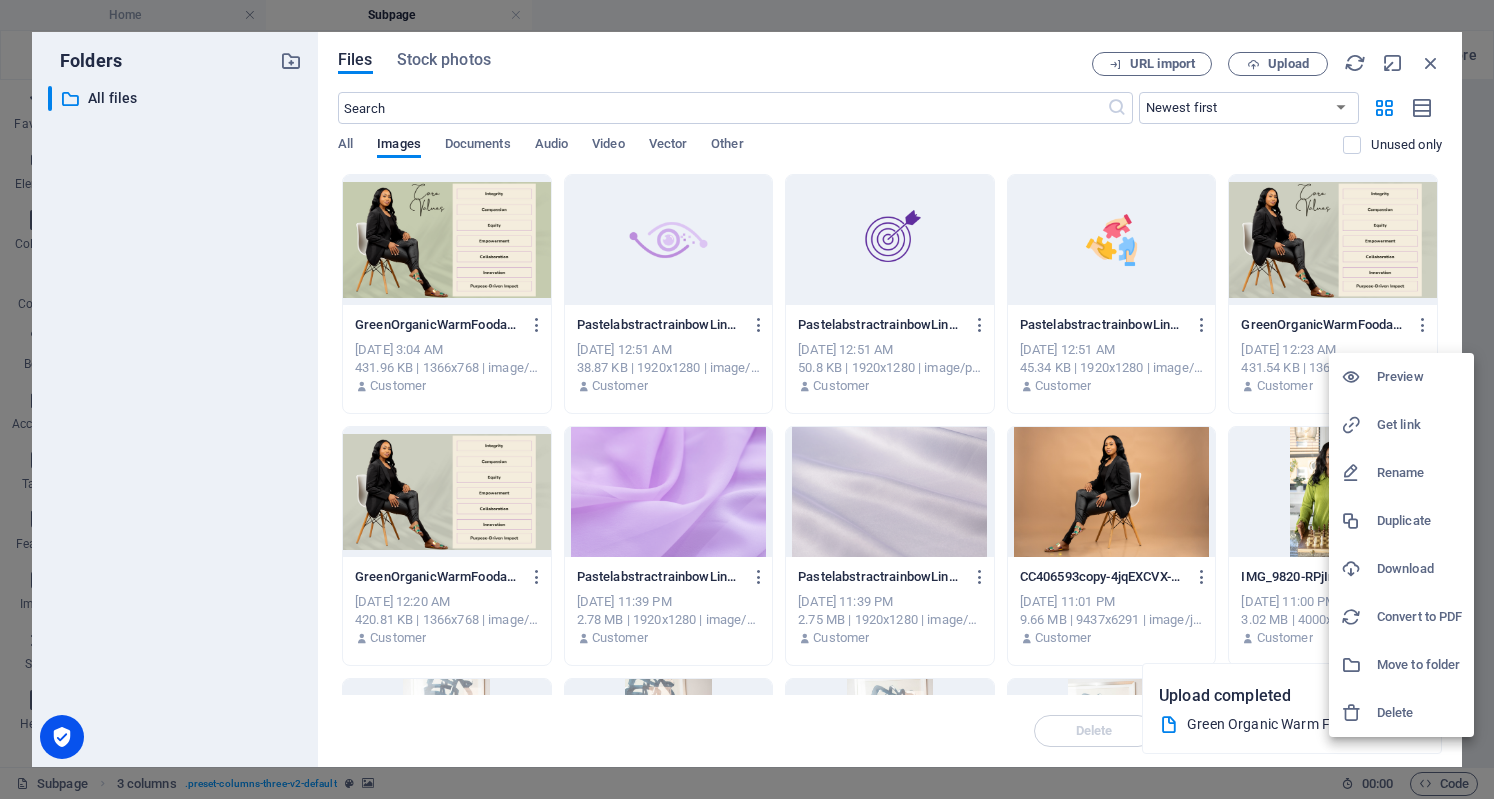 click at bounding box center (1359, 713) 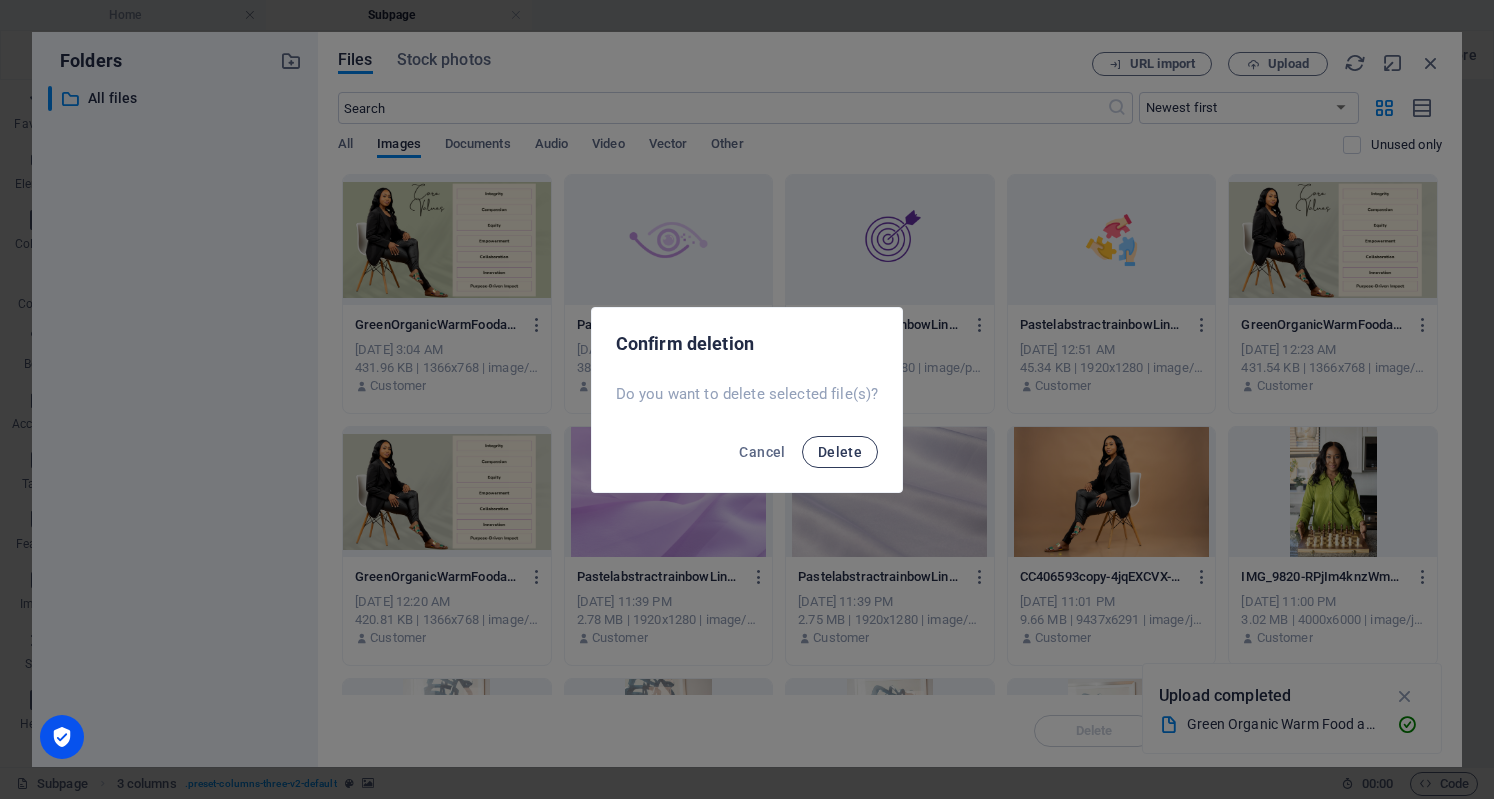 click on "Delete" at bounding box center (840, 452) 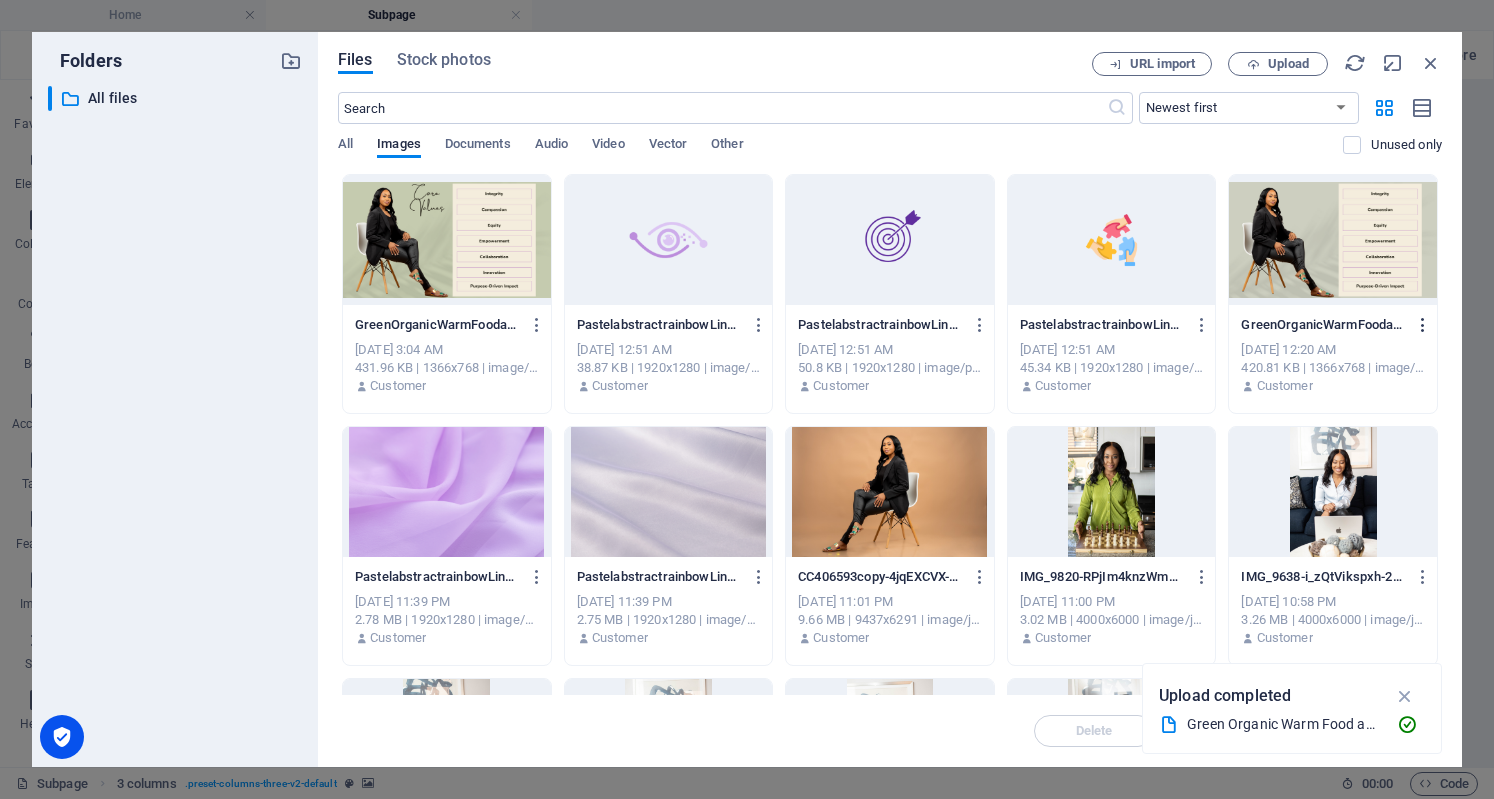 click at bounding box center (1423, 325) 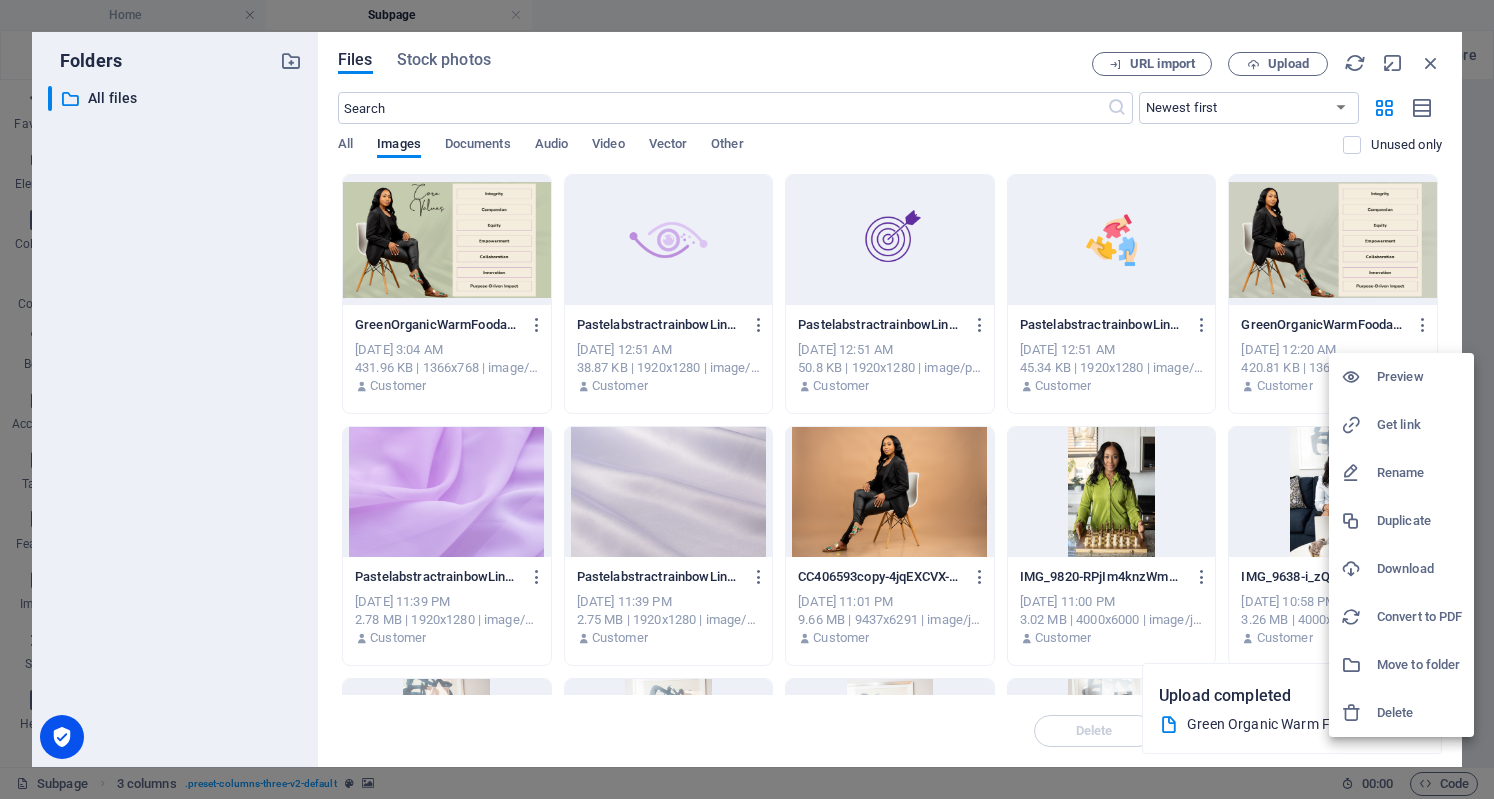 click on "Delete" at bounding box center [1419, 713] 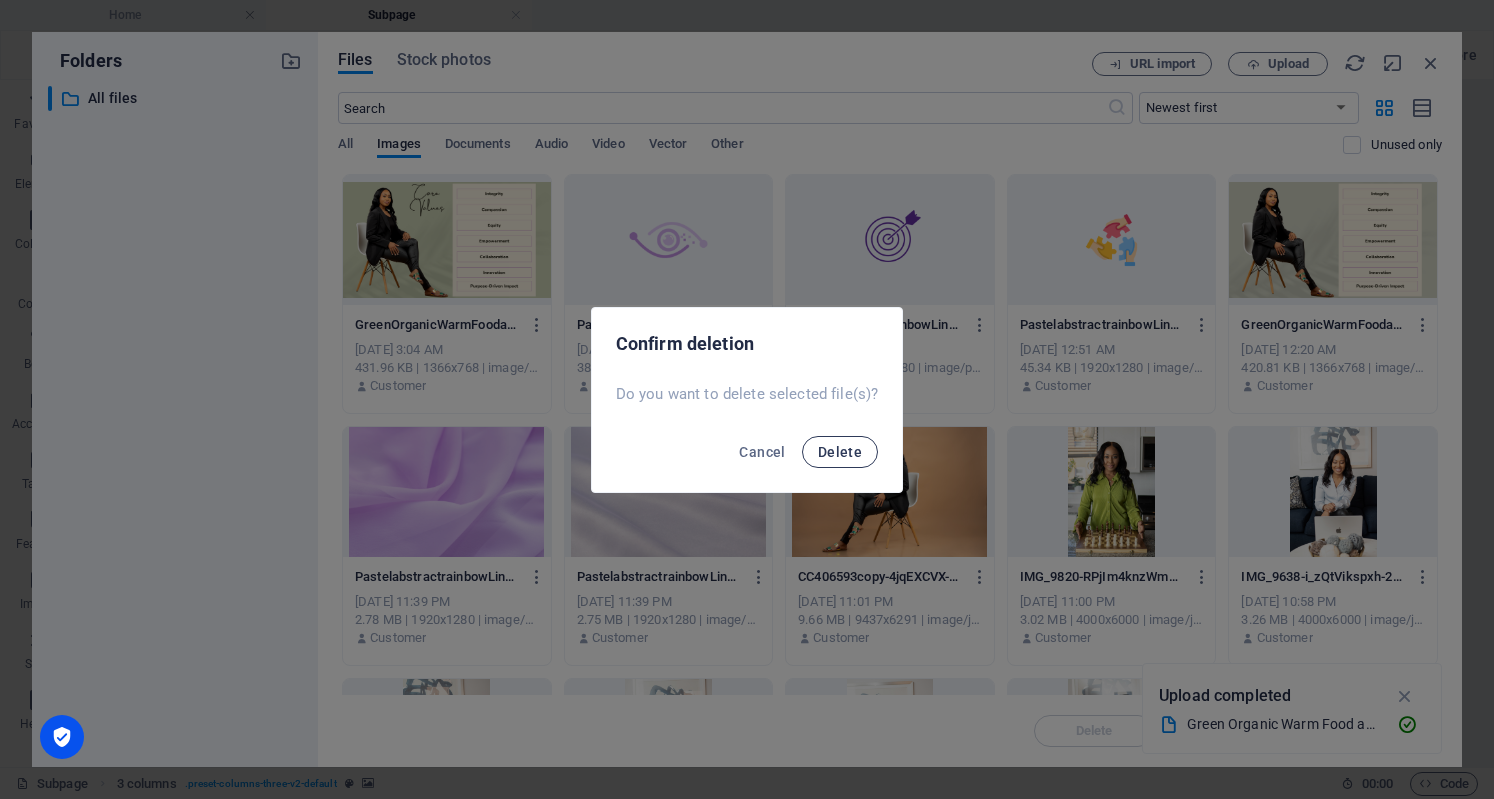 click on "Delete" at bounding box center [840, 452] 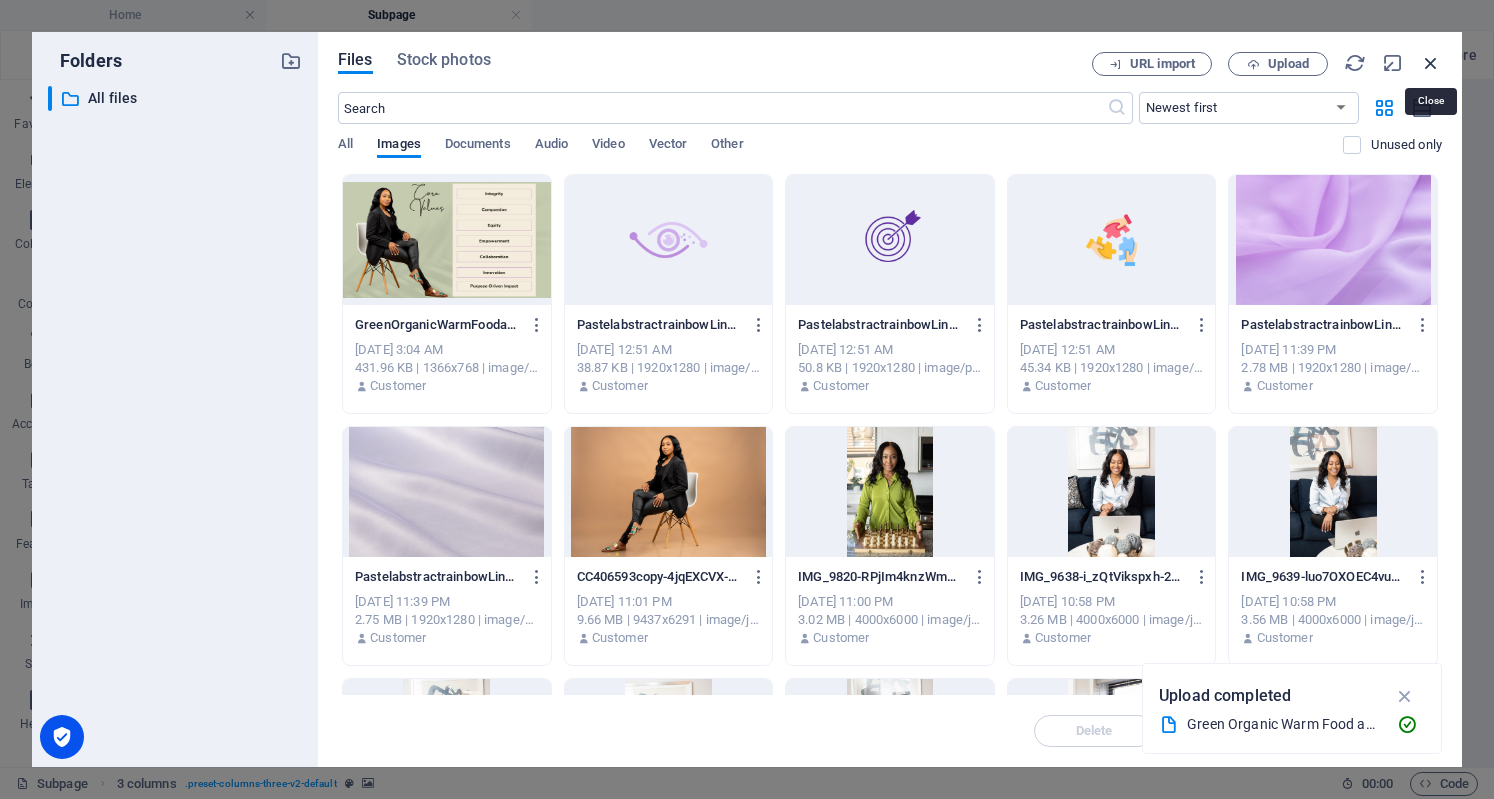 click at bounding box center (1431, 63) 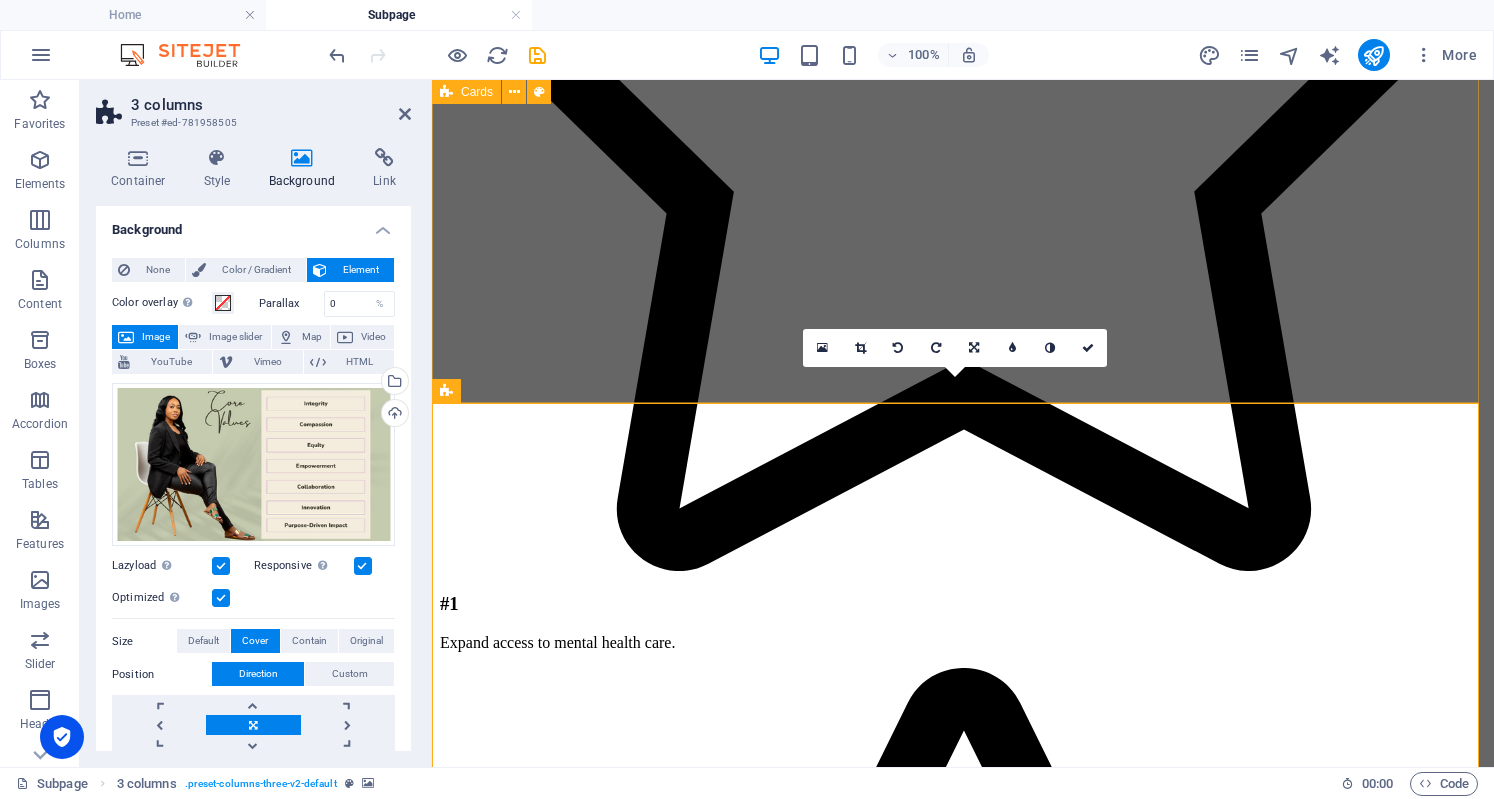 click on "VISION To build a world where individuals, regardless of background, have the tools, knowledge, and  support they need to live whole, healthy, and empowered lives. MISSION To transform lives by promoting whole-body wellness through access, awareness, and action. We are committed to creating sustainable change by focusing on mental health, nutrition, physical wellness, and health education. GET INVOLVED If you share our passion for equity in wellness and want to be part of something meaningful, we welcome your collaboration. We can create solutions that heal, uplift, and empower communities worldwide." at bounding box center (963, 6353) 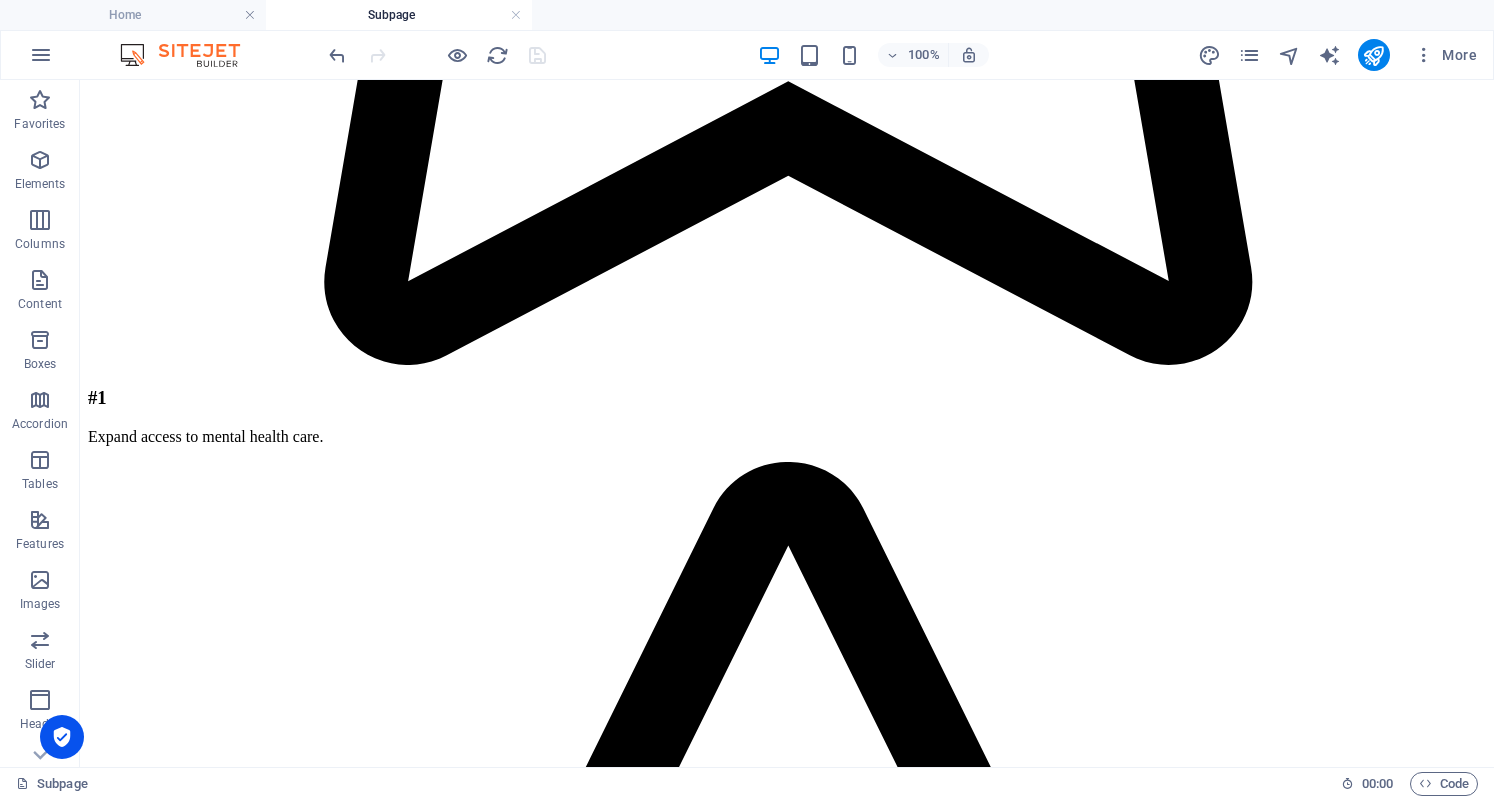 scroll, scrollTop: 3791, scrollLeft: 0, axis: vertical 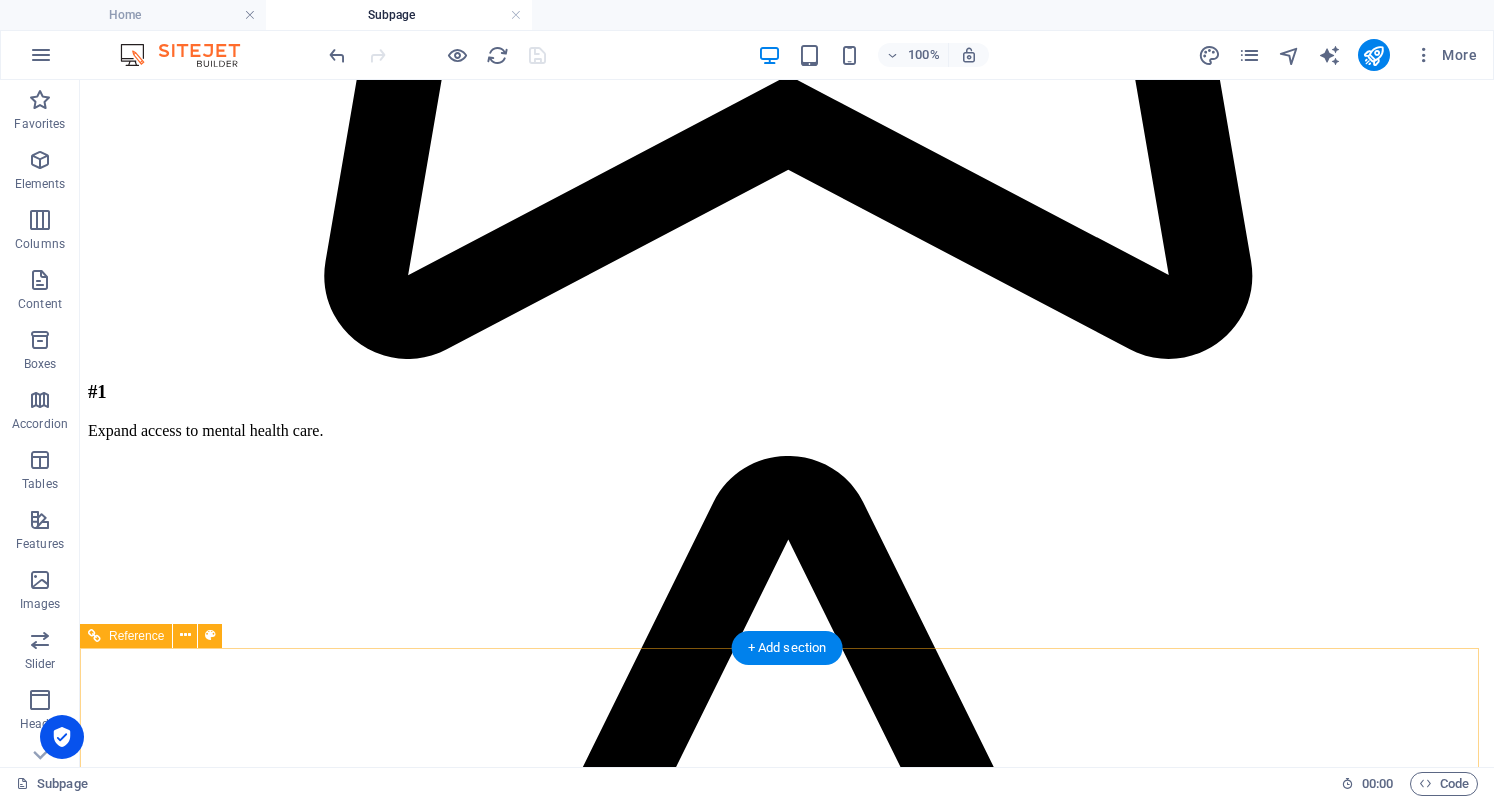 click on "Developed by" at bounding box center [787, 12882] 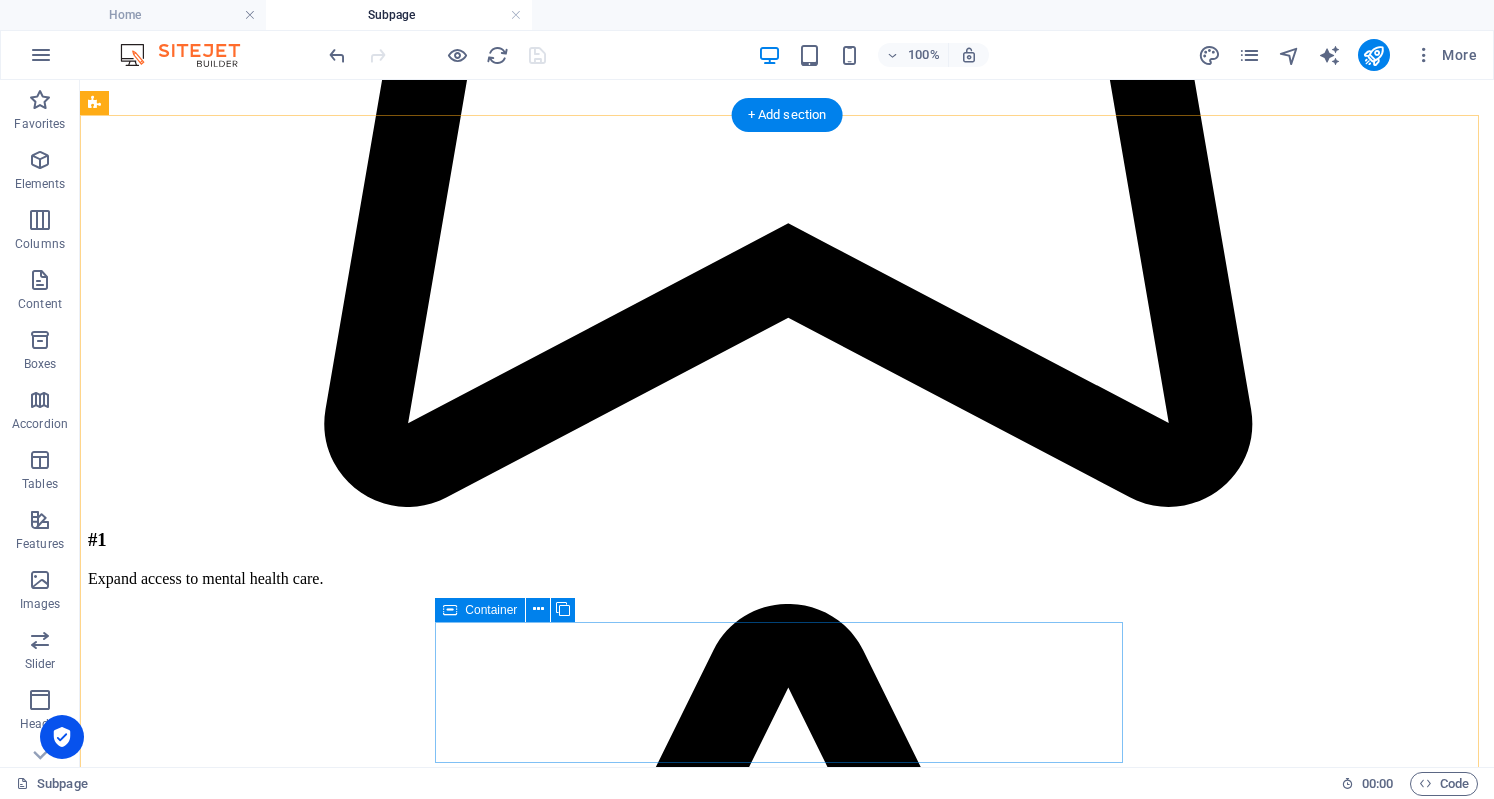 scroll, scrollTop: 3850, scrollLeft: 0, axis: vertical 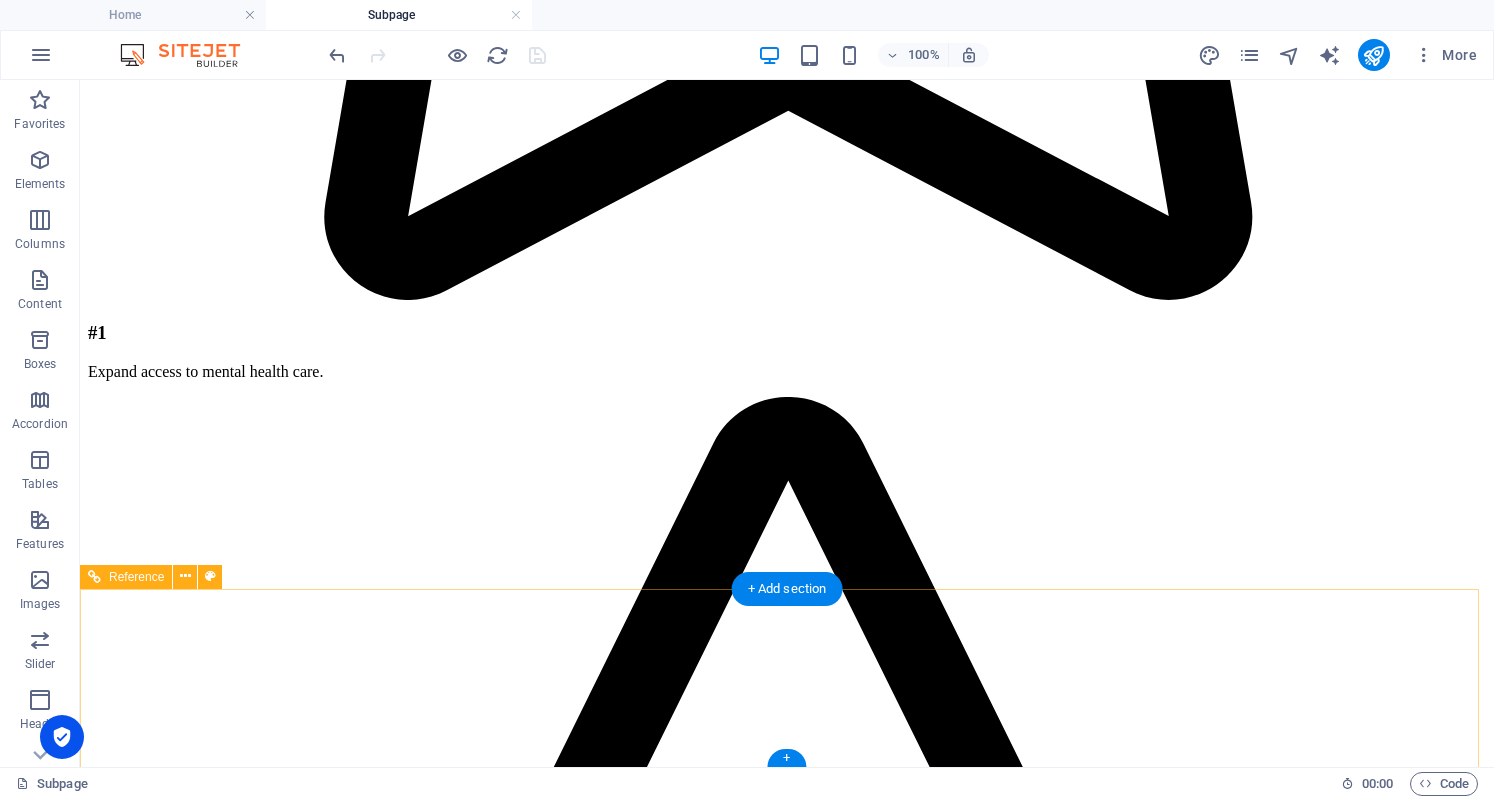 click on "Developed by" at bounding box center (787, 12823) 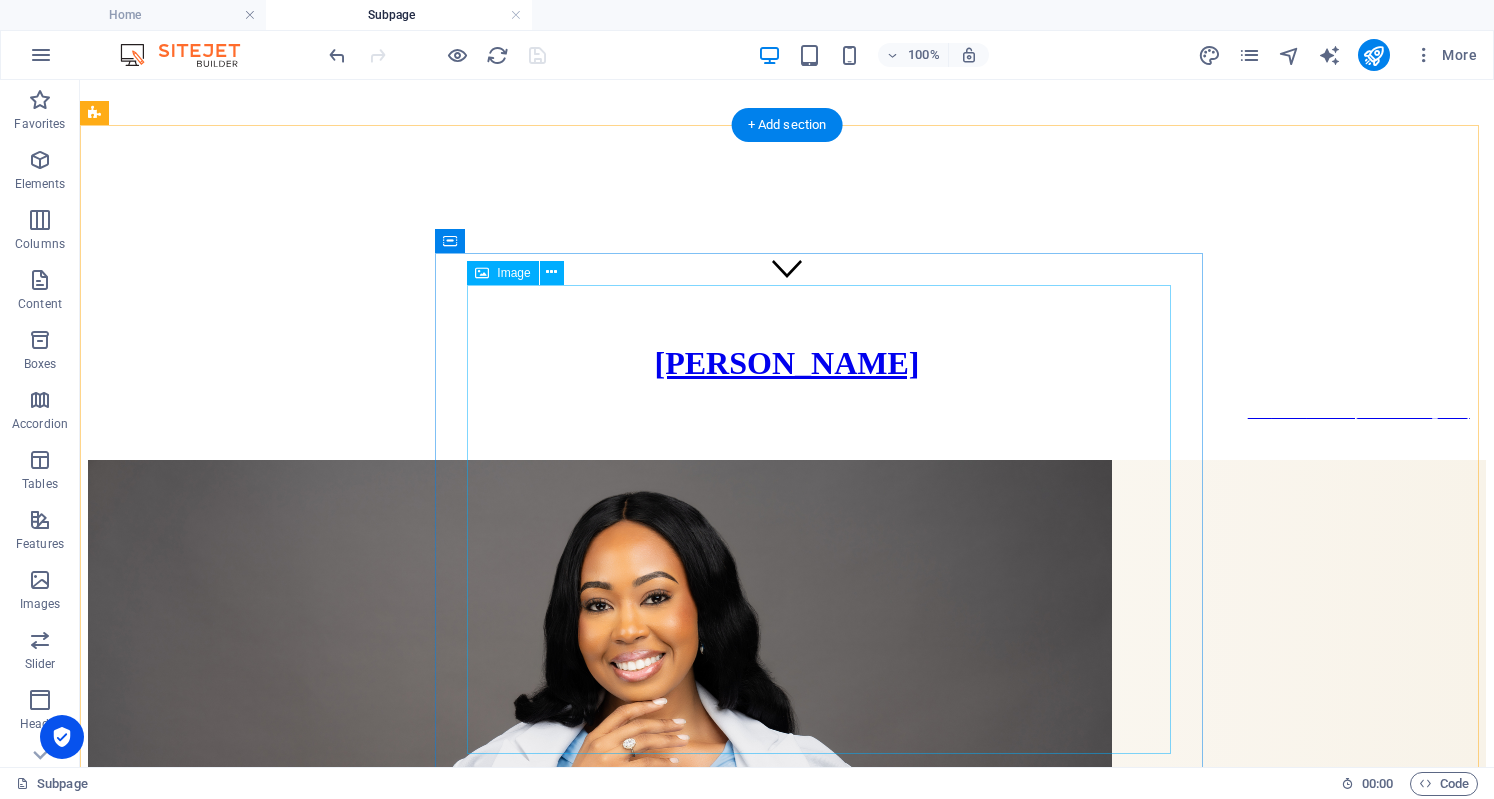 scroll, scrollTop: 470, scrollLeft: 0, axis: vertical 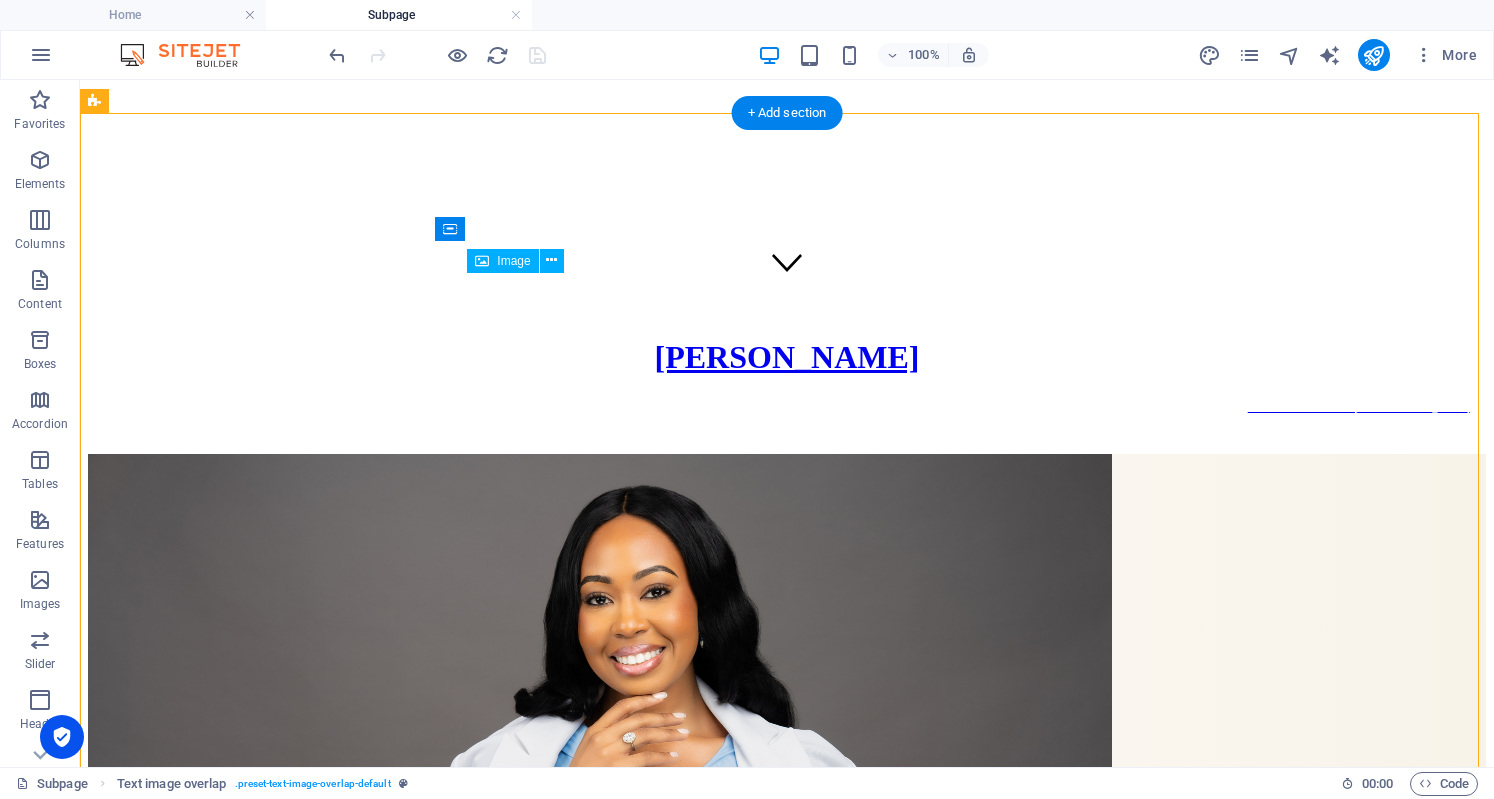 drag, startPoint x: 804, startPoint y: 473, endPoint x: 968, endPoint y: 720, distance: 296.48776 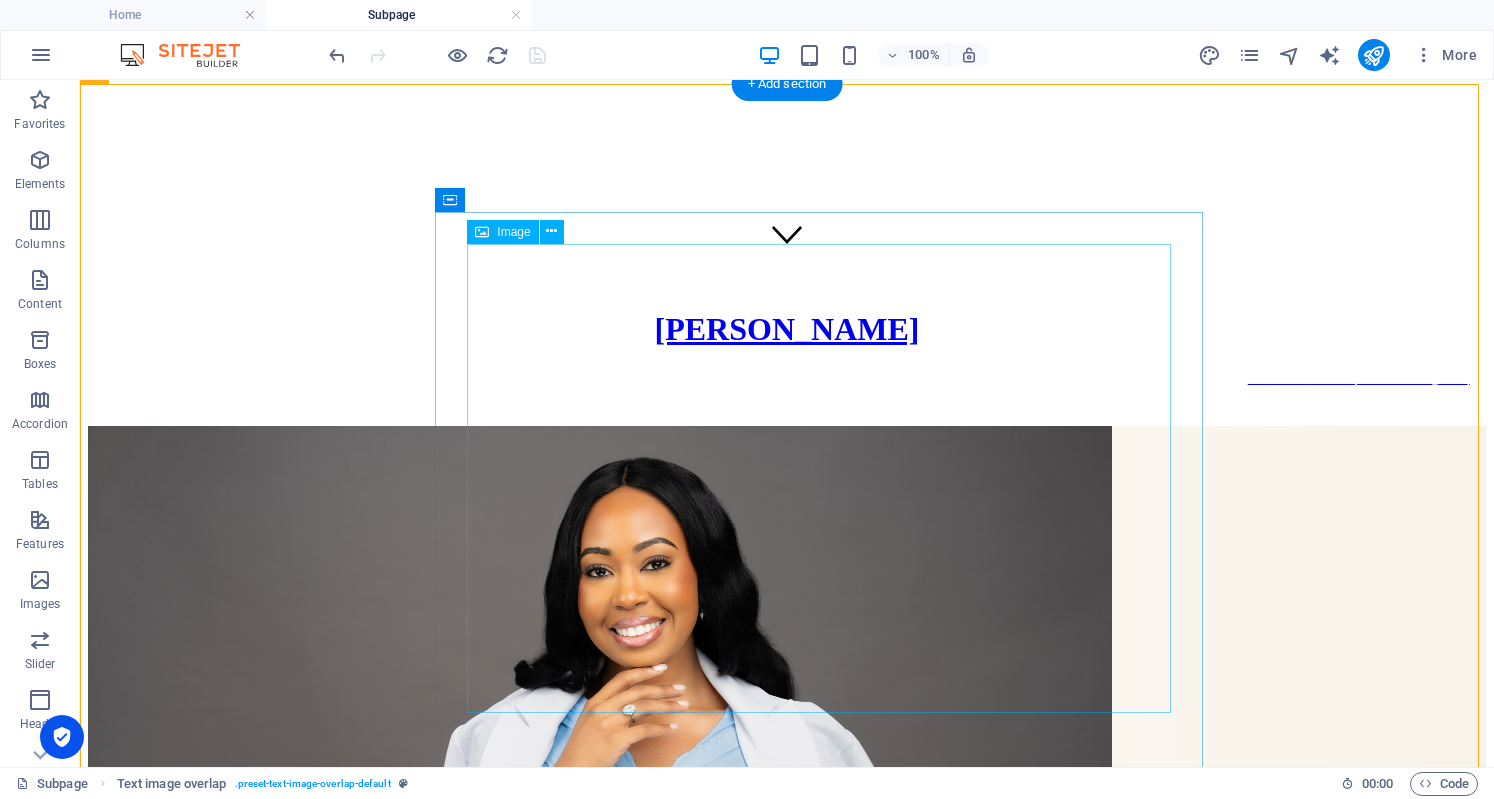 scroll, scrollTop: 0, scrollLeft: 0, axis: both 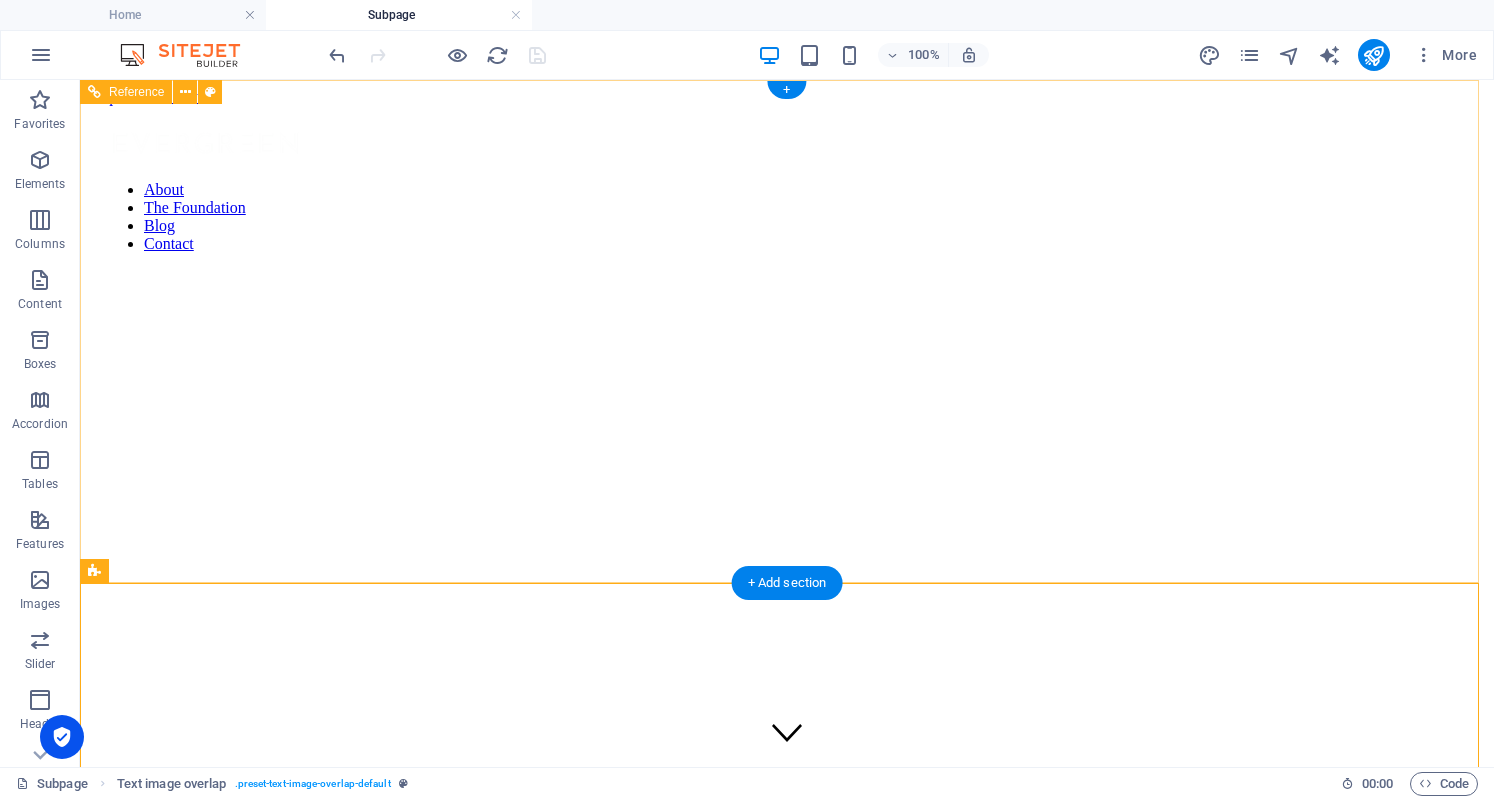 click on "[PERSON_NAME]" at bounding box center [787, 827] 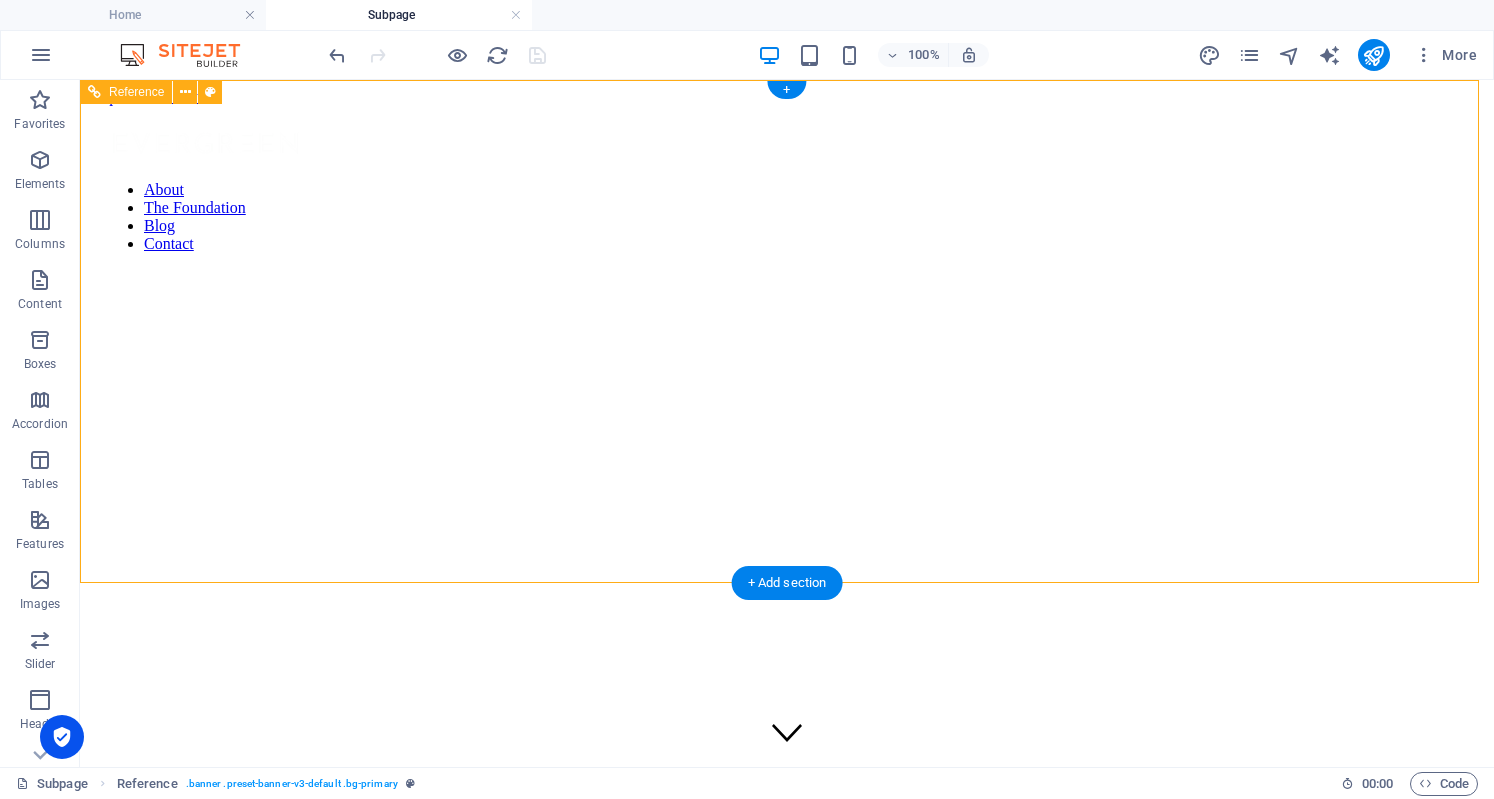 click on "[PERSON_NAME]" at bounding box center [787, 827] 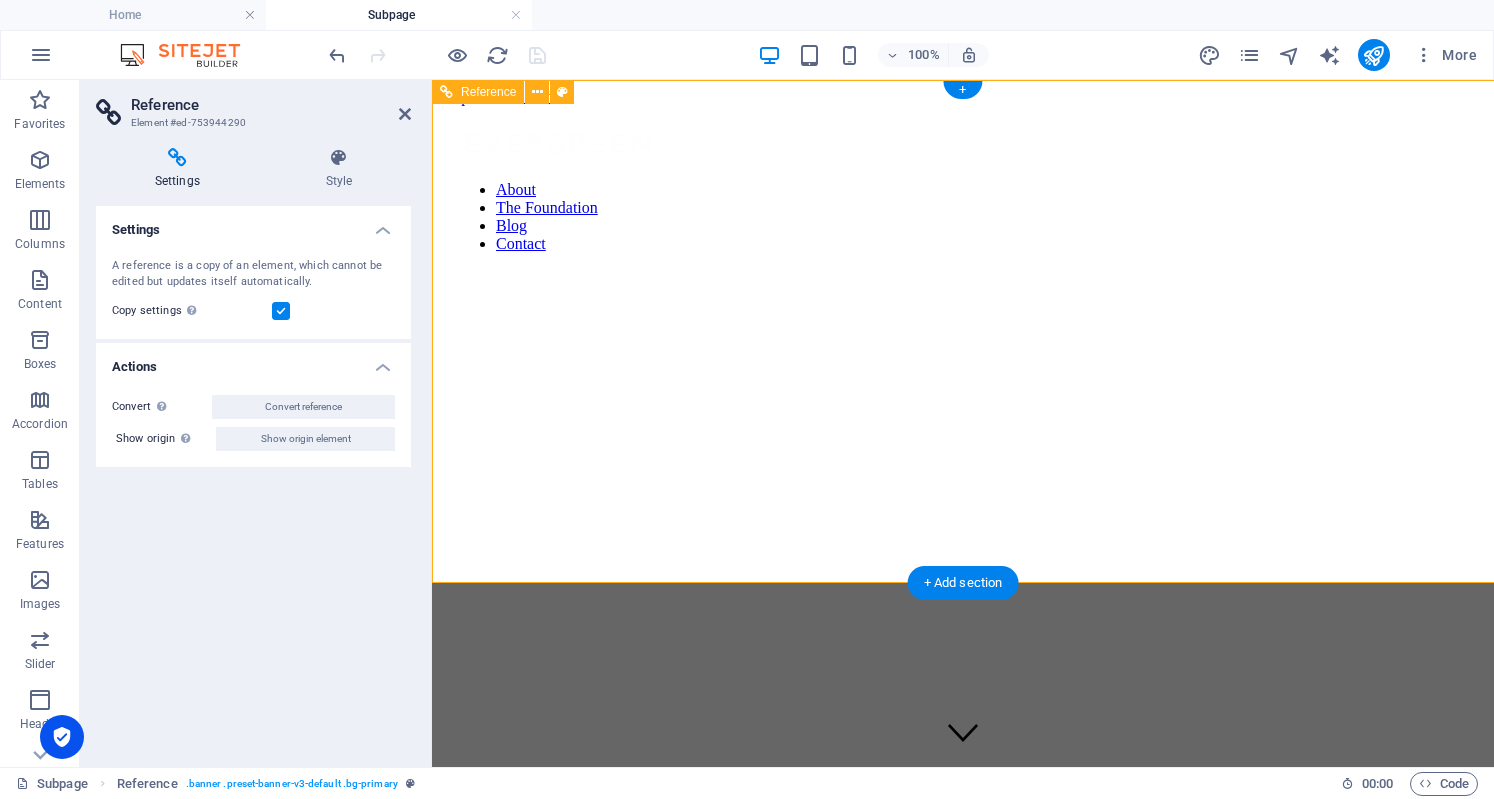 click on "[PERSON_NAME]" at bounding box center (963, 827) 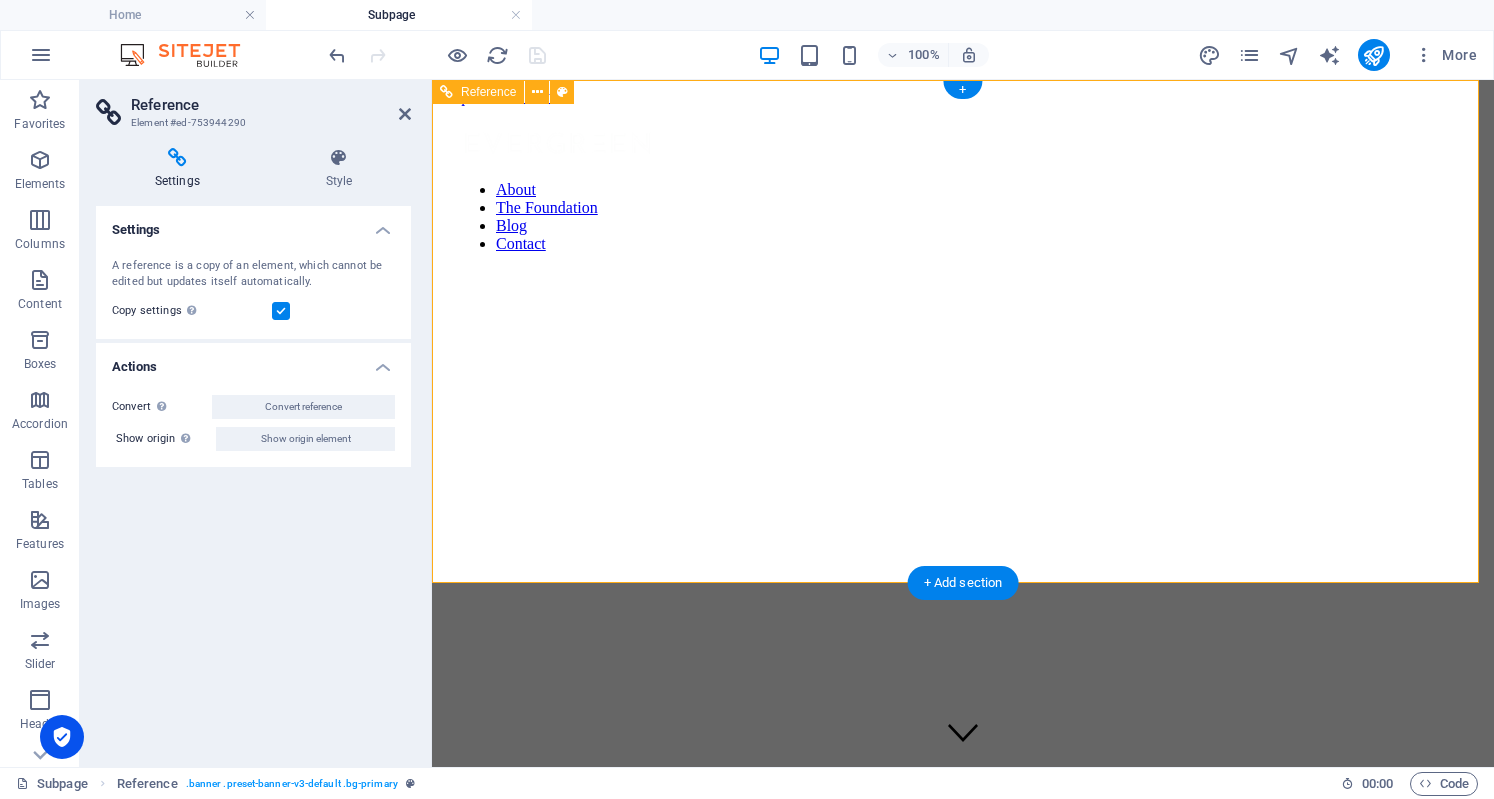 click on "[PERSON_NAME]" at bounding box center [963, 827] 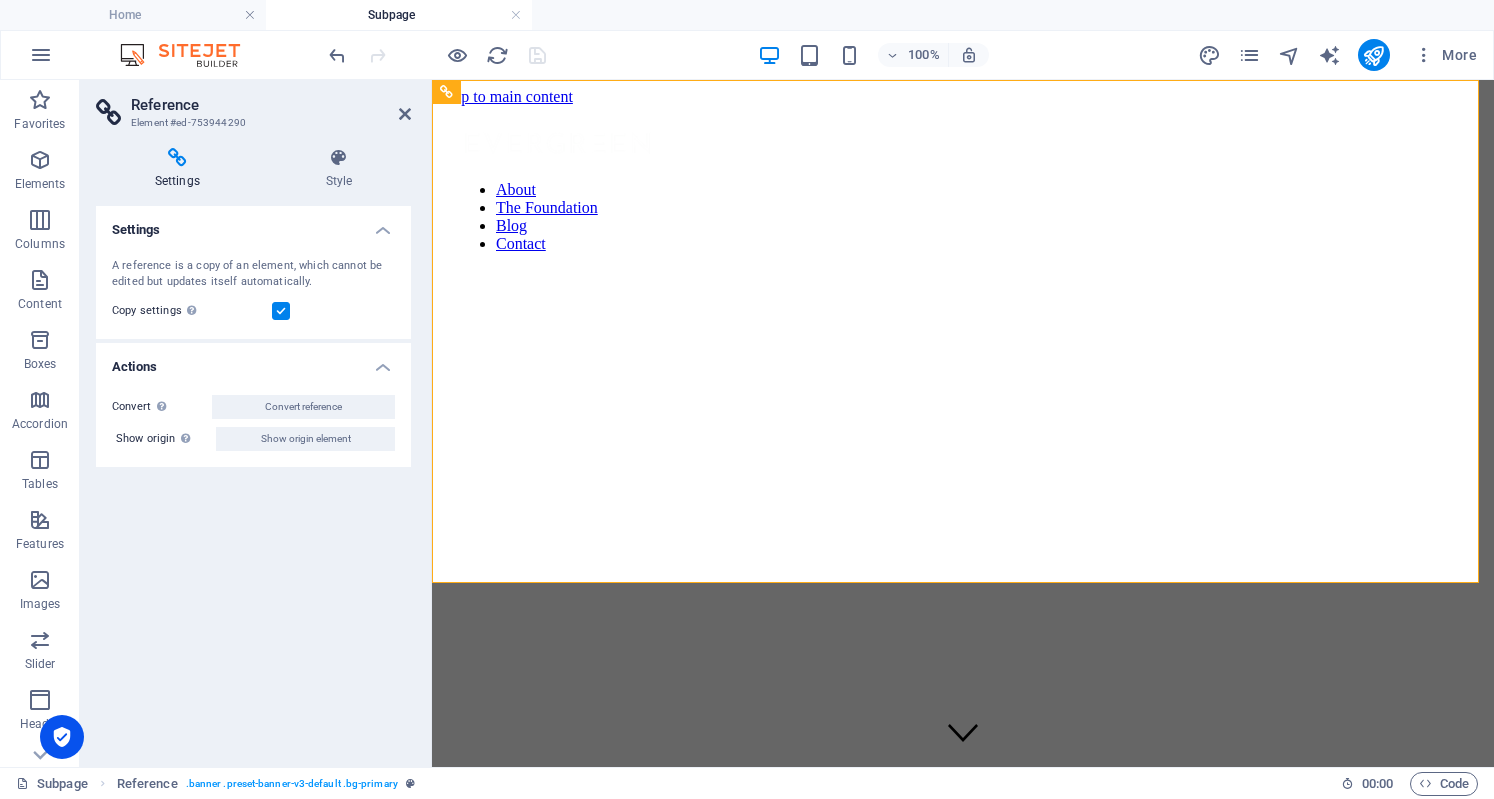click on "Reference Element #ed-753944290 Settings Style Settings A reference is a copy of an element, which cannot be edited but updates itself automatically.  Copy settings Use the same settings (flex, animation, position, style) as for the reference target element Actions Convert Convert the reference into a separate element. All subsequent changes made won't affect the initially referenced element. Convert reference Show origin Jump to the referenced element. If the referenced element is on another page, it will be opened in a new tab. Show origin element Banner Element Layout How this element expands within the layout (Flexbox). Size Default auto px % 1/1 1/2 1/3 1/4 1/5 1/6 1/7 1/8 1/9 1/10 Grow Shrink Order Container layout Visible Visible Opacity 100 % Overflow Spacing Margin Default auto px % rem vw vh Custom Custom auto px % rem vw vh auto px % rem vw vh auto px % rem vw vh auto px % rem vw vh Padding Default px rem % vh vw Custom Custom px rem % vh vw px rem % vh vw px rem % vh vw px rem % vh vw Border Style" at bounding box center [256, 423] 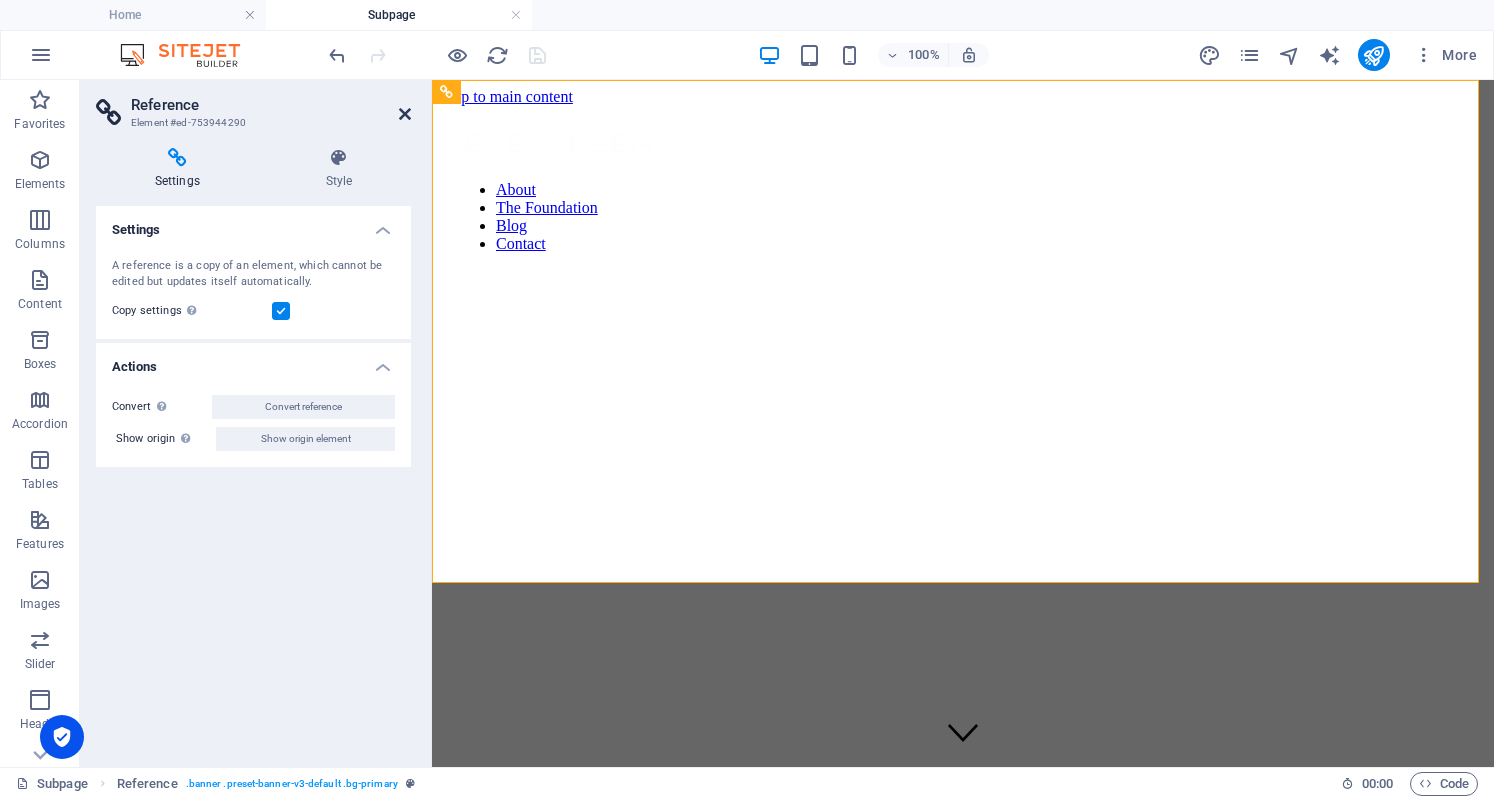 click at bounding box center (405, 114) 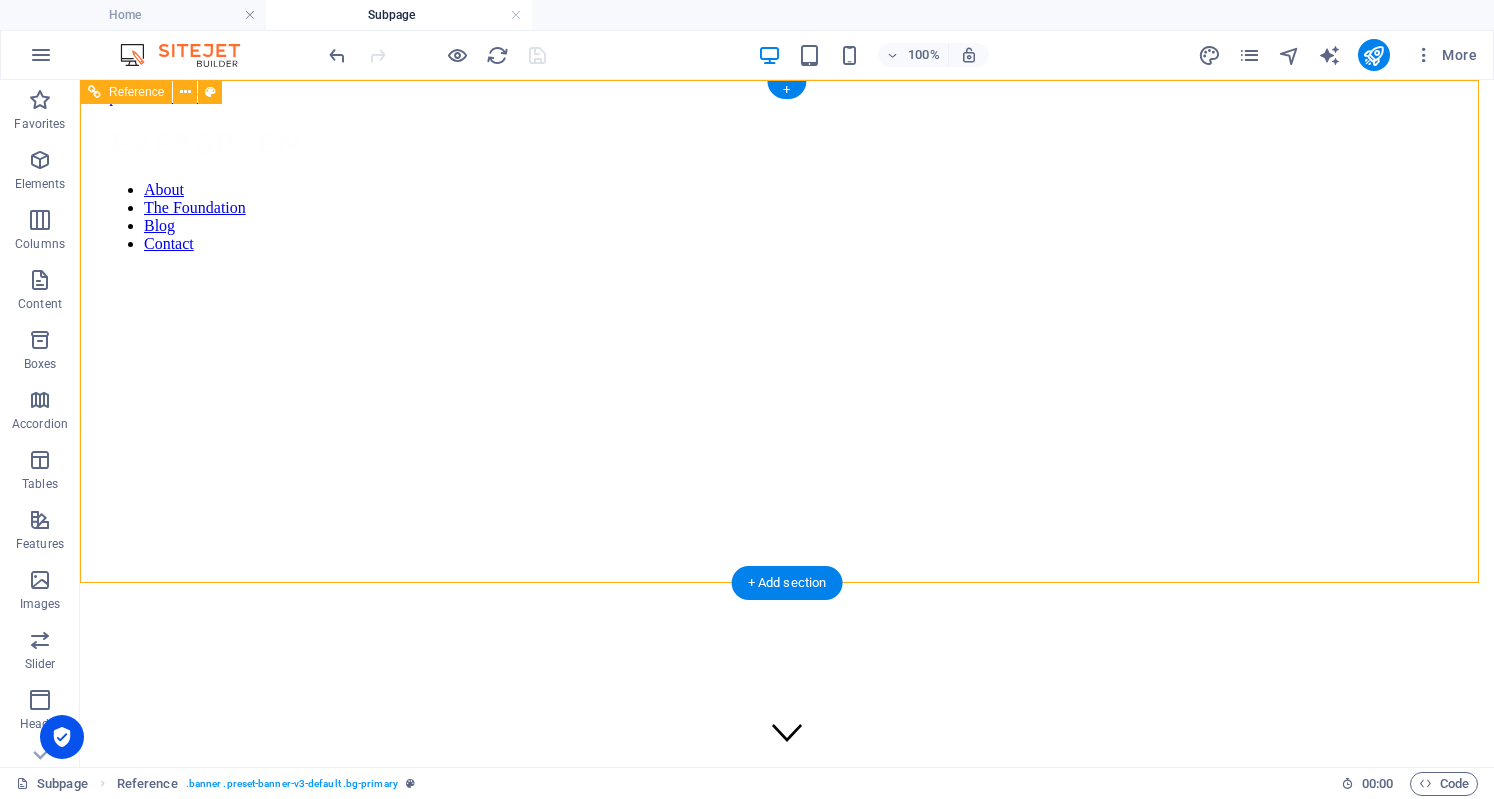 click at bounding box center (787, 230) 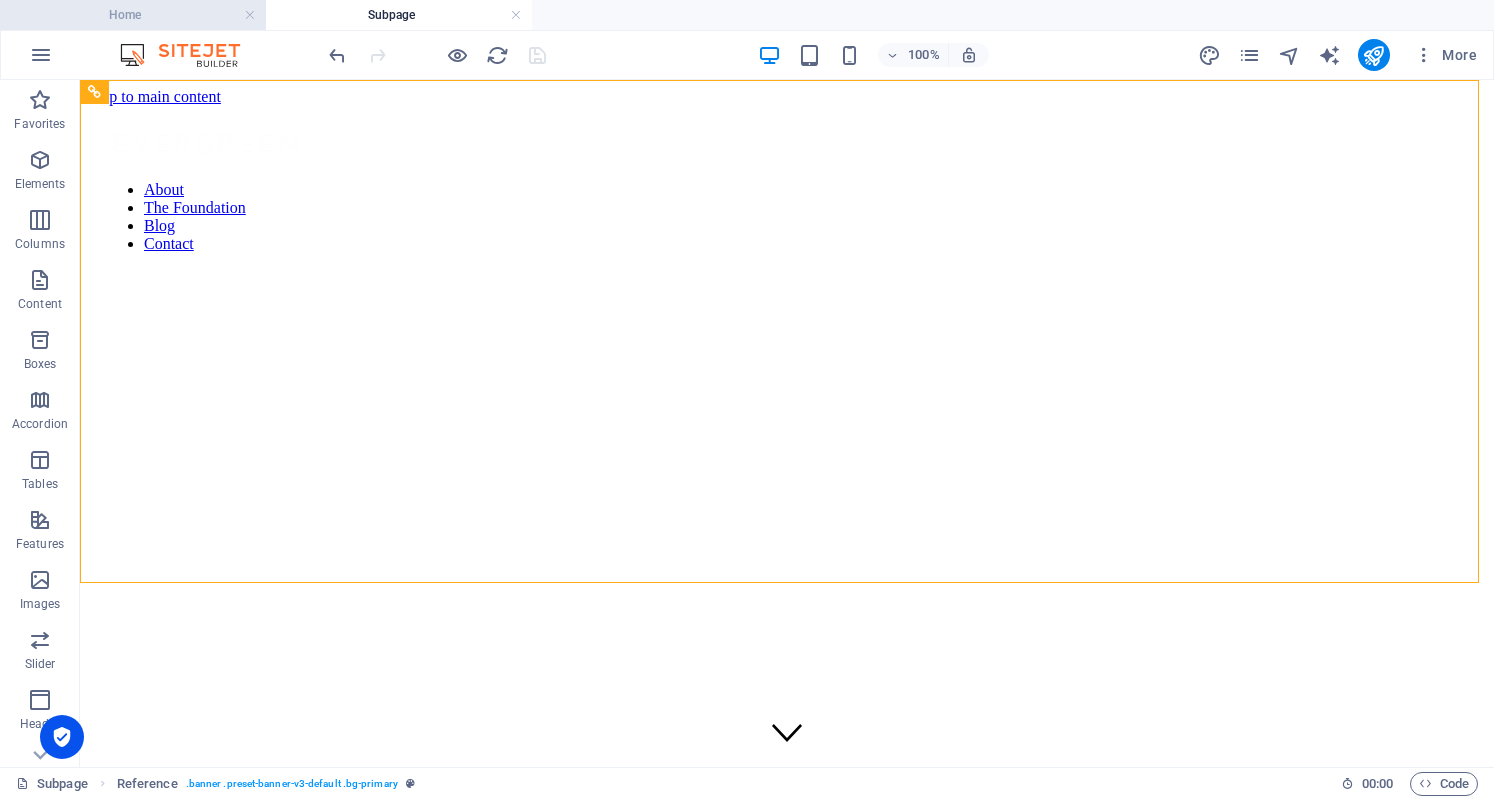click on "Home" at bounding box center [133, 15] 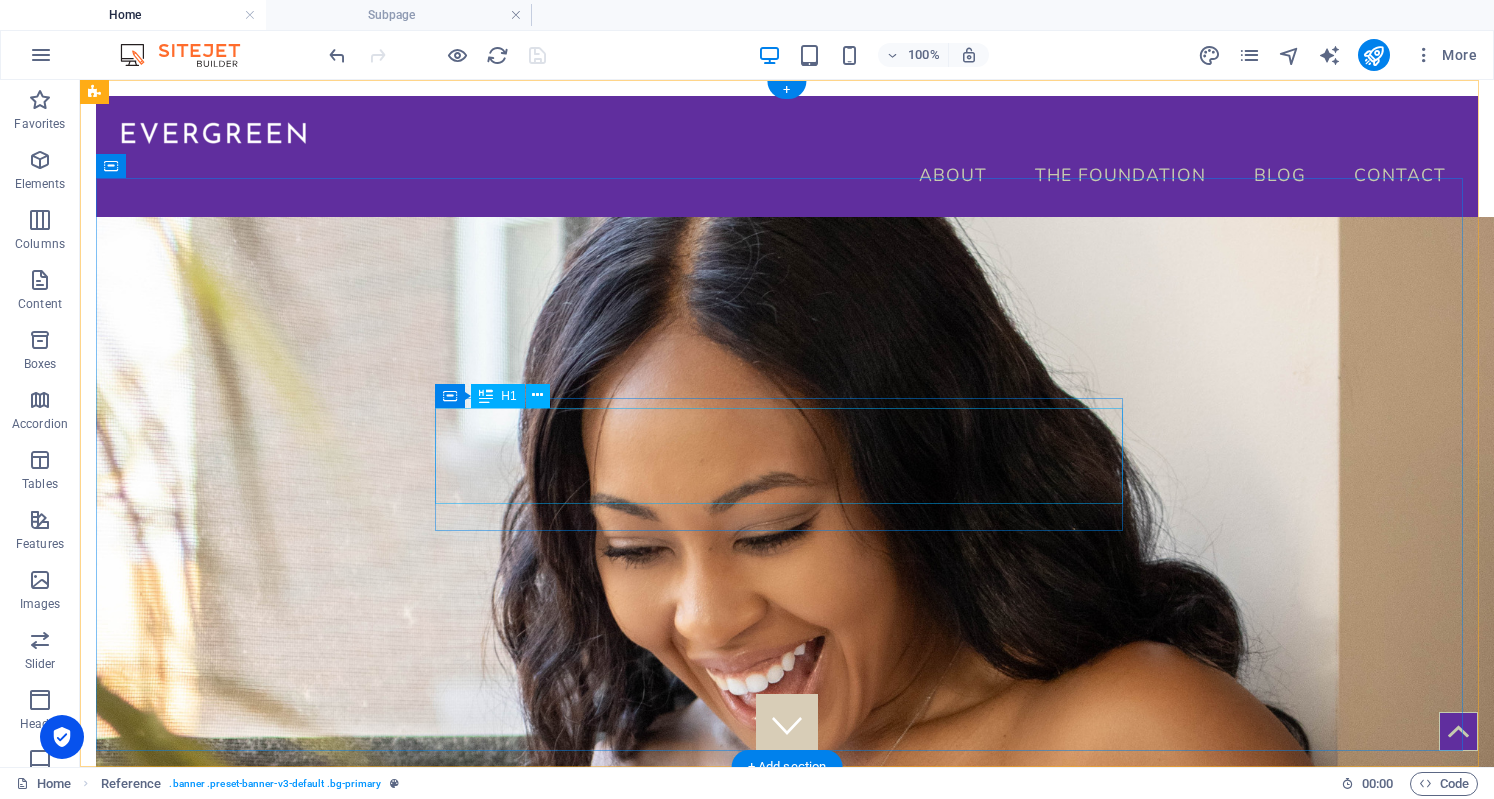 click on "[PERSON_NAME]" at bounding box center [787, 1023] 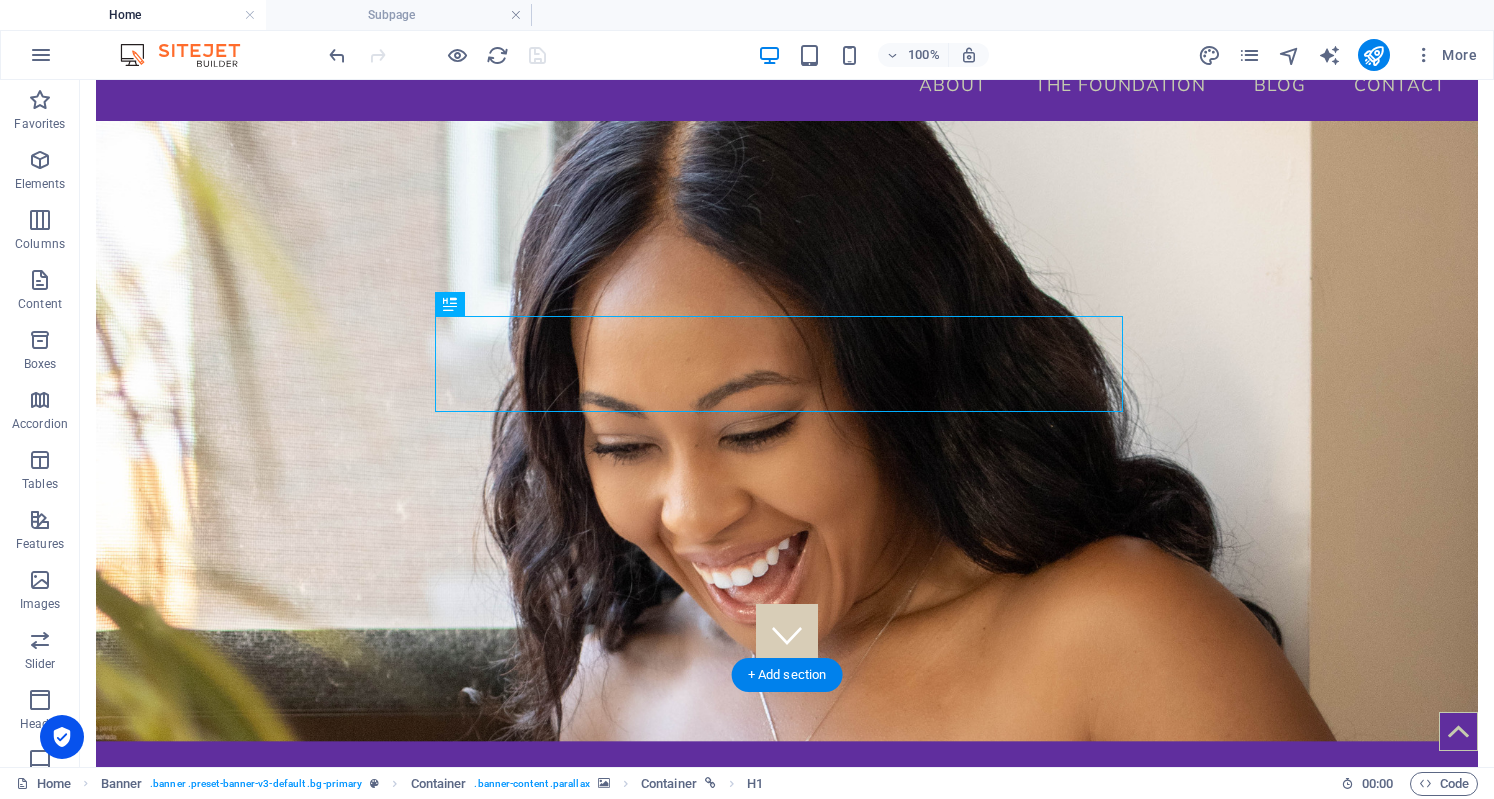 scroll, scrollTop: 92, scrollLeft: 0, axis: vertical 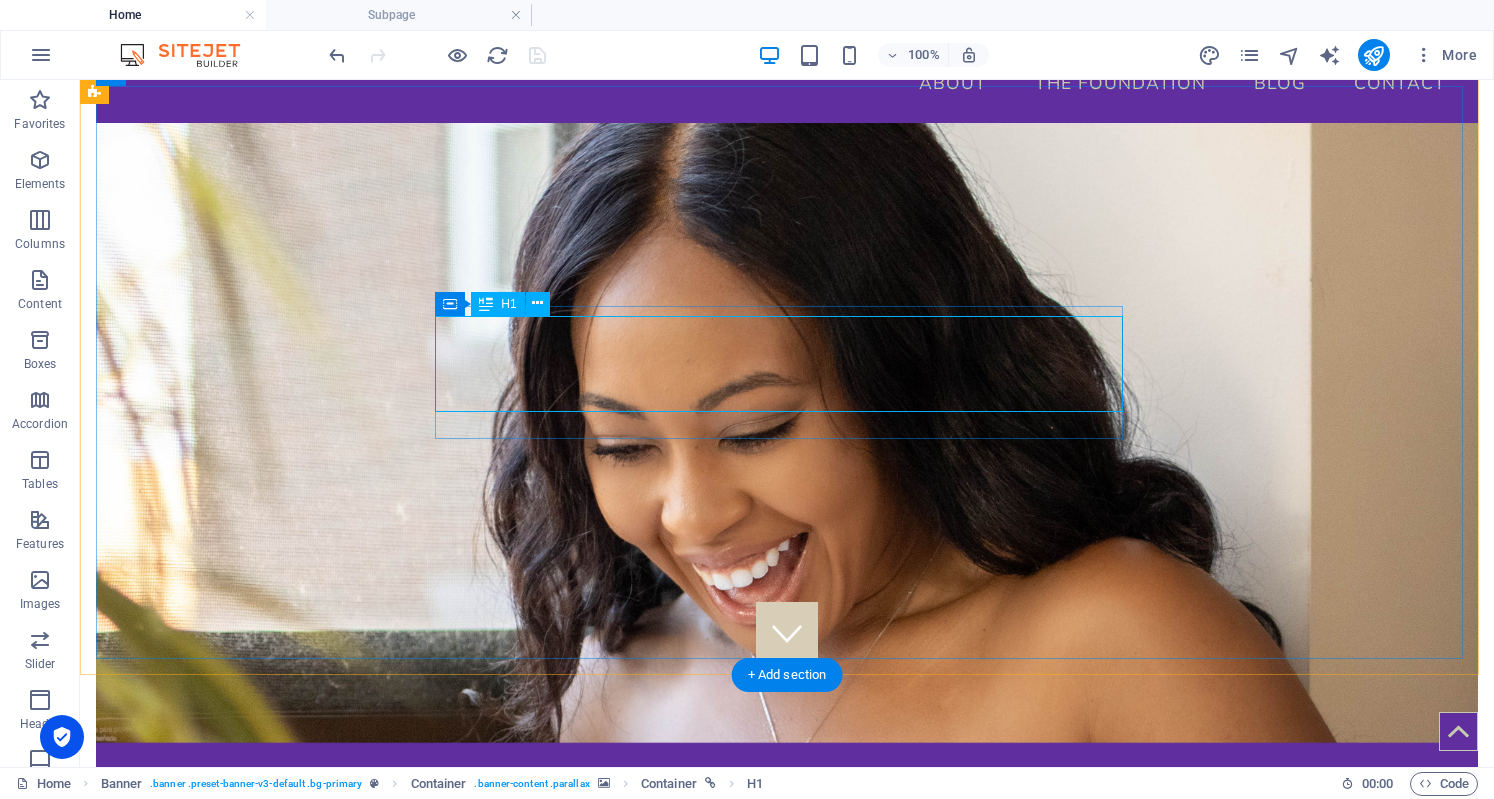 click on "[PERSON_NAME]" at bounding box center [787, 931] 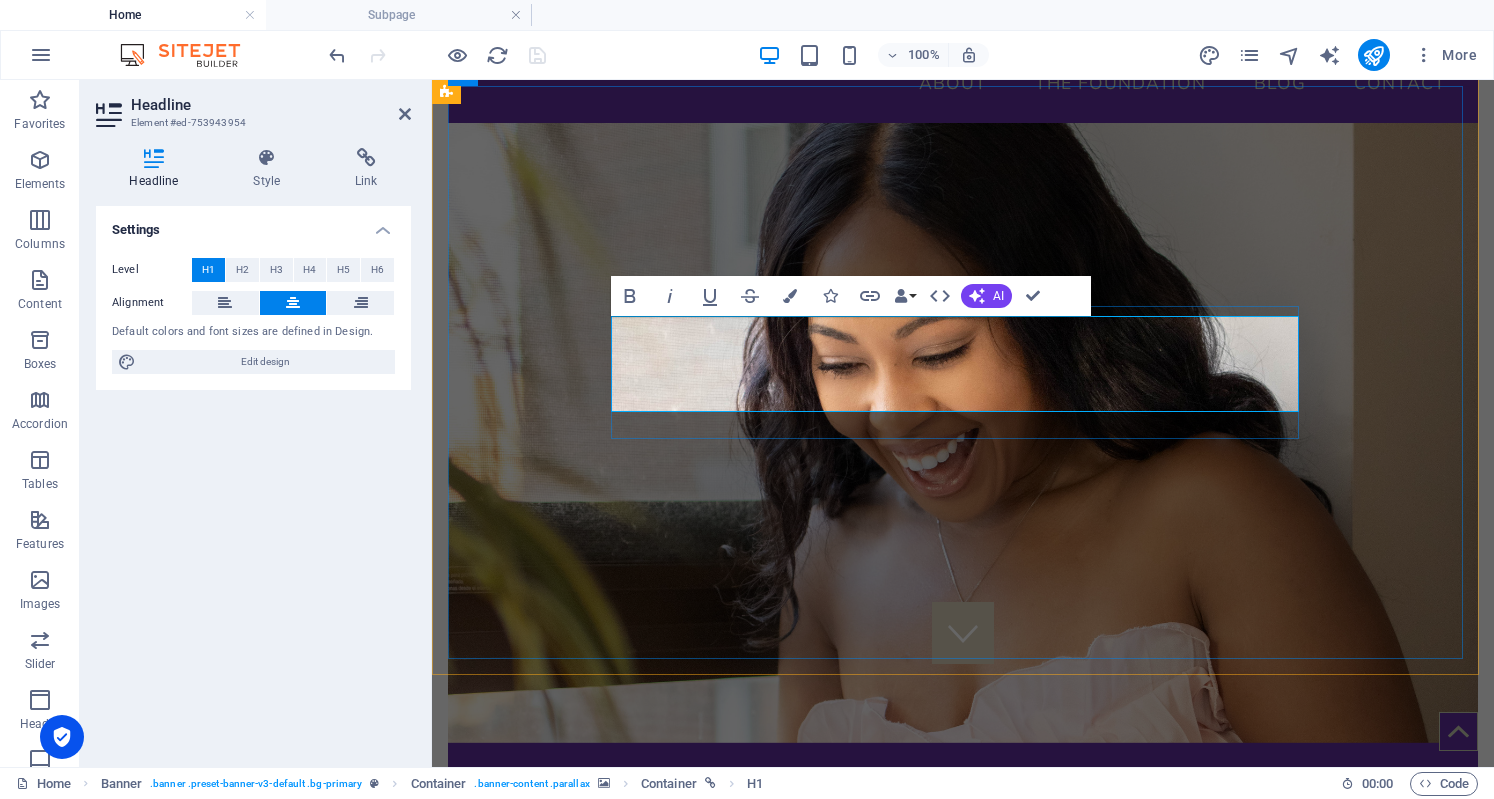 click on "[PERSON_NAME]" at bounding box center [963, 930] 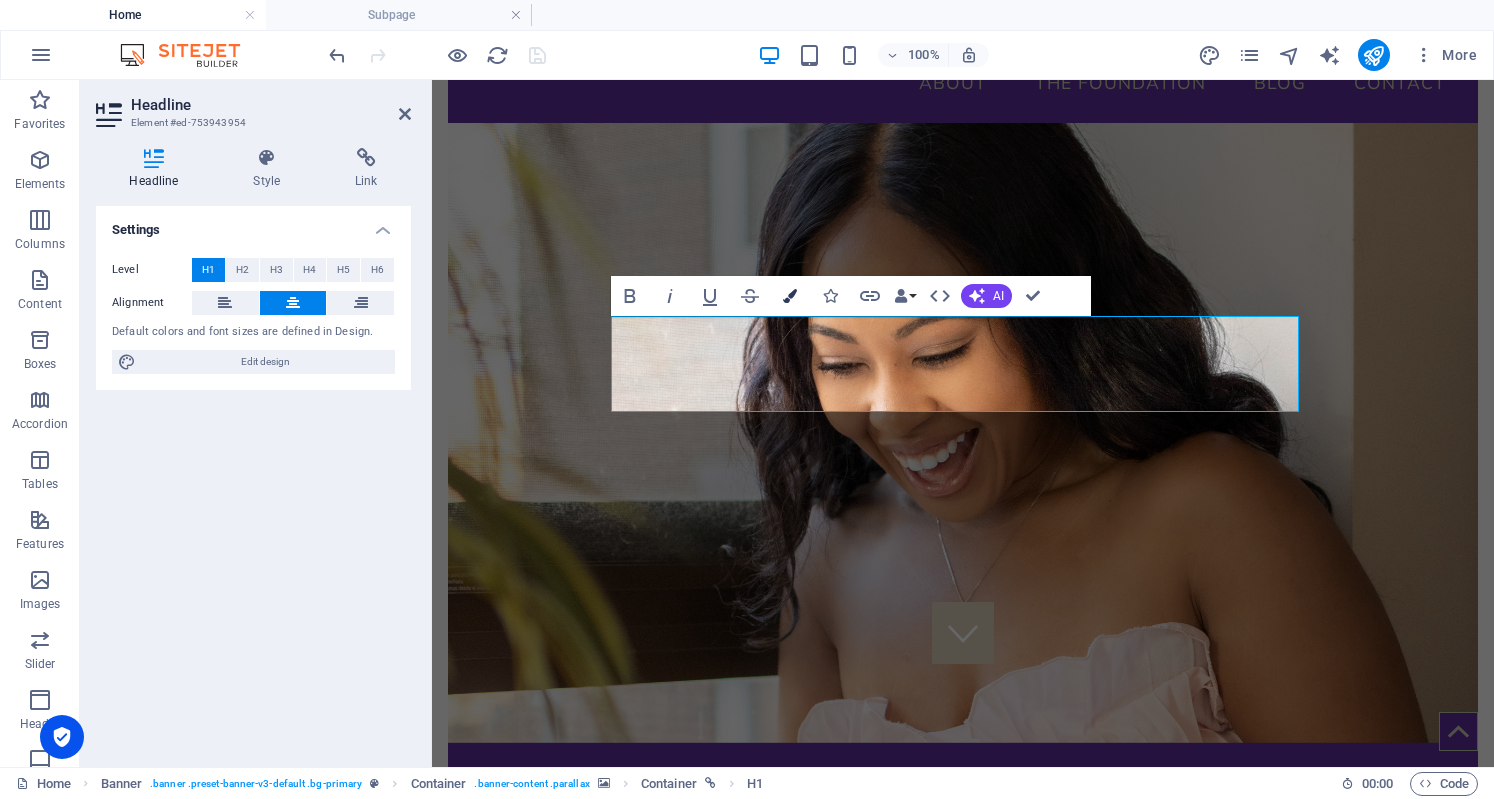 click at bounding box center (790, 296) 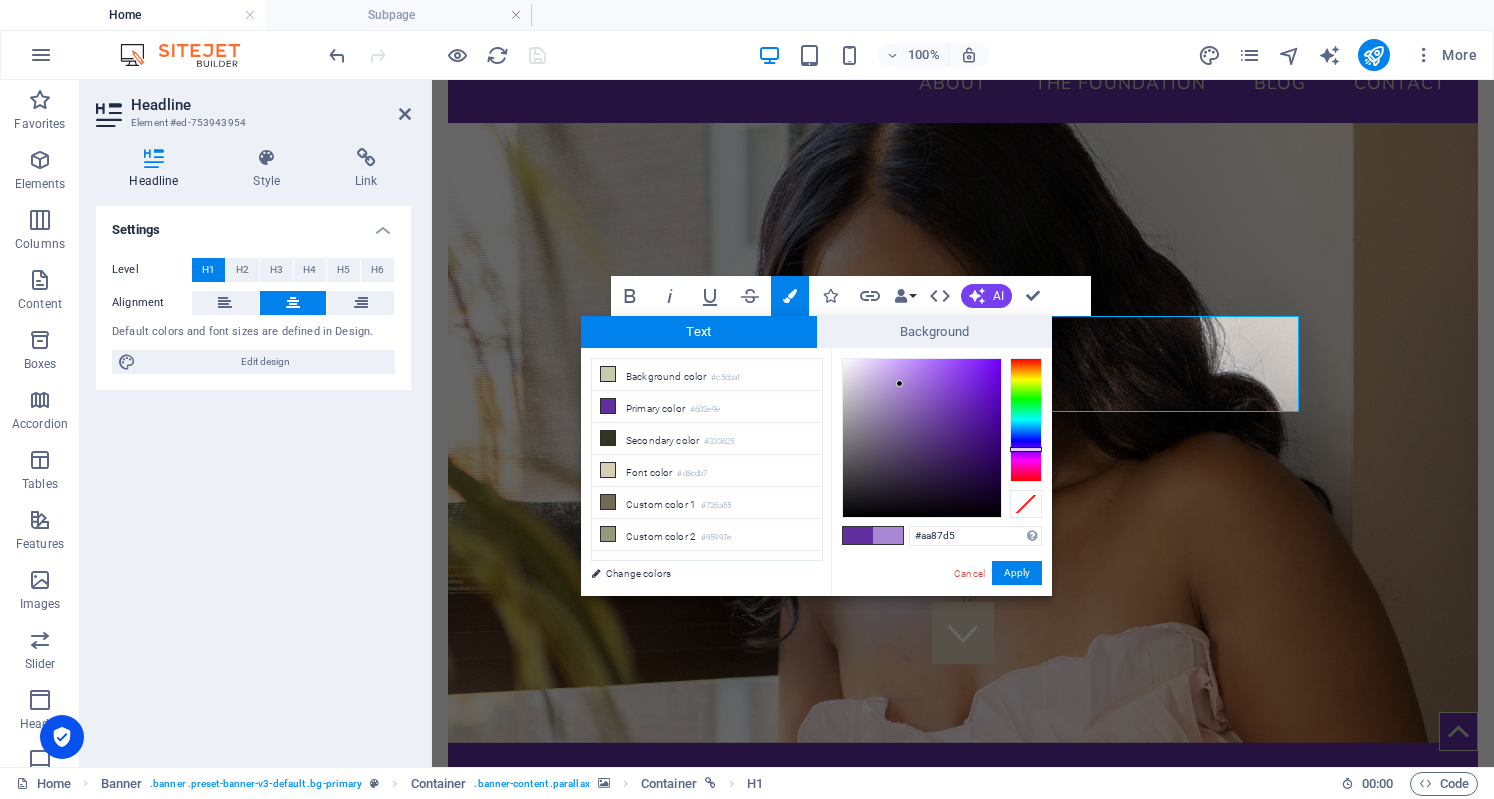 type on "#ab88d5" 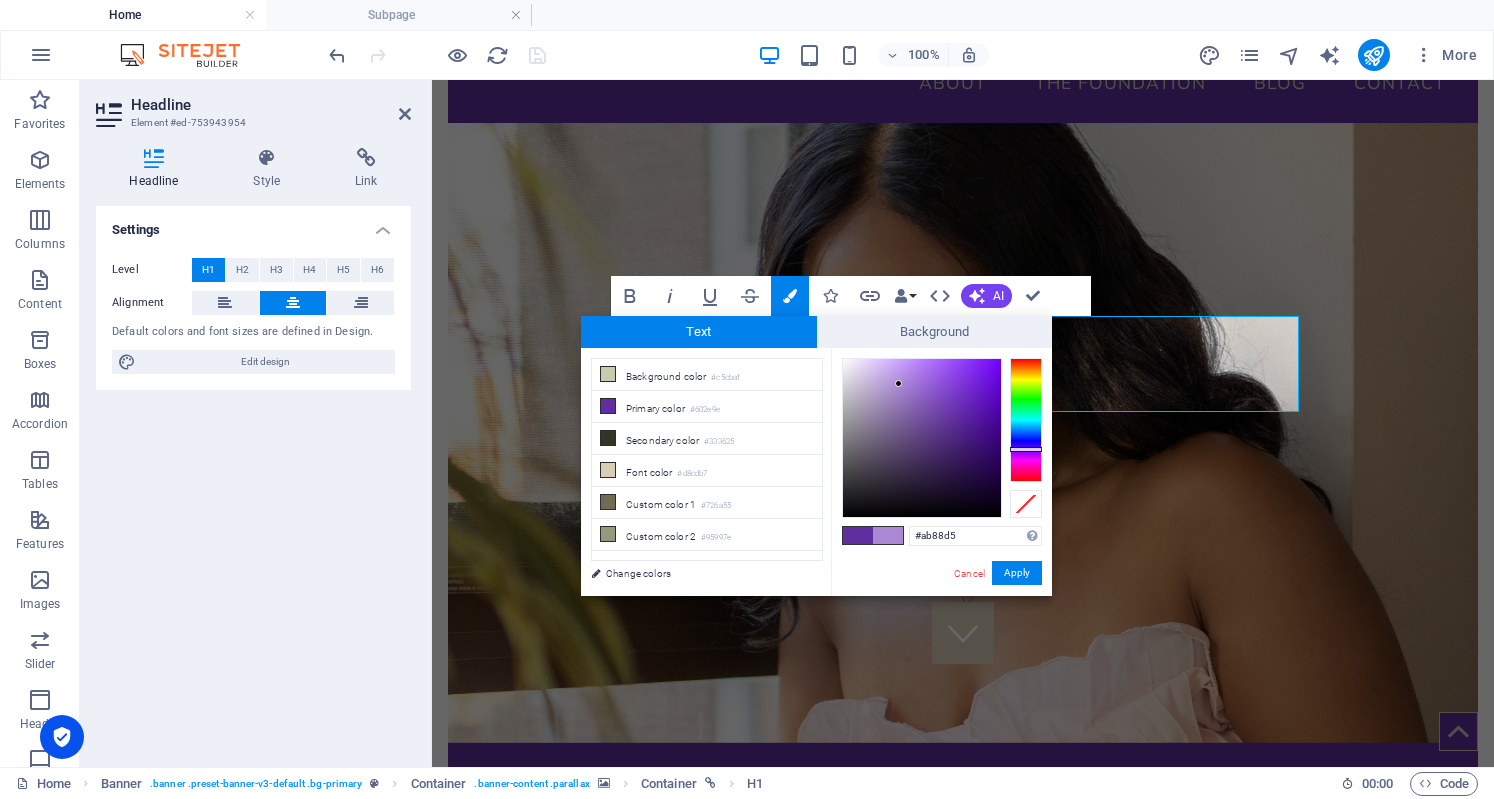 drag, startPoint x: 944, startPoint y: 411, endPoint x: 899, endPoint y: 384, distance: 52.478565 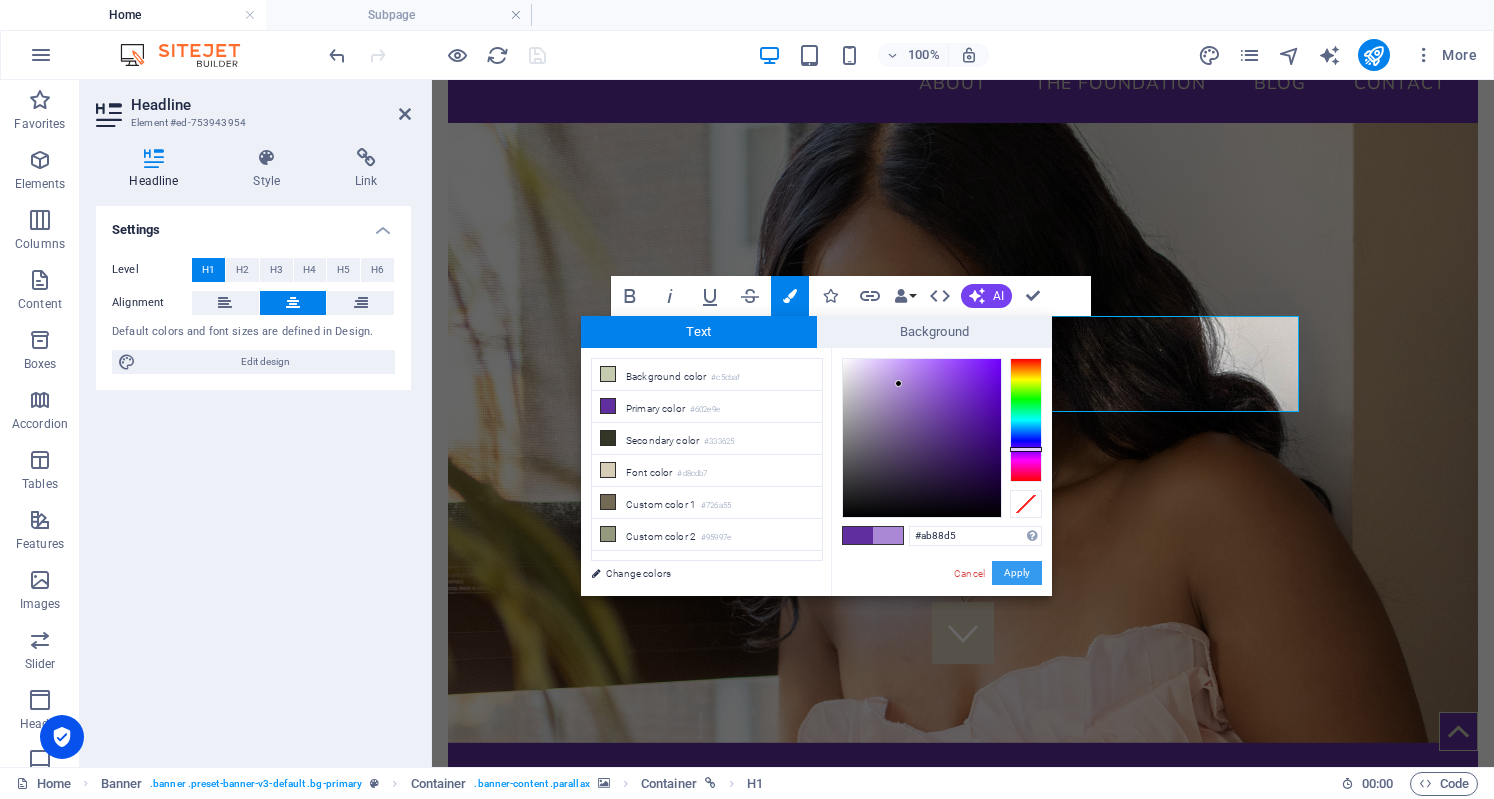click on "Apply" at bounding box center (1017, 573) 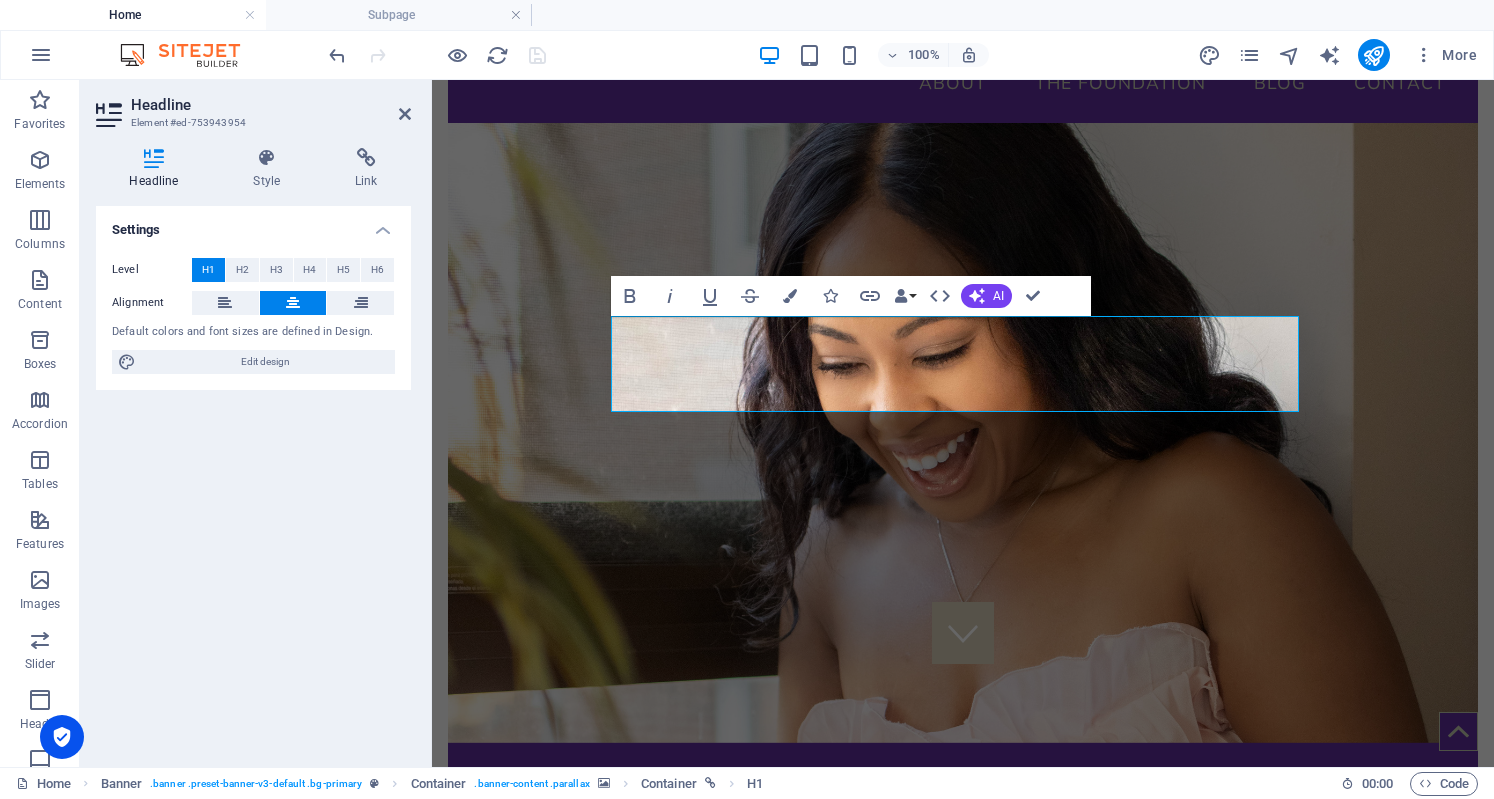 click at bounding box center (963, 433) 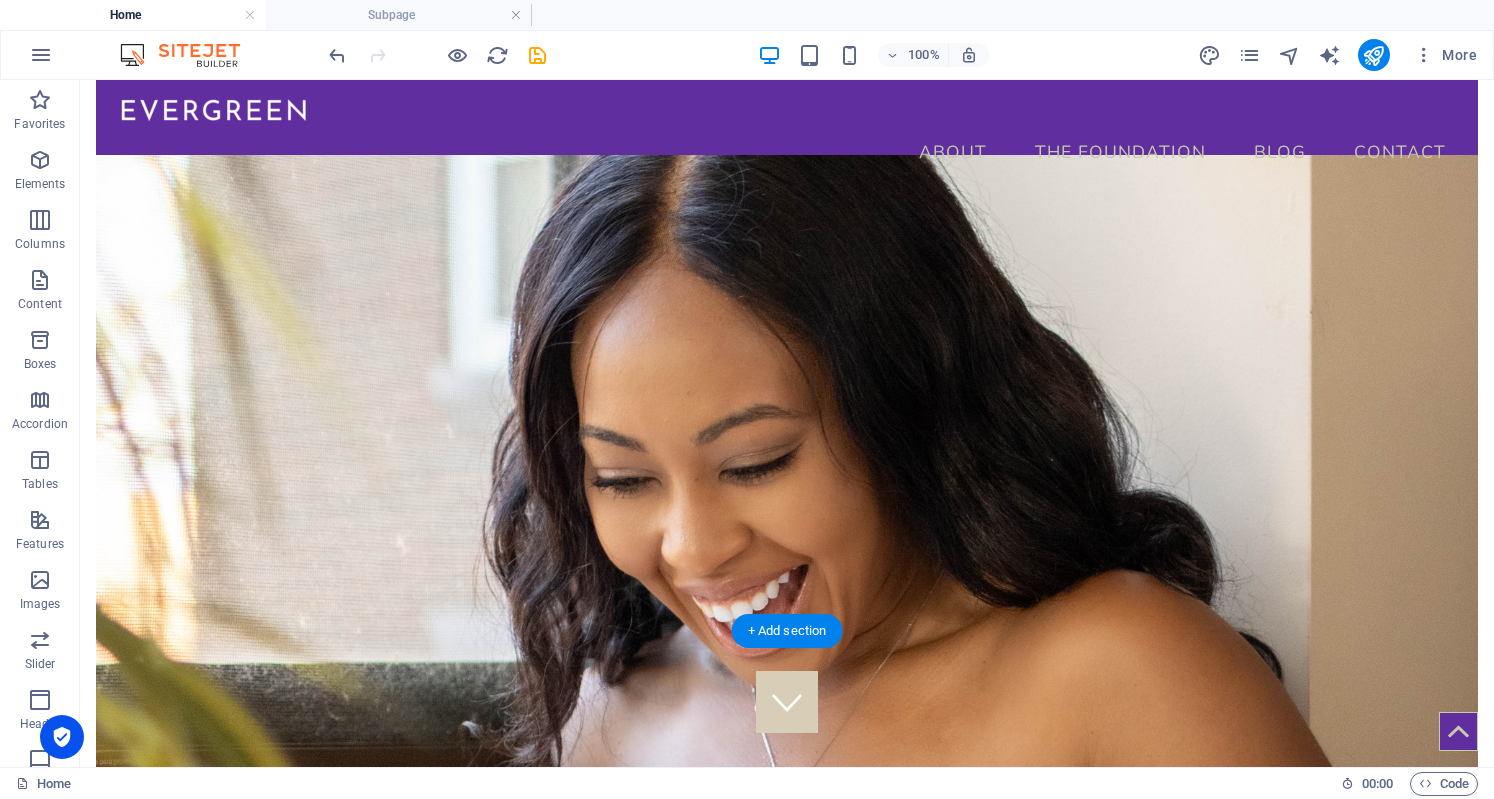 scroll, scrollTop: 0, scrollLeft: 0, axis: both 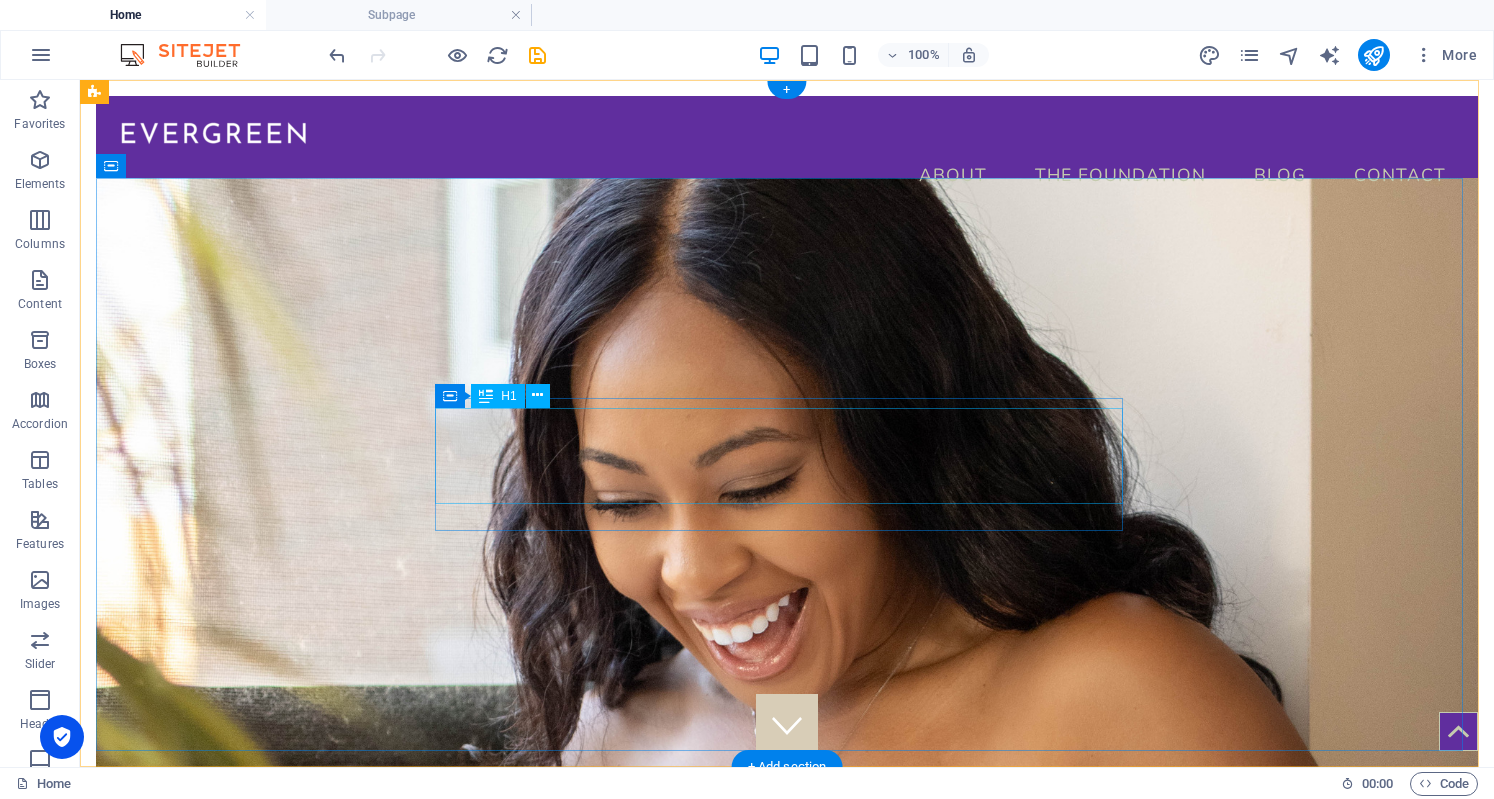 click on "[PERSON_NAME]" at bounding box center (787, 1023) 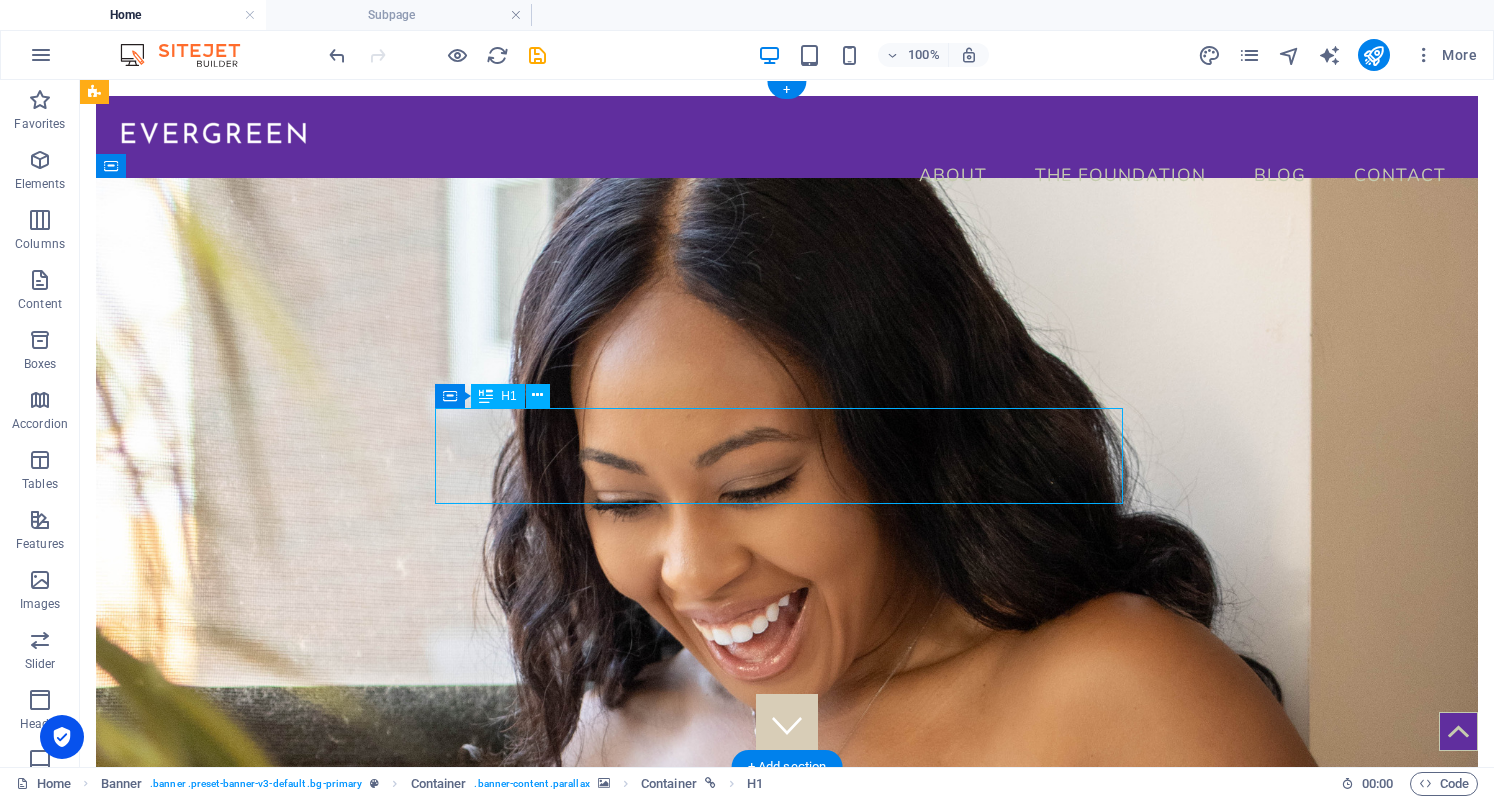 click on "[PERSON_NAME]" at bounding box center (787, 1023) 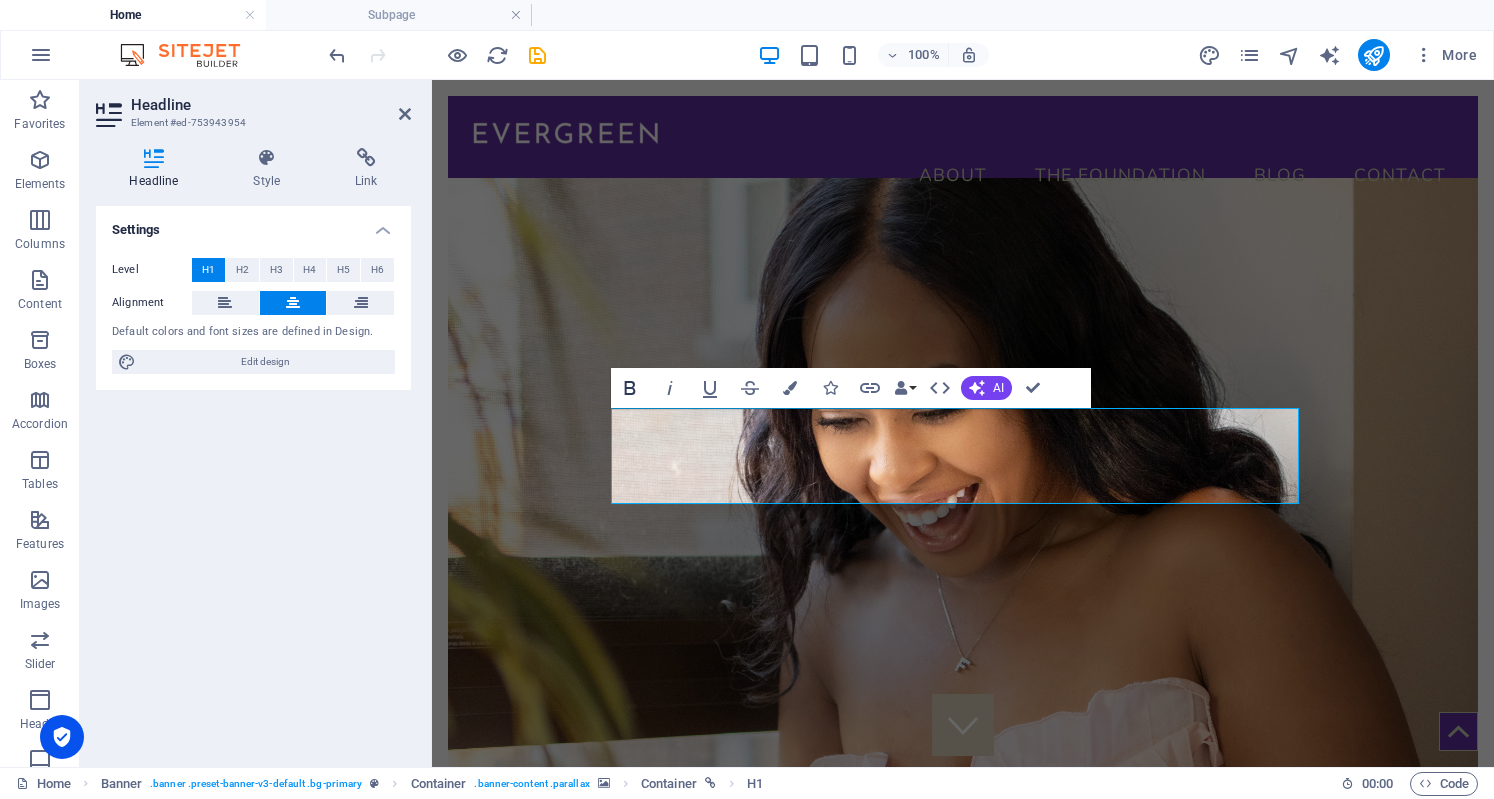 click 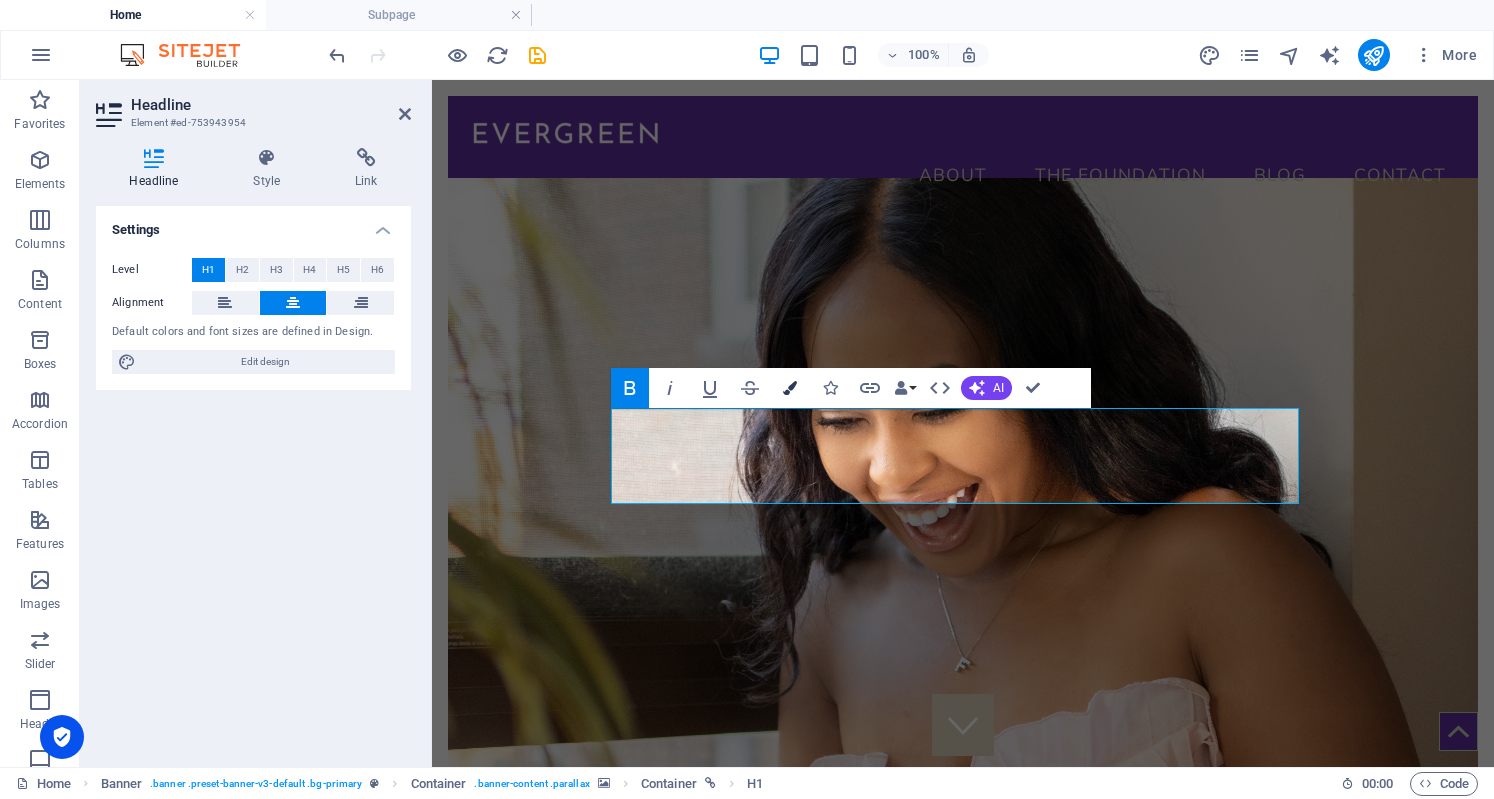 click on "Colors" at bounding box center (790, 388) 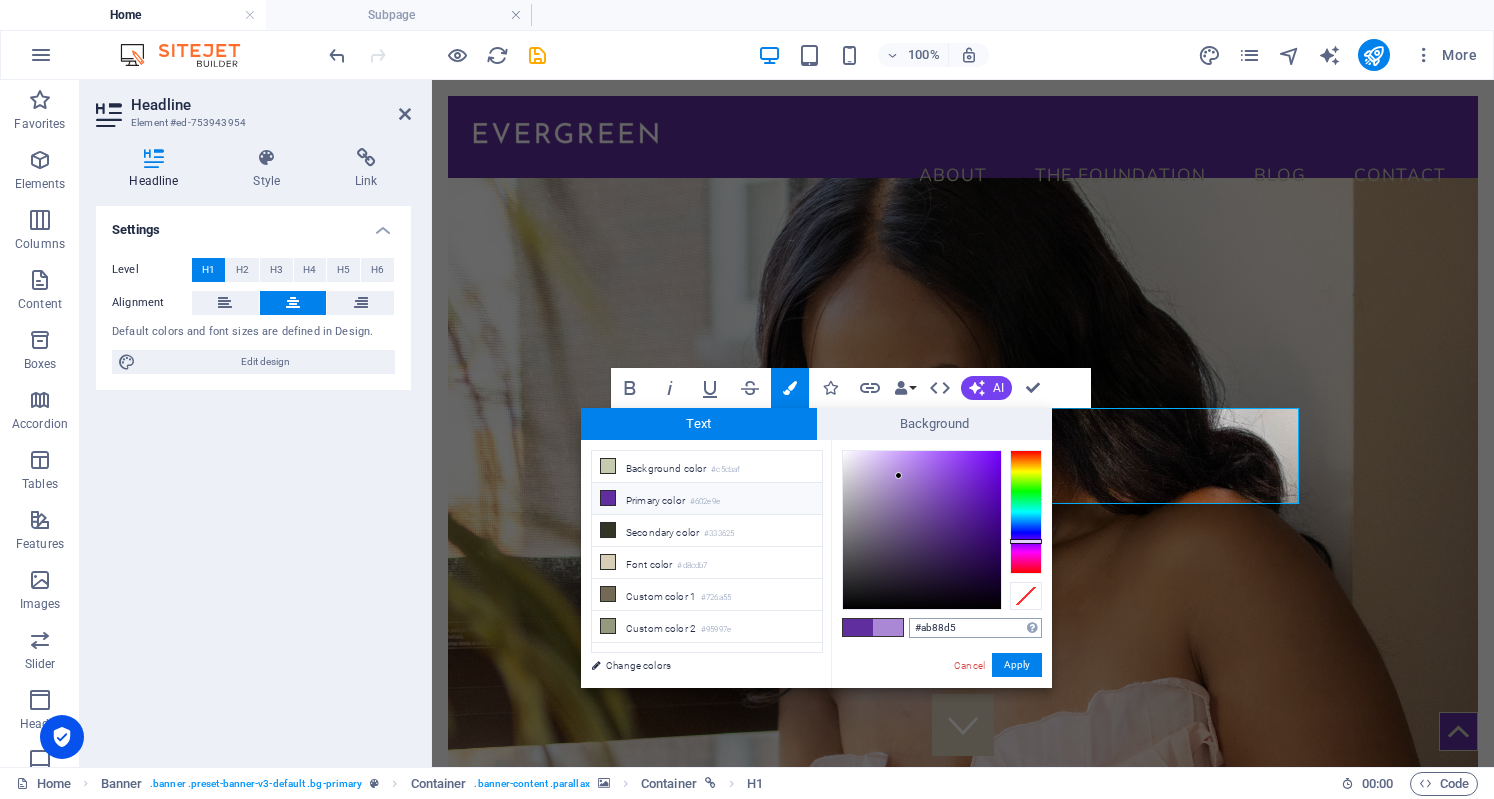 click on "#ab88d5" at bounding box center (975, 628) 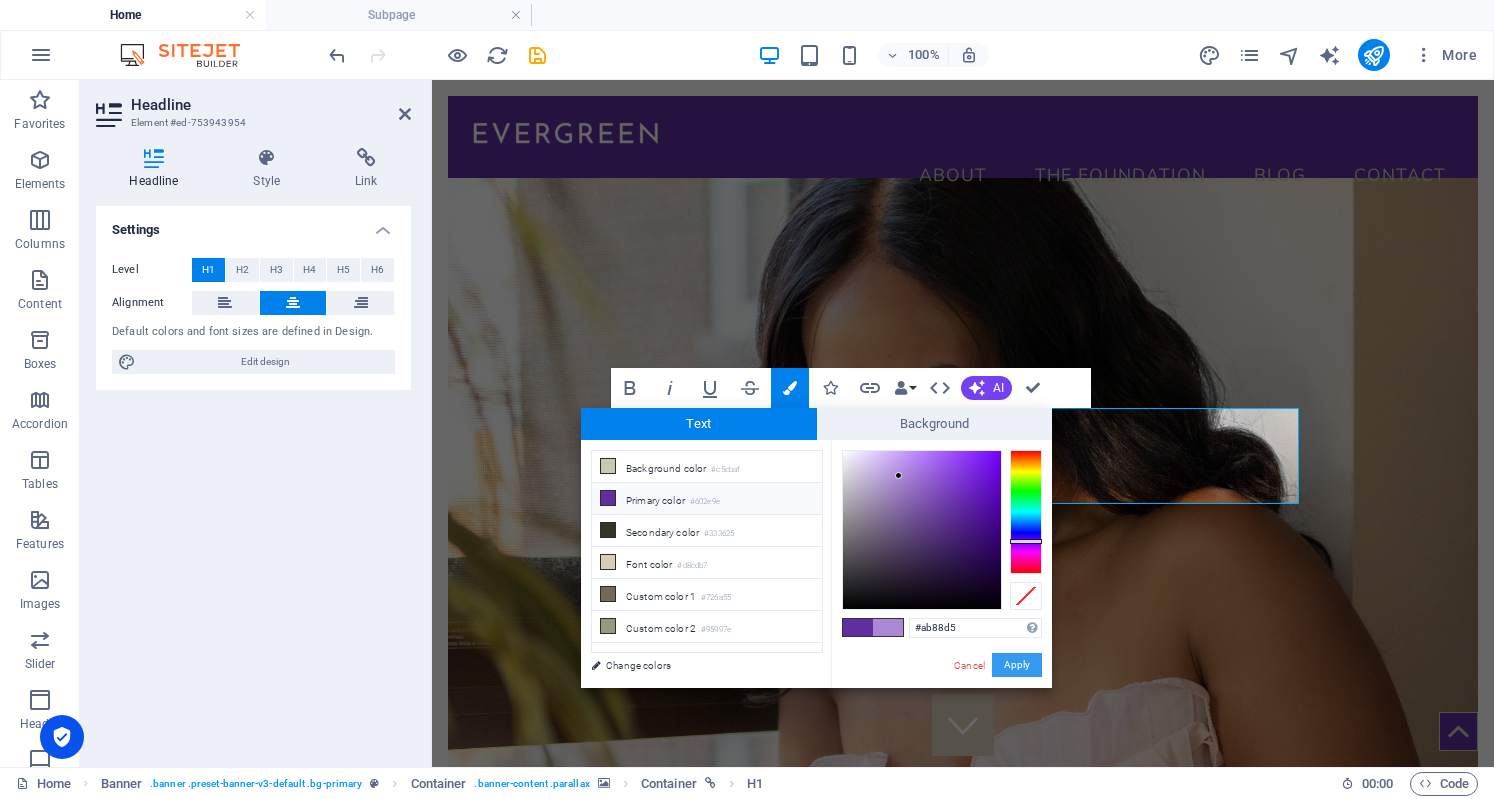 click on "Apply" at bounding box center (1017, 665) 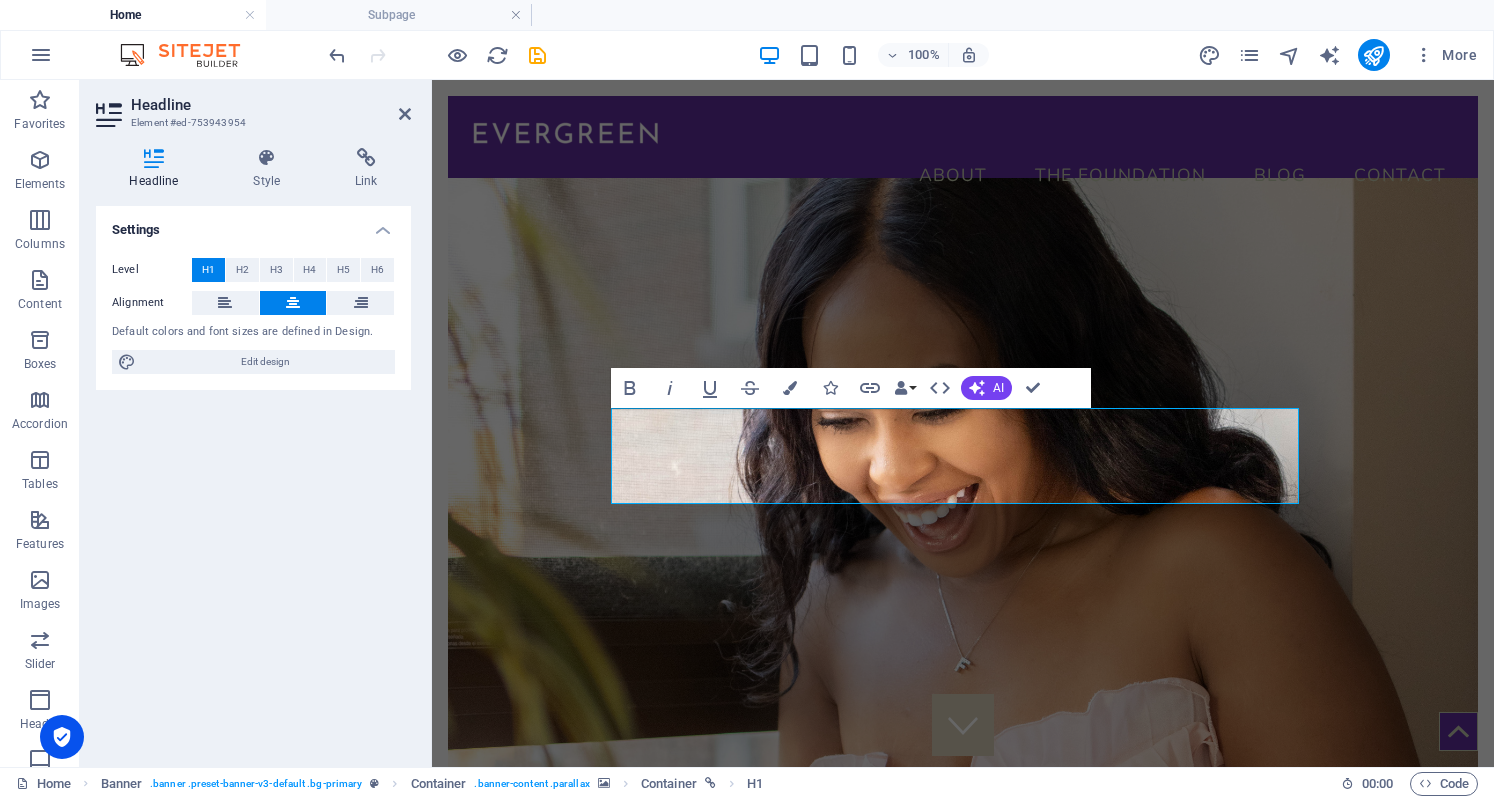 click at bounding box center (963, 488) 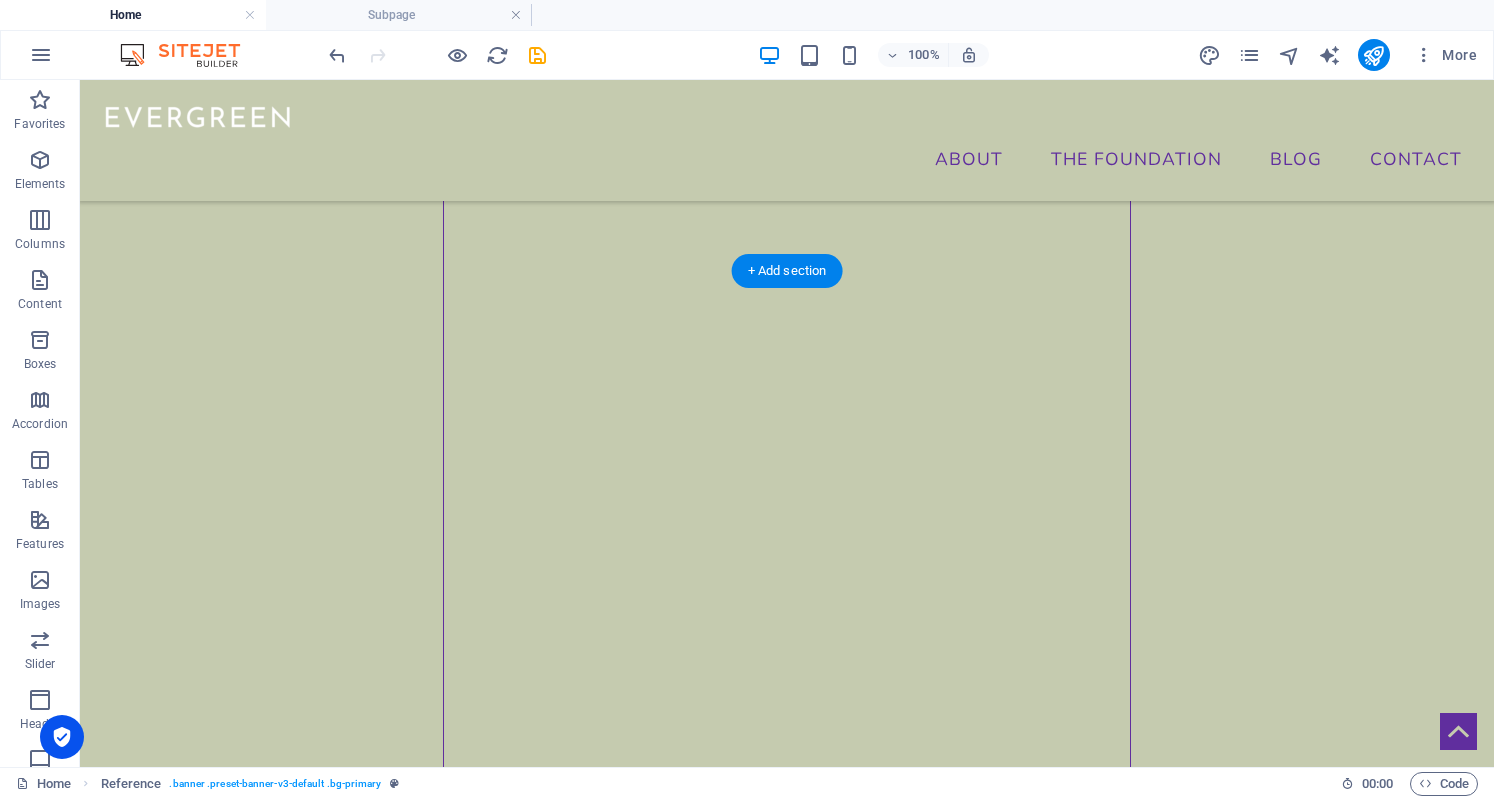 scroll, scrollTop: 4608, scrollLeft: 0, axis: vertical 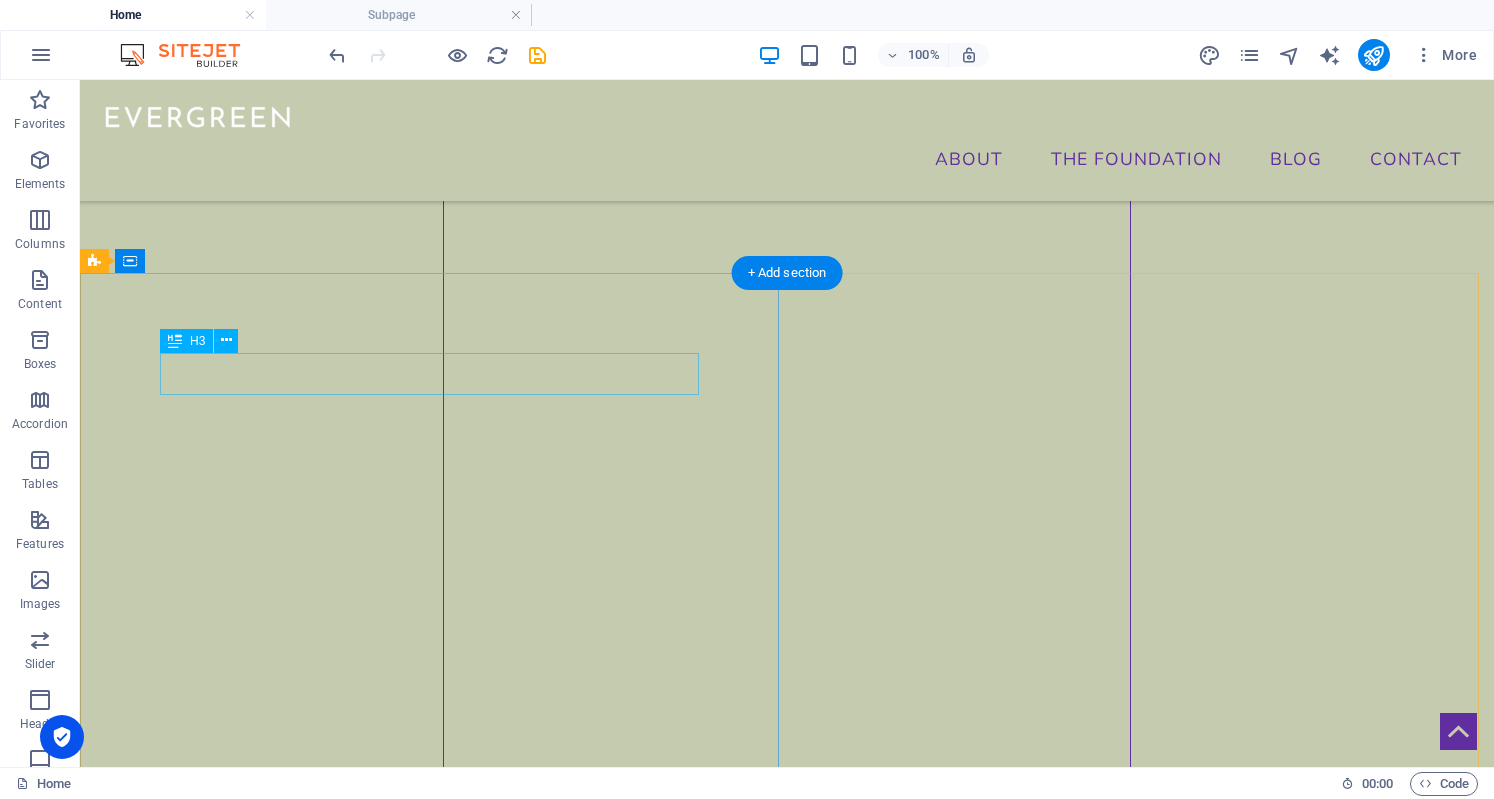 click on "get to know [PERSON_NAME]!" at bounding box center [787, 23680] 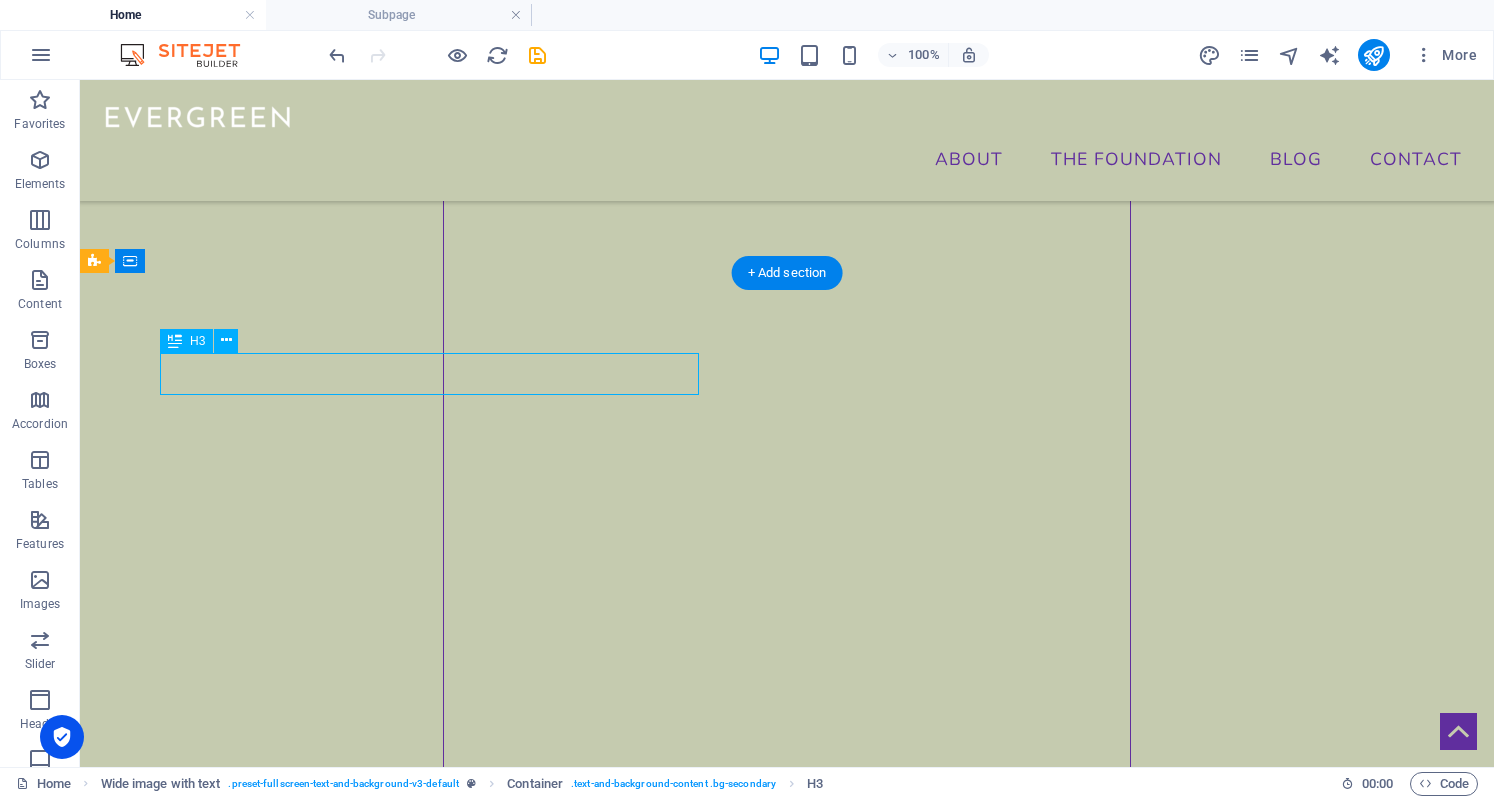 click on "get to know [PERSON_NAME]!" at bounding box center [787, 23680] 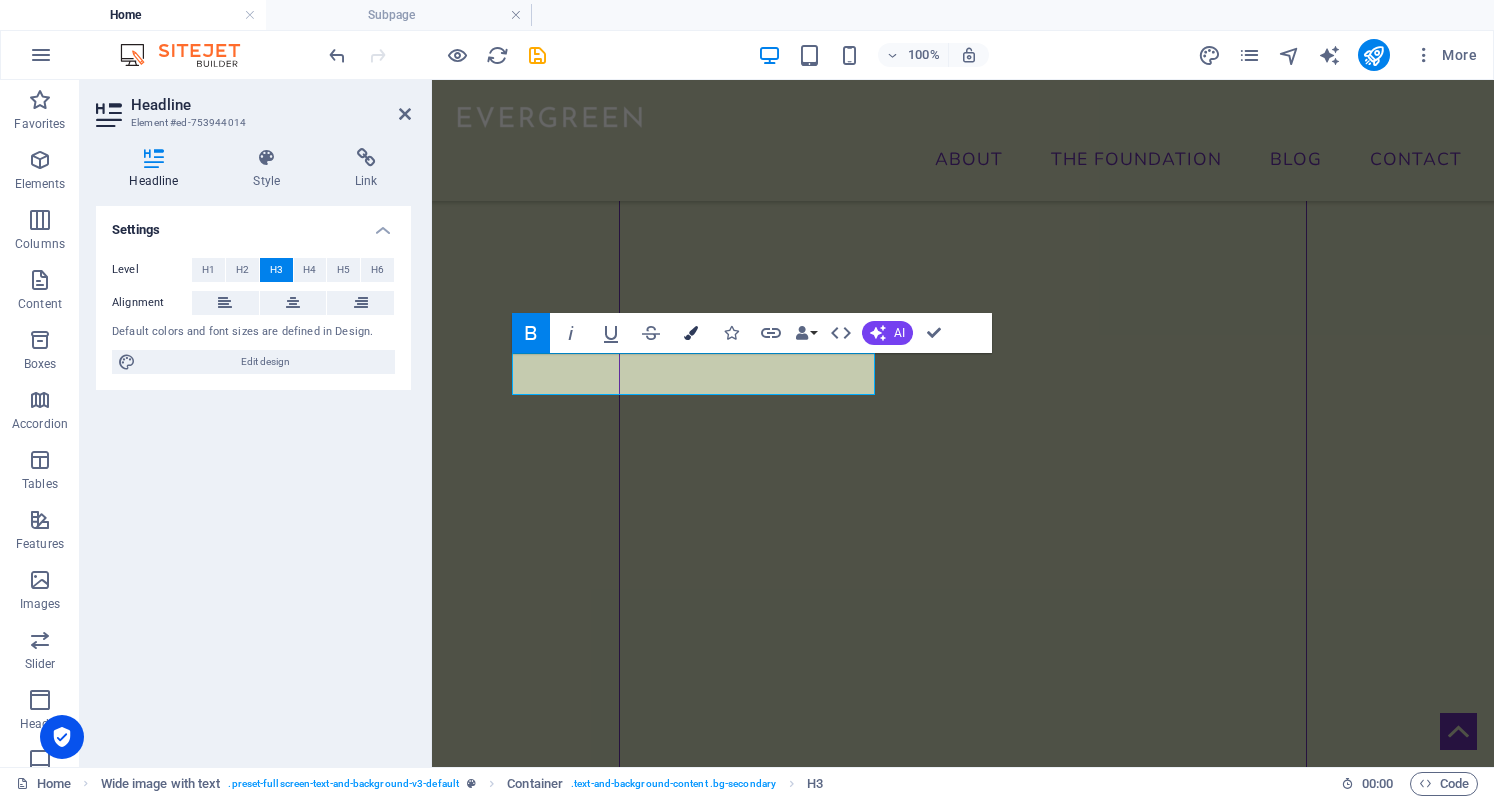 click at bounding box center (691, 333) 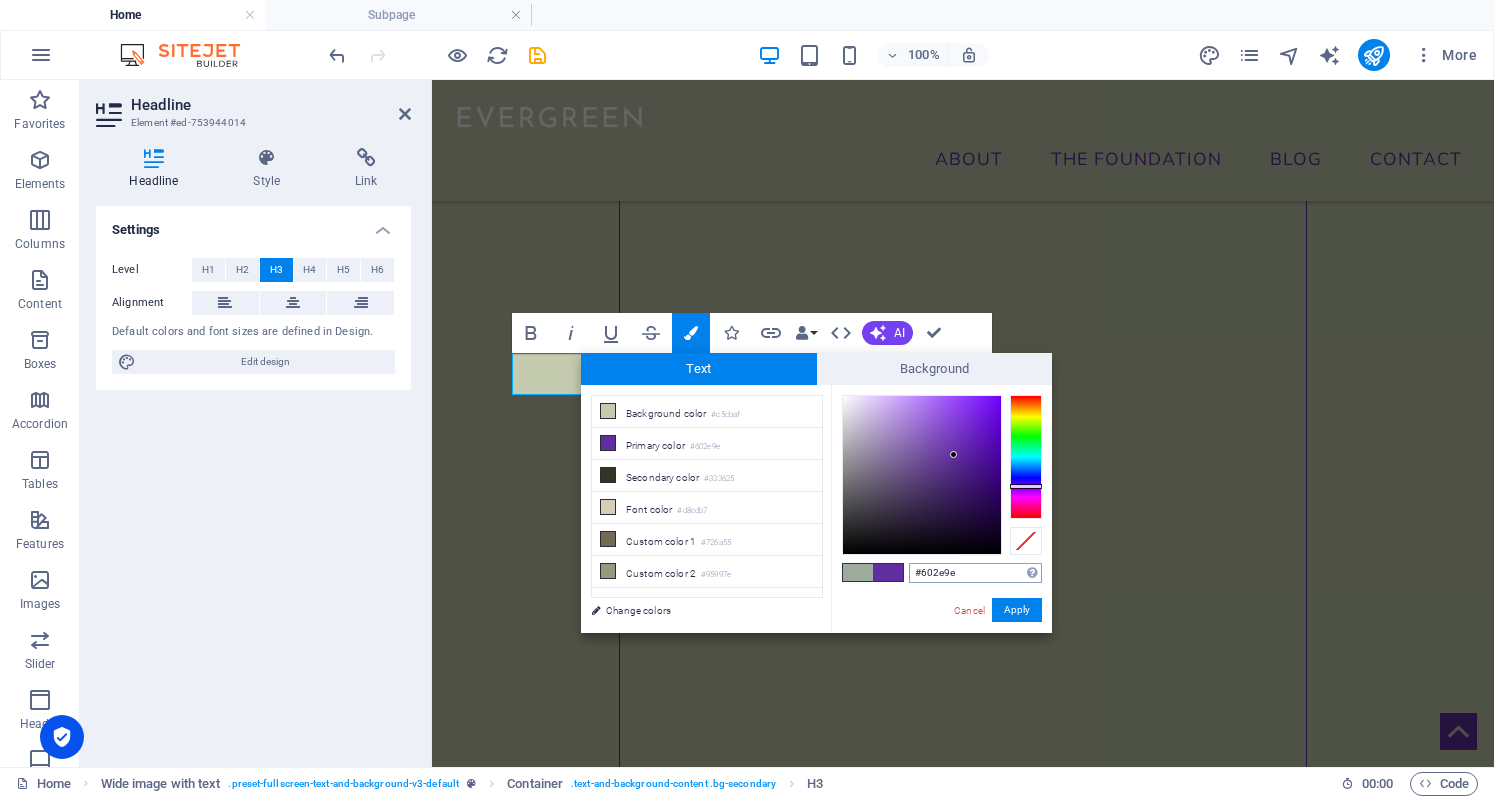click on "#602e9e" at bounding box center [975, 573] 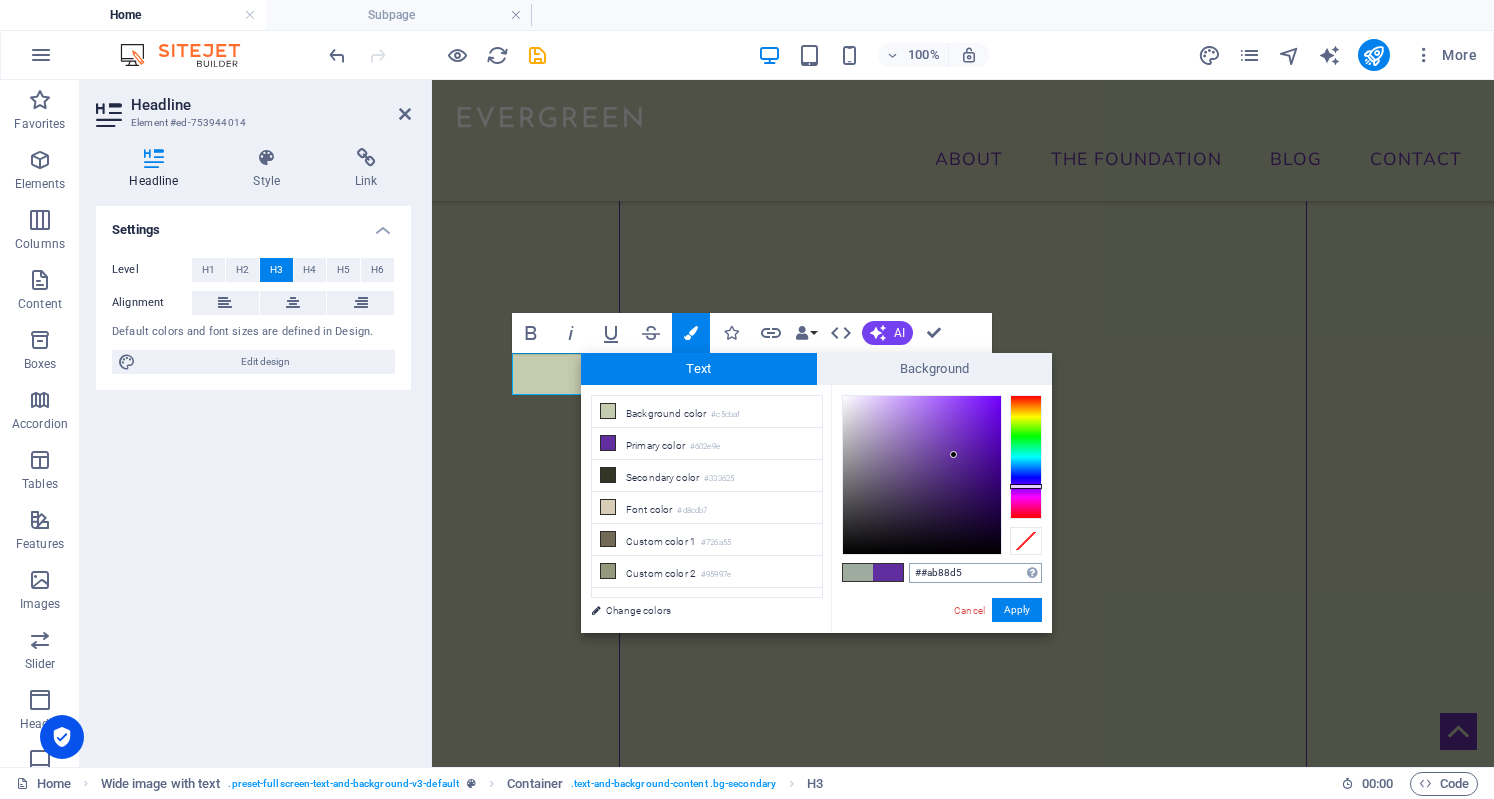 type on "#ab88d5" 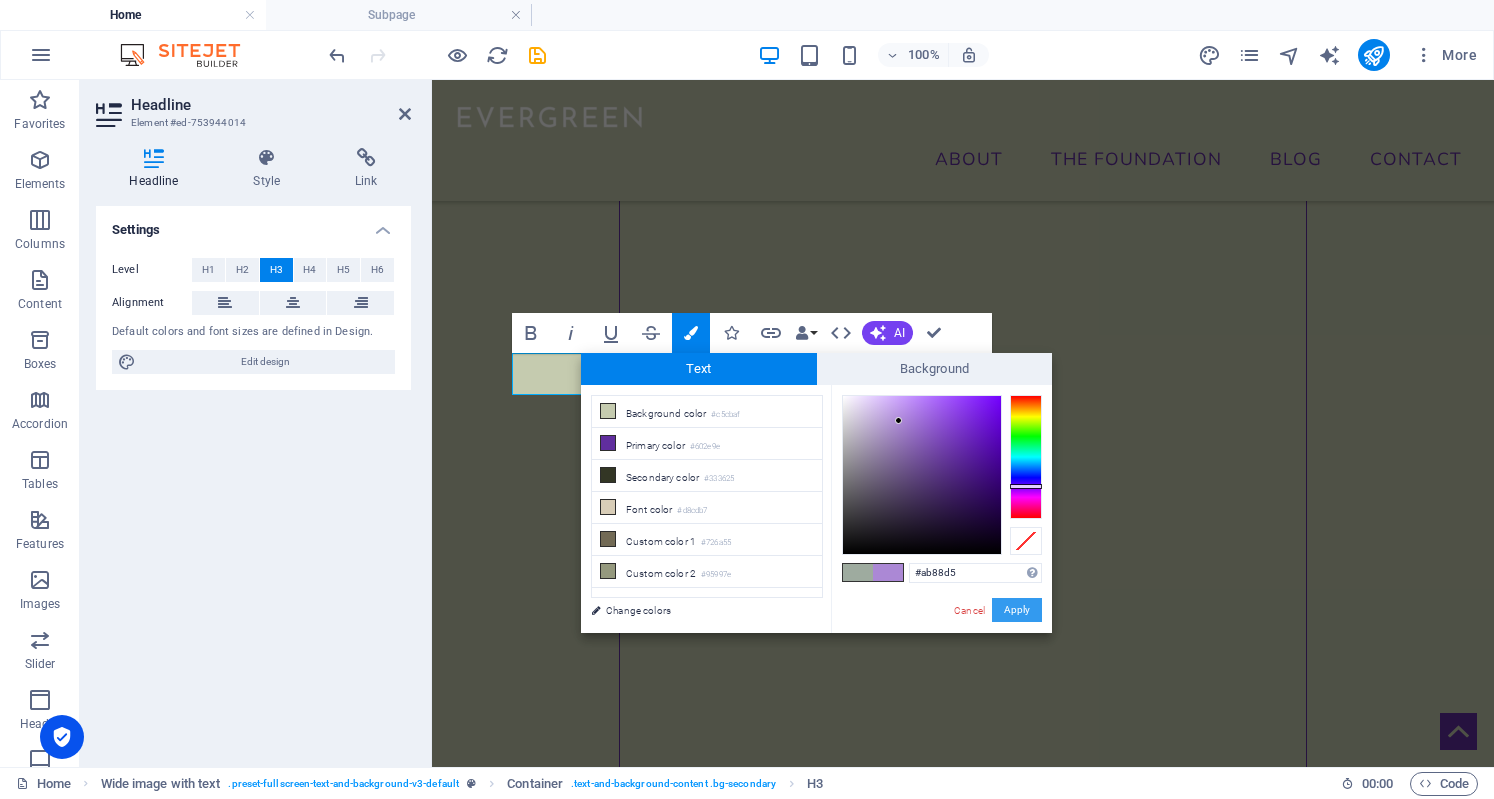 click on "Apply" at bounding box center (1017, 610) 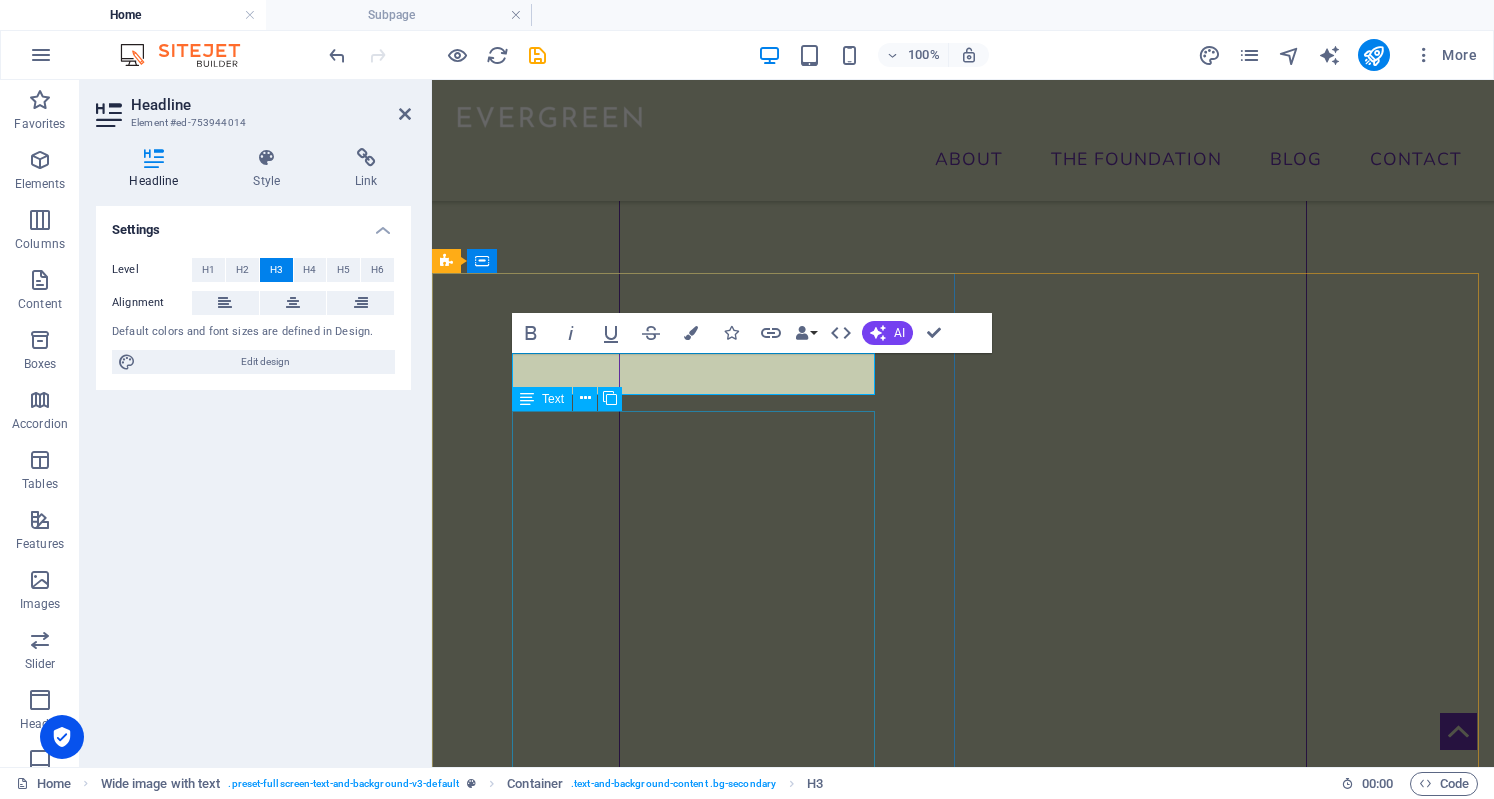 click on "What’s your go-to self-care ritual after a long day? I have two. Meditation and Sleep therapy (Yes, I take naps to reset). What’s one word you’d use to describe your journey so far? Therapowerment       If you could have dinner with any woman—past or present—who would it be? This is hard ask for just one. But I have four in mind Oprah, Jackie Kennedy, Michelle Obama and Folorunsho Alakija. What’s your current wellness obsession? Athletic Training What’s one song that instantly lifts your mood? Only one? Music is therapy and it really does depend on where and what my mental health  needs at the time but these songs are always on repeat. From meditation to motivation. - Natural Mystic by Bob Marley from his Exodus Album - HUGEL x Topic x Arash feat. Daecolm - I Adore You and Zerb, Soiya Nazu - Mwaki (Tiësto VIP's Mix) - Never Complain –Teejay ft Masicka (clean version) - Cough - Kizz Daniel & Beck G - La Calle Bota Fuego - Bad Bunny, El Alfa - Hustlin' - Rick Ross extrovert." at bounding box center (963, 24877) 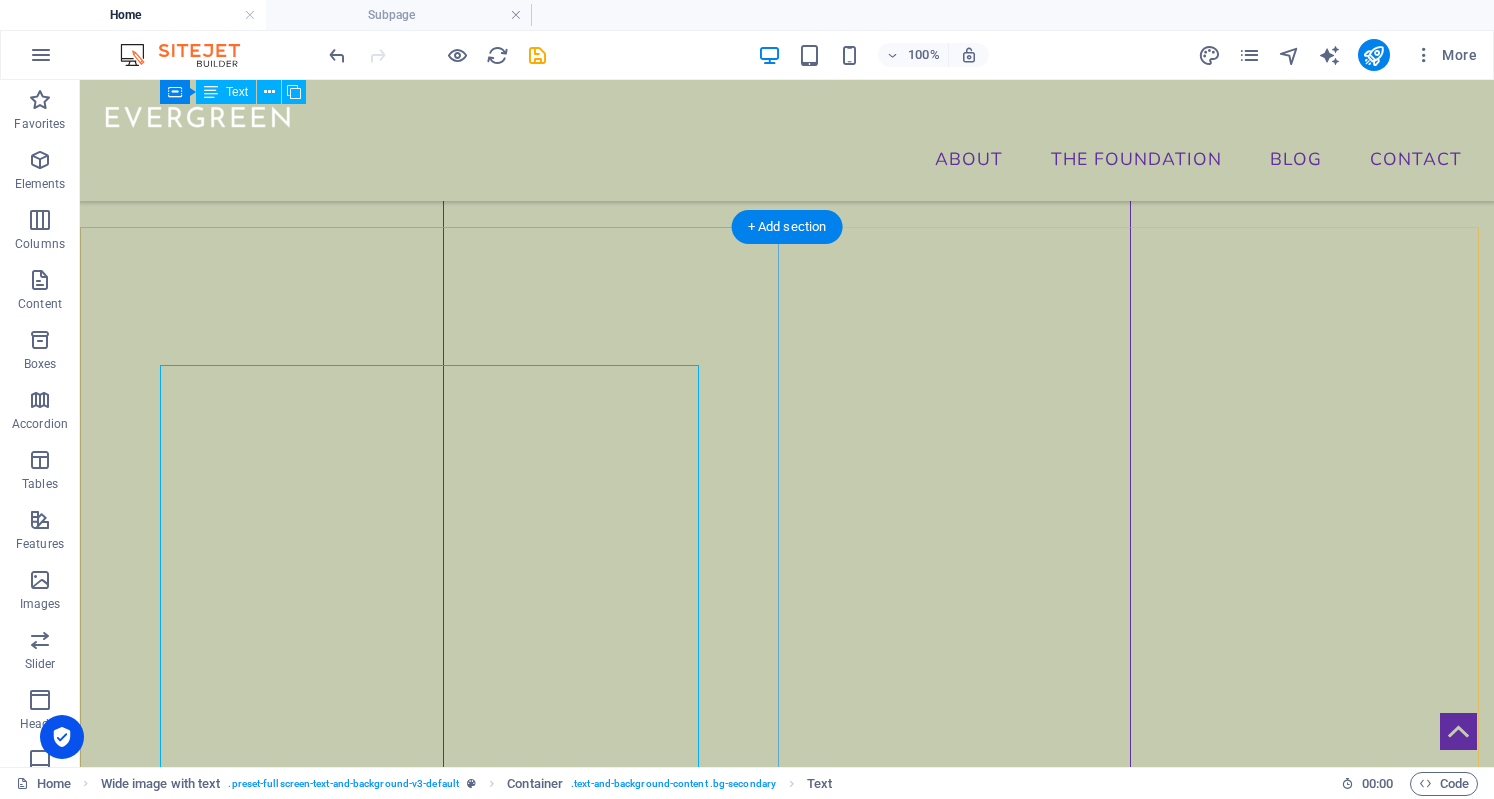 scroll, scrollTop: 4652, scrollLeft: 0, axis: vertical 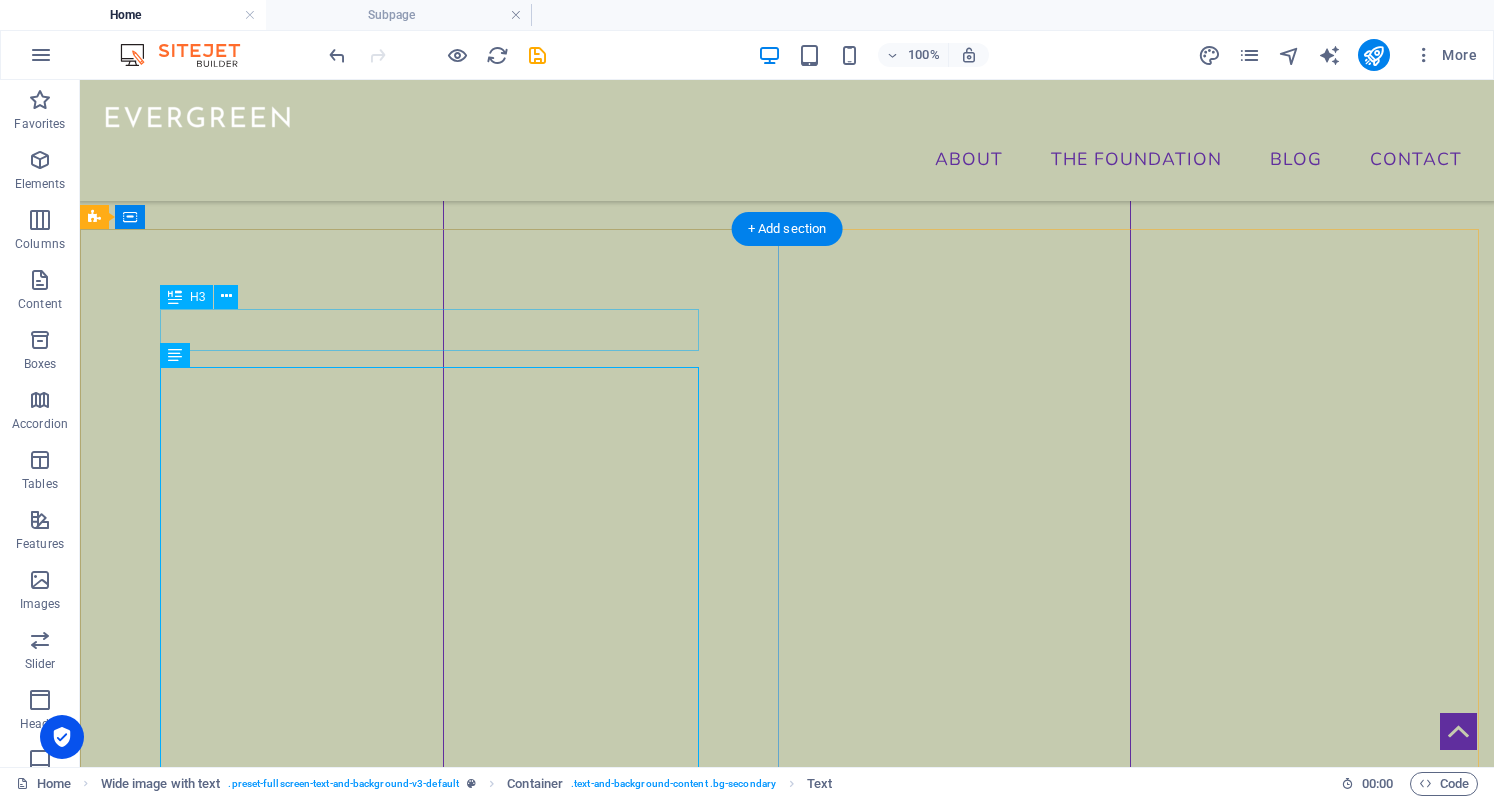 click on "get to know [PERSON_NAME]!" at bounding box center [787, 23635] 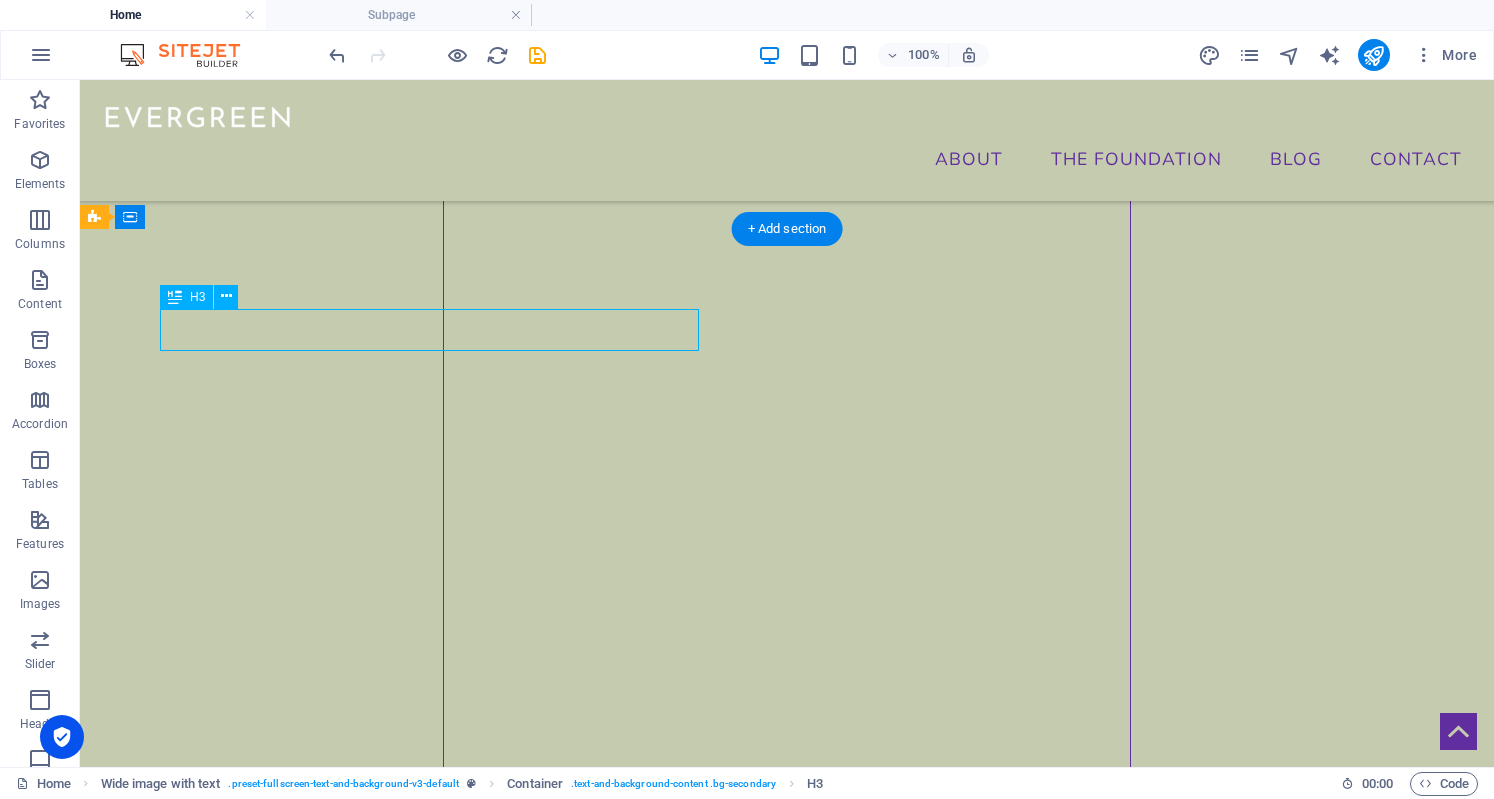 click on "get to know [PERSON_NAME]!" at bounding box center (787, 23635) 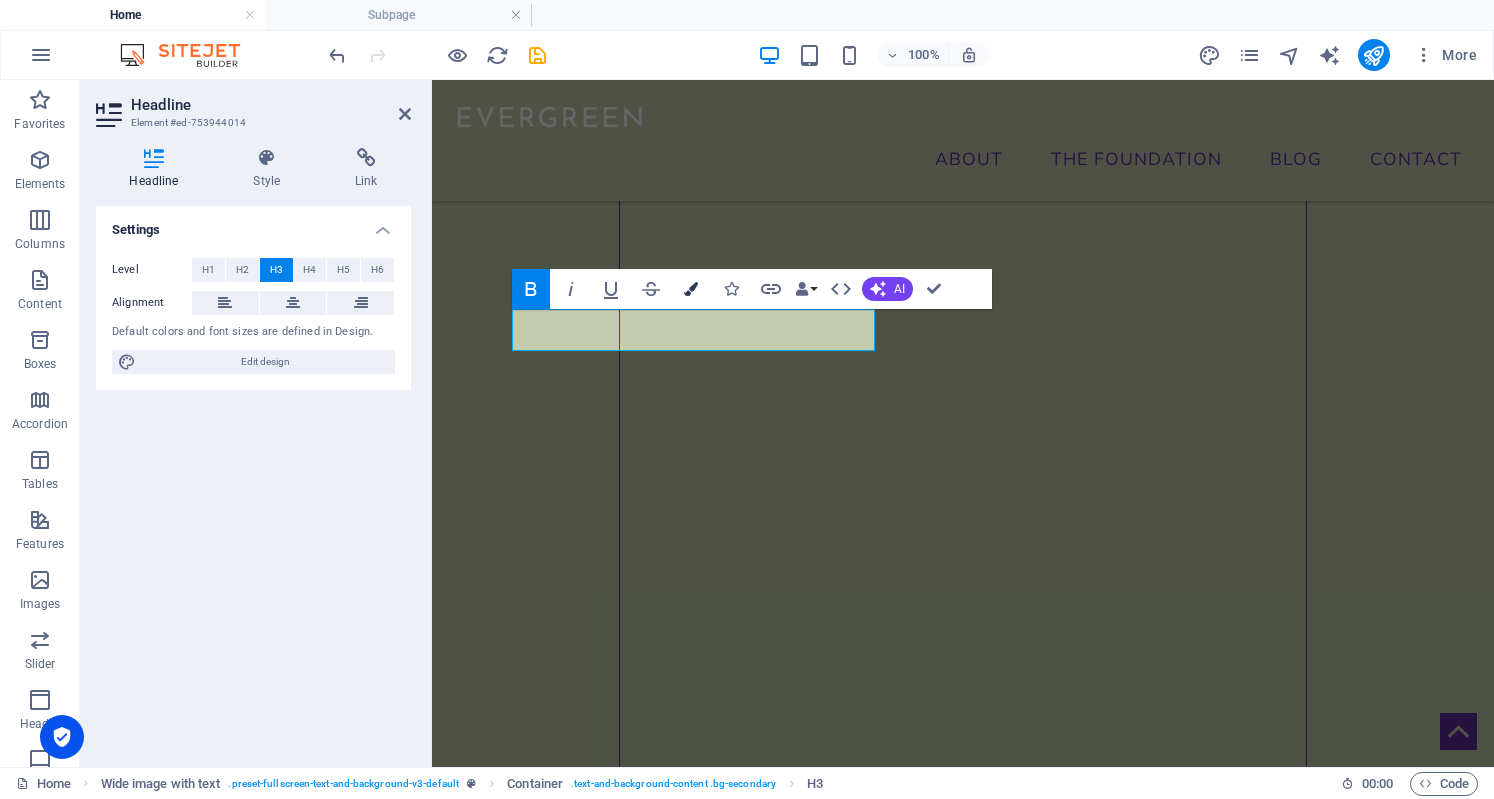 click at bounding box center [691, 289] 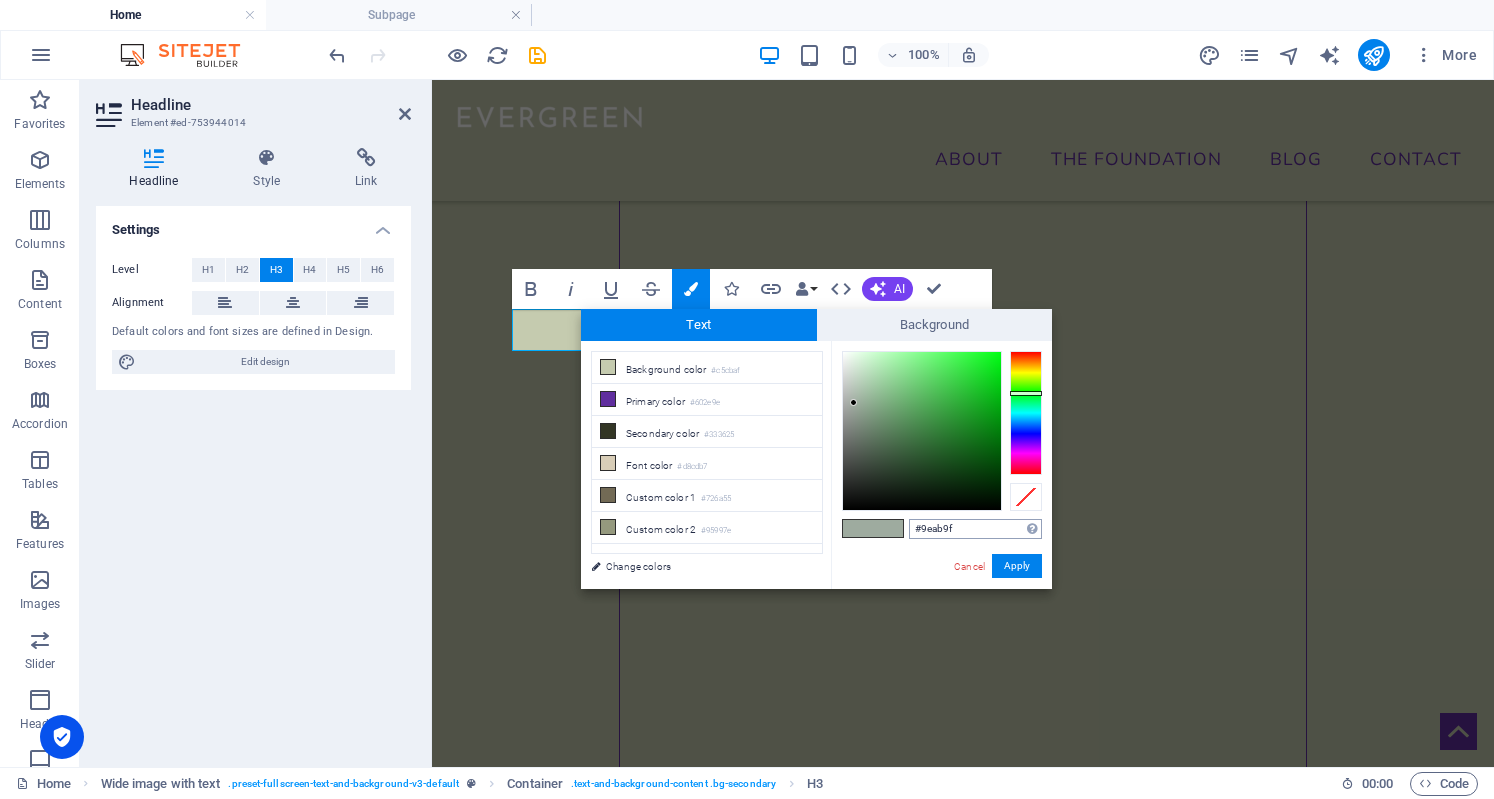 click on "#9eab9f" at bounding box center [975, 529] 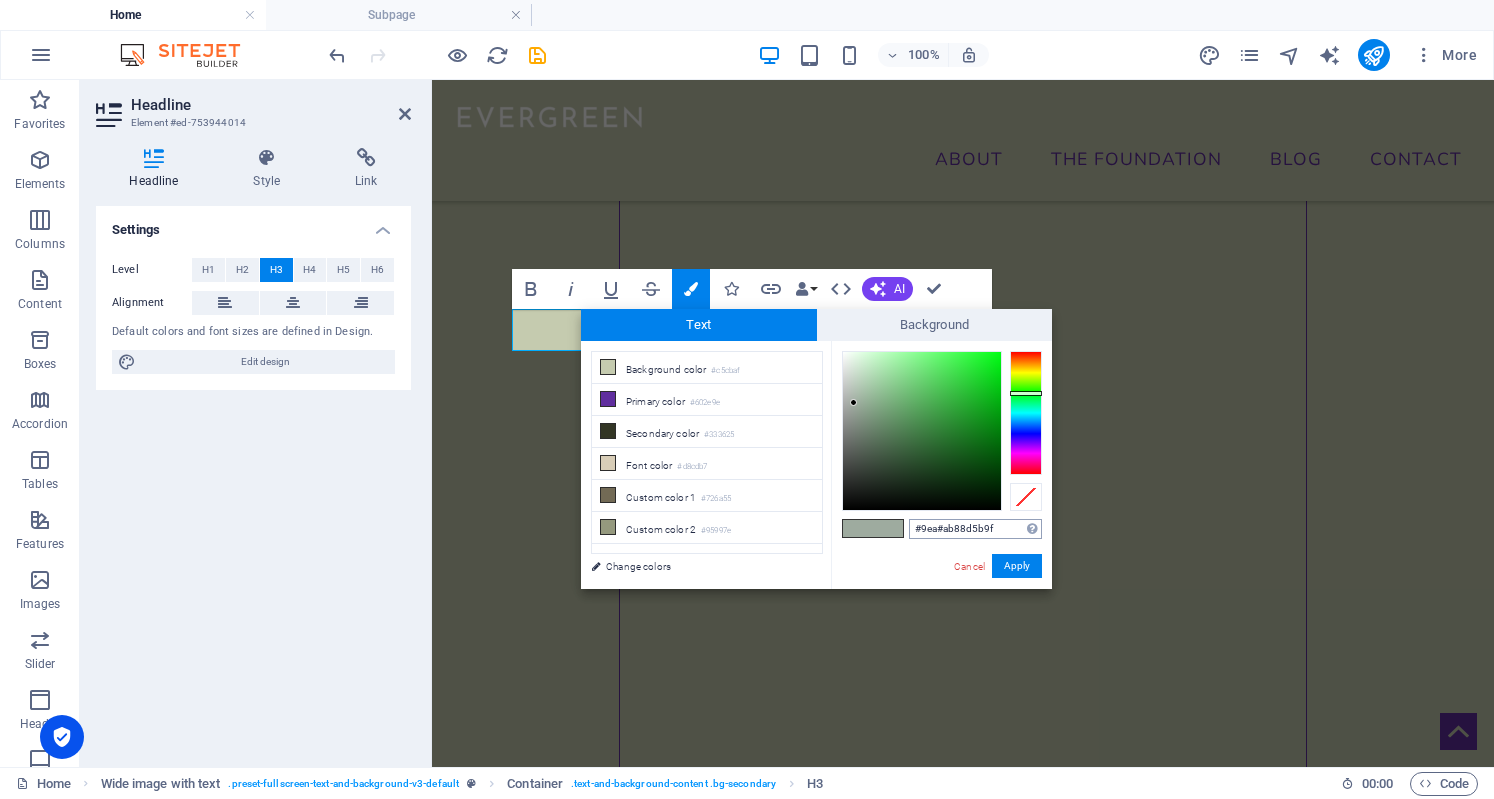 click on "#9ea#ab88d5b9f" at bounding box center (975, 529) 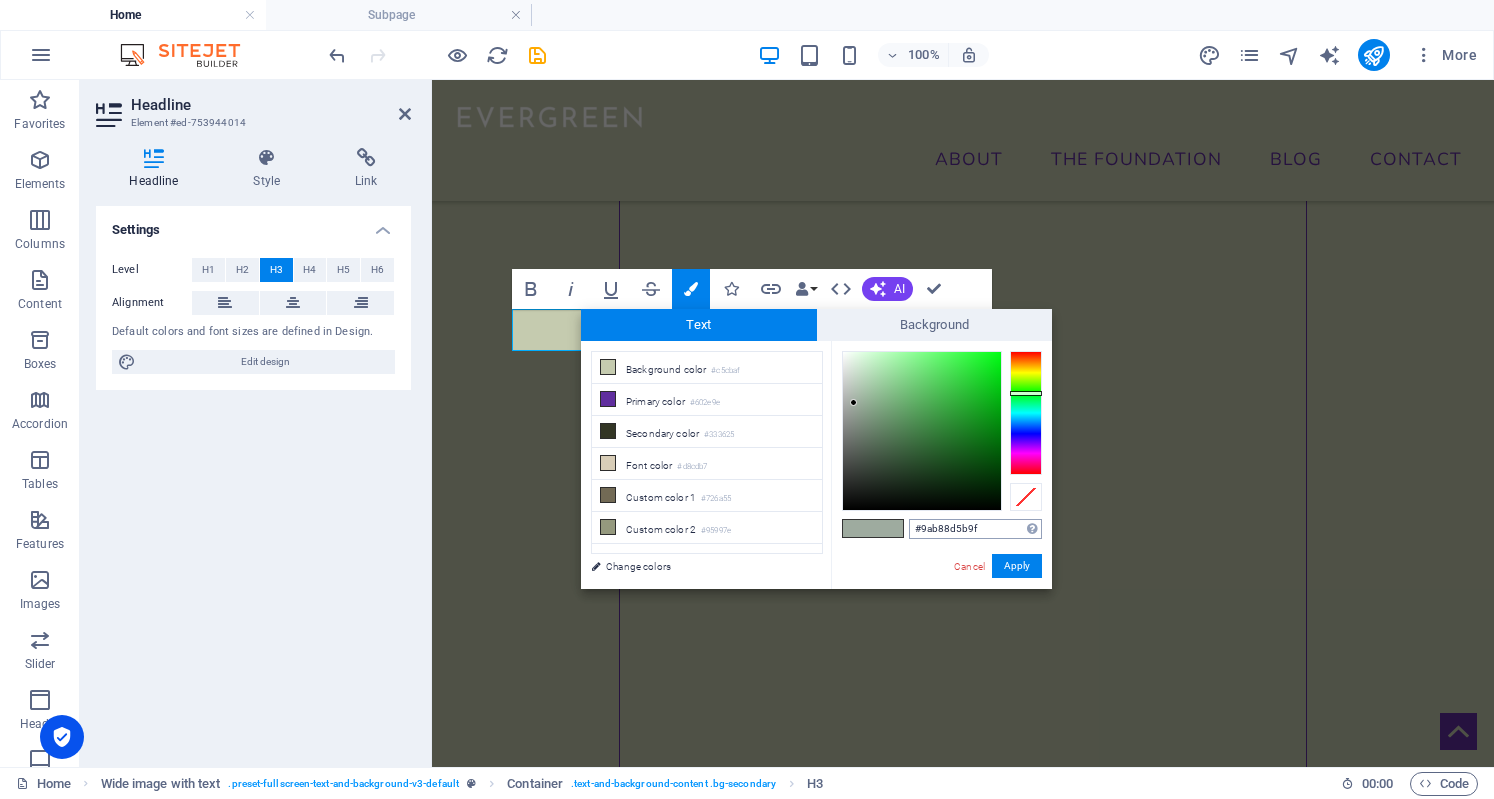 type on "#ab88d5b9f" 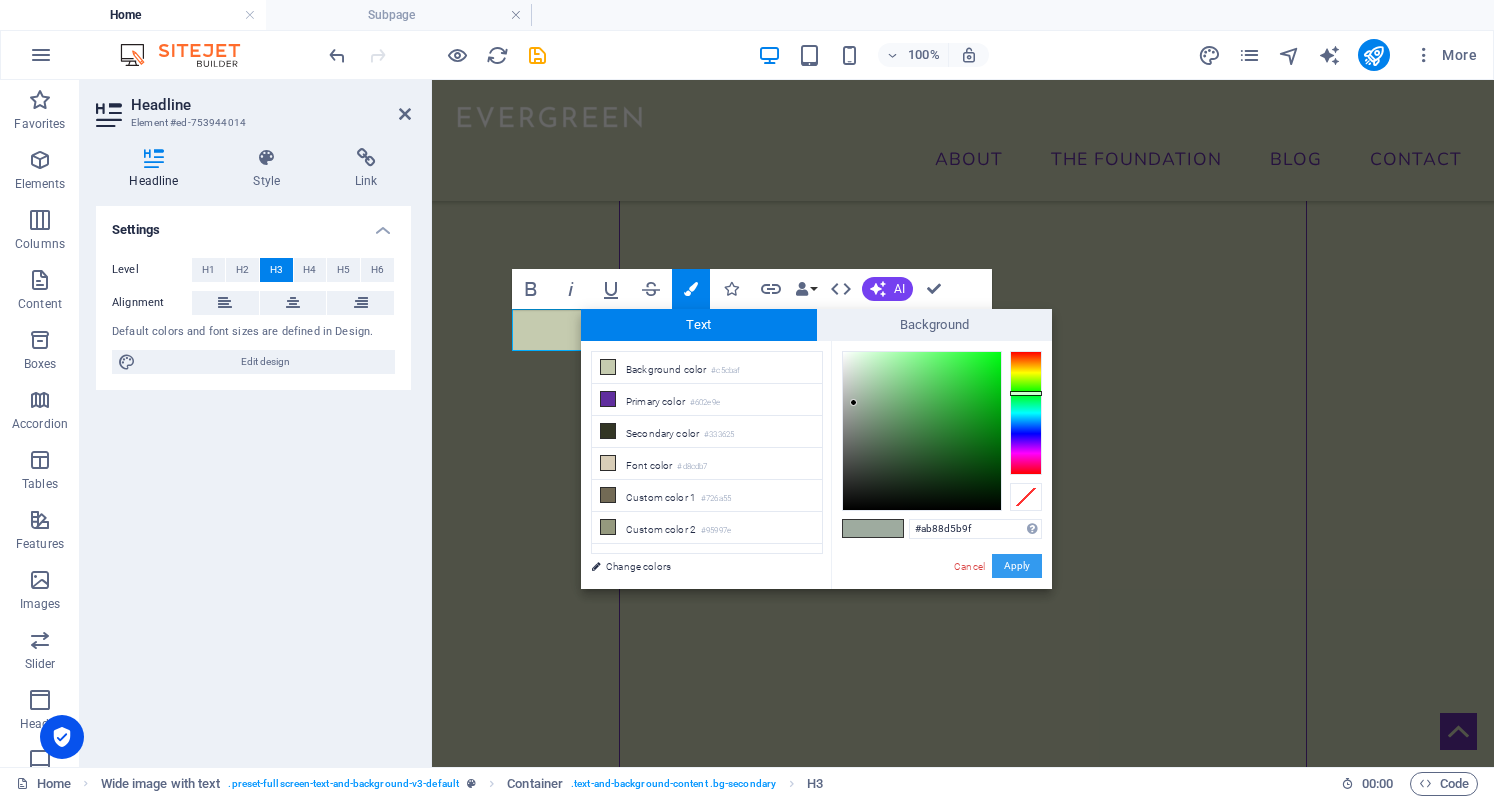 click on "Apply" at bounding box center [1017, 566] 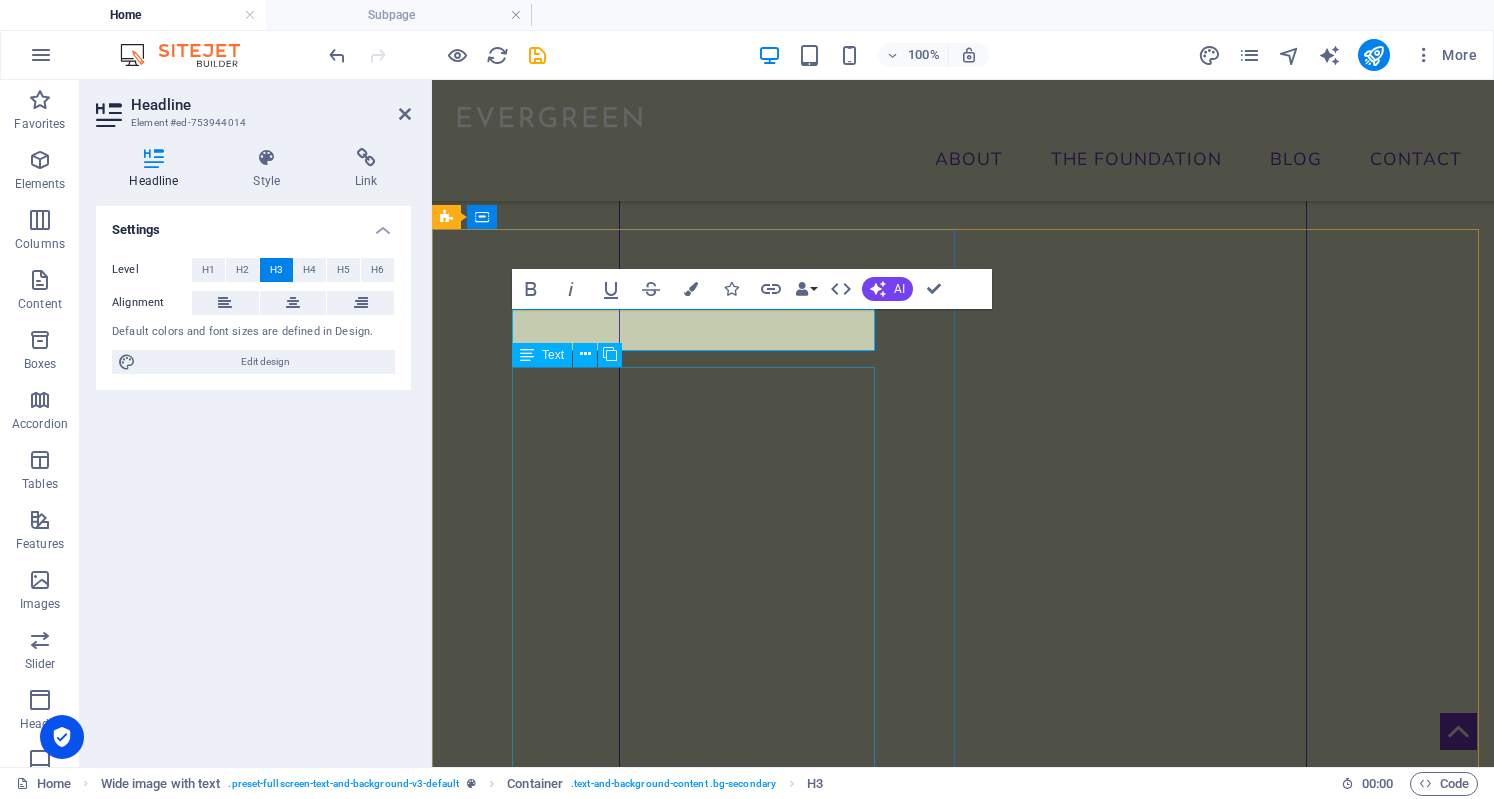 click on "What’s your go-to self-care ritual after a long day? I have two. Meditation and Sleep therapy (Yes, I take naps to reset). What’s one word you’d use to describe your journey so far? Therapowerment       If you could have dinner with any woman—past or present—who would it be? This is hard ask for just one. But I have four in mind Oprah, Jackie Kennedy, Michelle Obama and Folorunsho Alakija. What’s your current wellness obsession? Athletic Training What’s one song that instantly lifts your mood? Only one? Music is therapy and it really does depend on where and what my mental health  needs at the time but these songs are always on repeat. From meditation to motivation. - Natural Mystic by Bob Marley from his Exodus Album - HUGEL x Topic x Arash feat. Daecolm - I Adore You and Zerb, Soiya Nazu - Mwaki (Tiësto VIP's Mix) - Never Complain –Teejay ft Masicka (clean version) - Cough - Kizz Daniel & Beck G - La Calle Bota Fuego - Bad Bunny, El Alfa - Hustlin' - Rick Ross extrovert." at bounding box center [963, 24833] 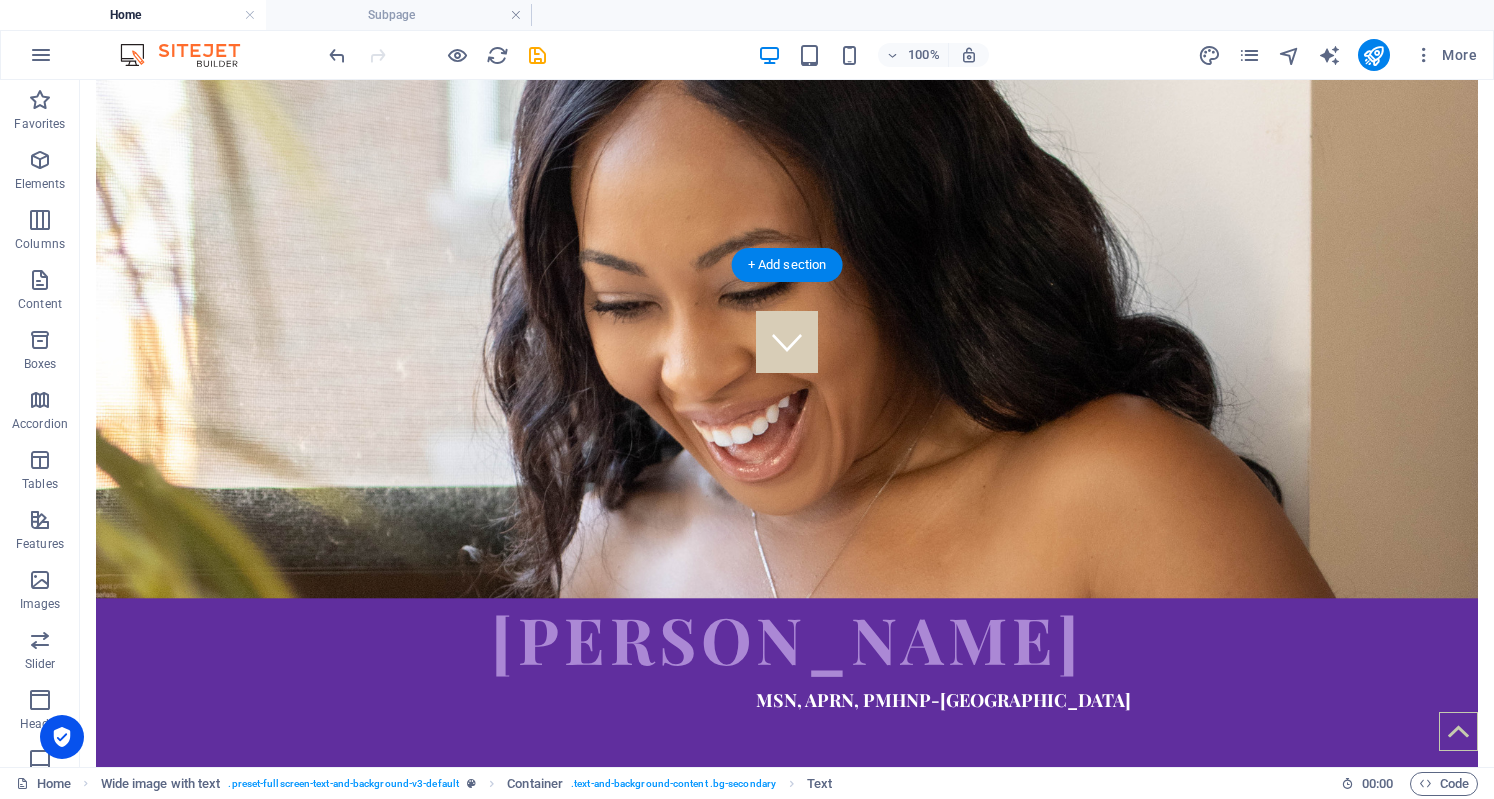 scroll, scrollTop: 0, scrollLeft: 0, axis: both 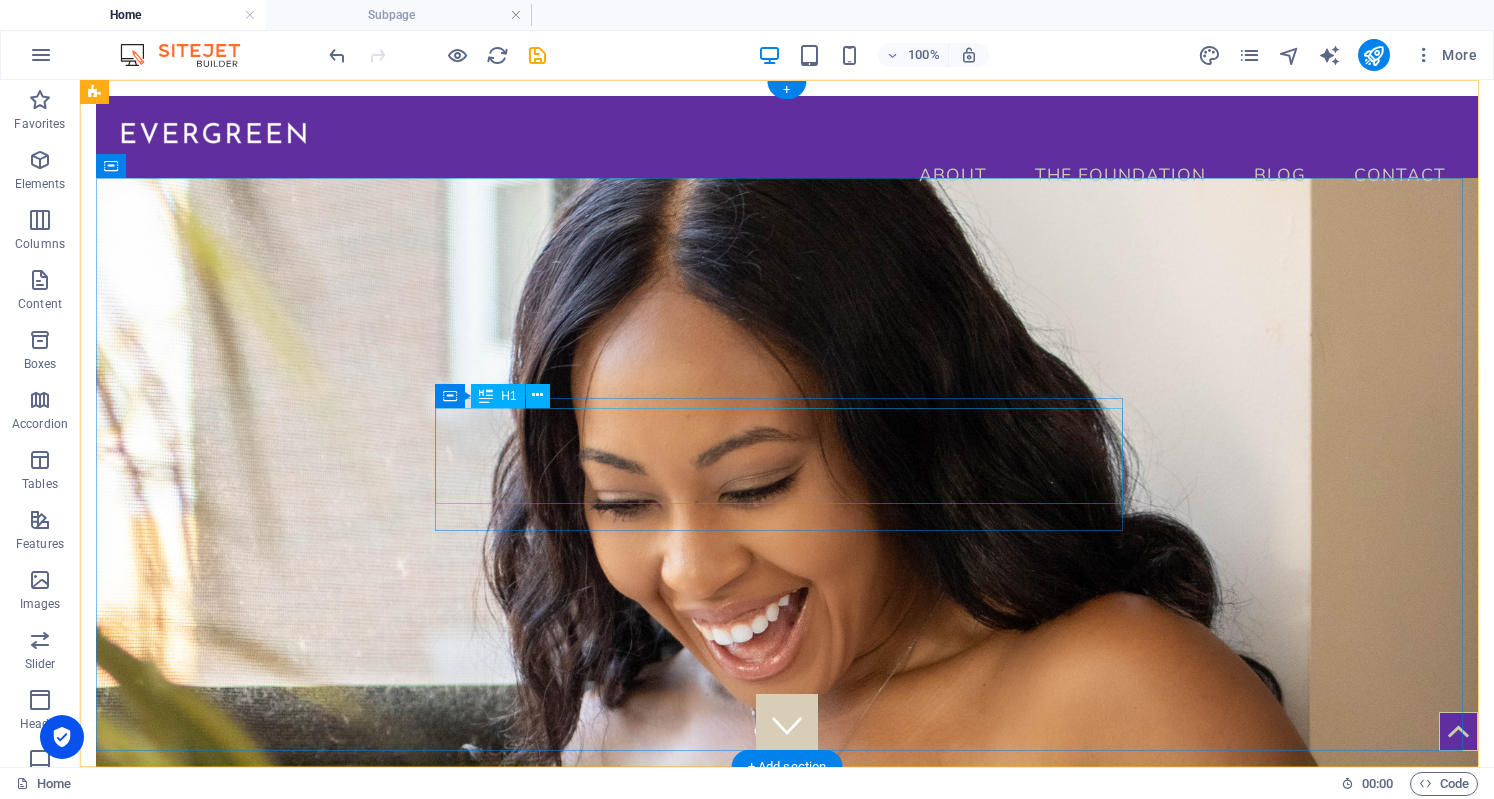 click on "[PERSON_NAME]" at bounding box center (787, 1022) 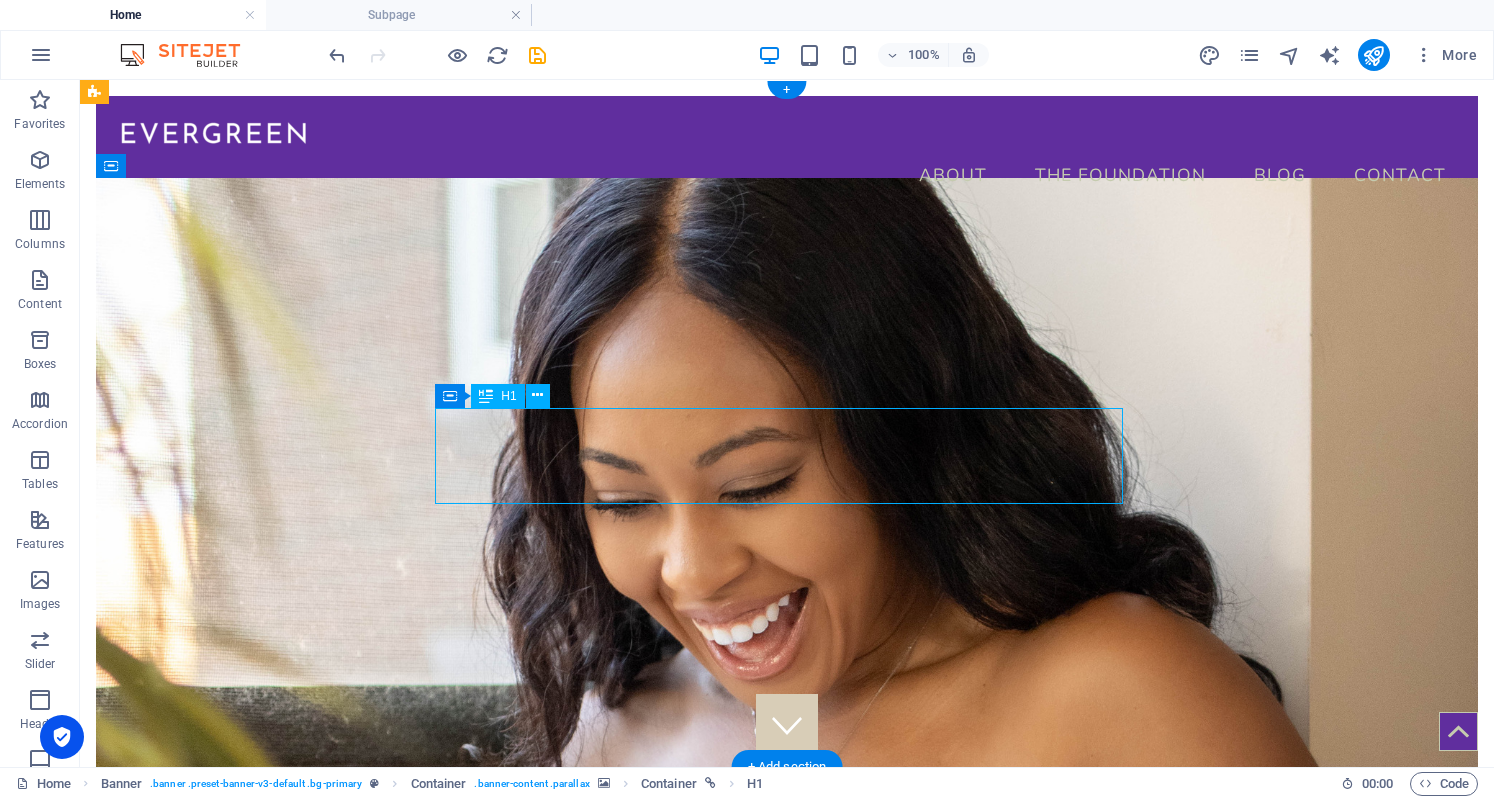 click on "[PERSON_NAME]" at bounding box center (787, 1022) 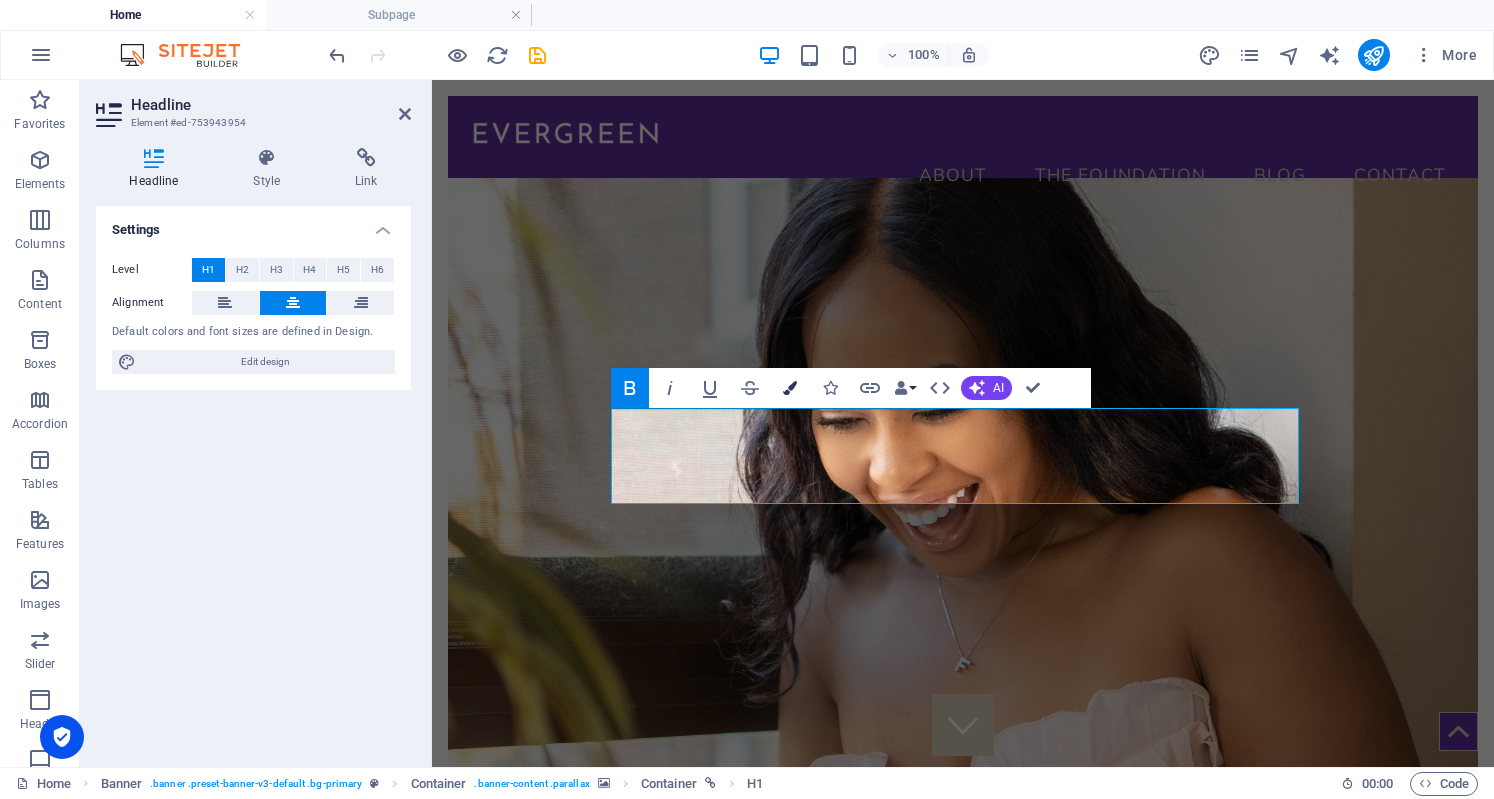 click on "Colors" at bounding box center (790, 388) 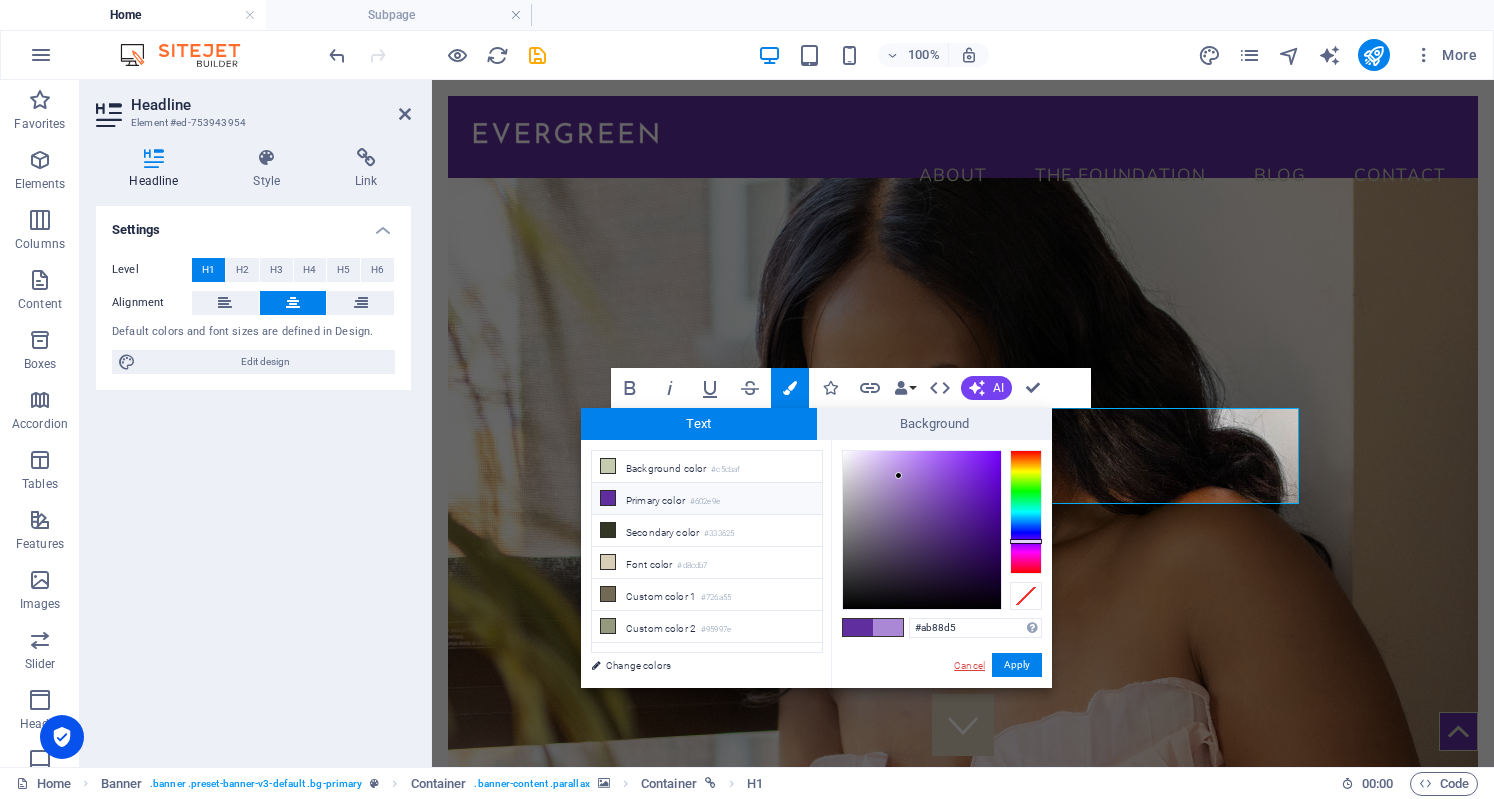 click on "Cancel" at bounding box center [969, 665] 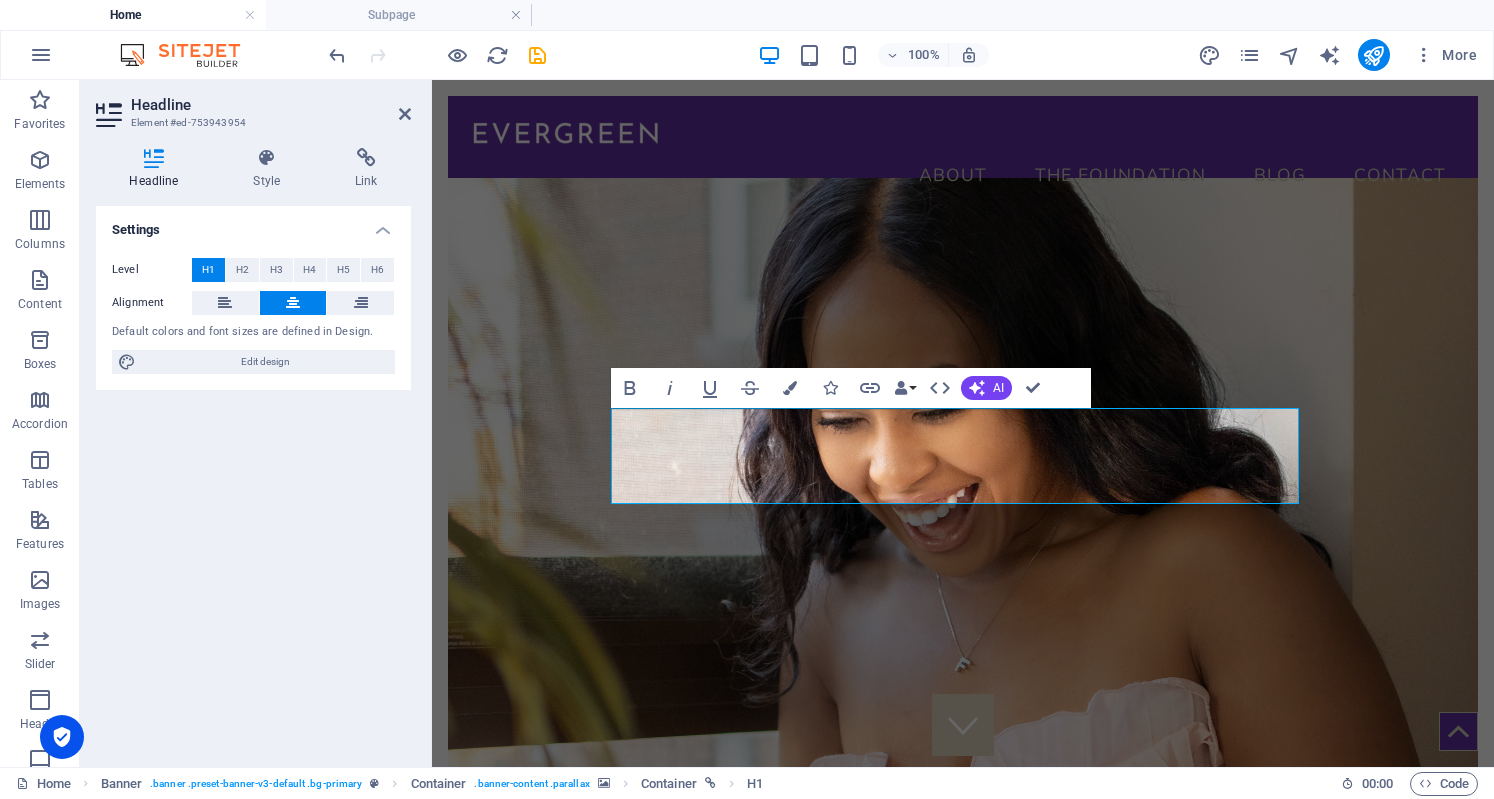 click at bounding box center [963, 487] 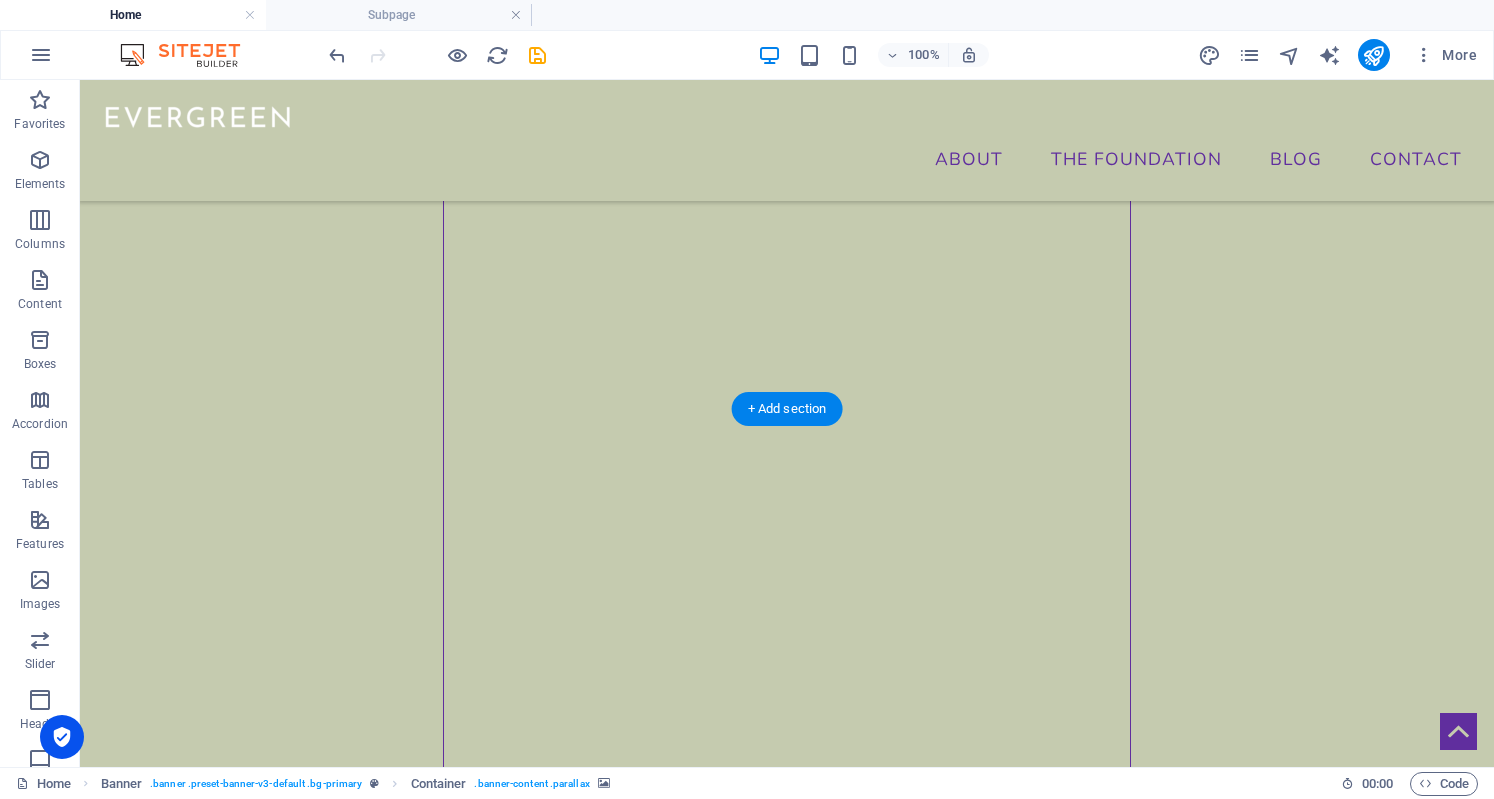 scroll, scrollTop: 4471, scrollLeft: 0, axis: vertical 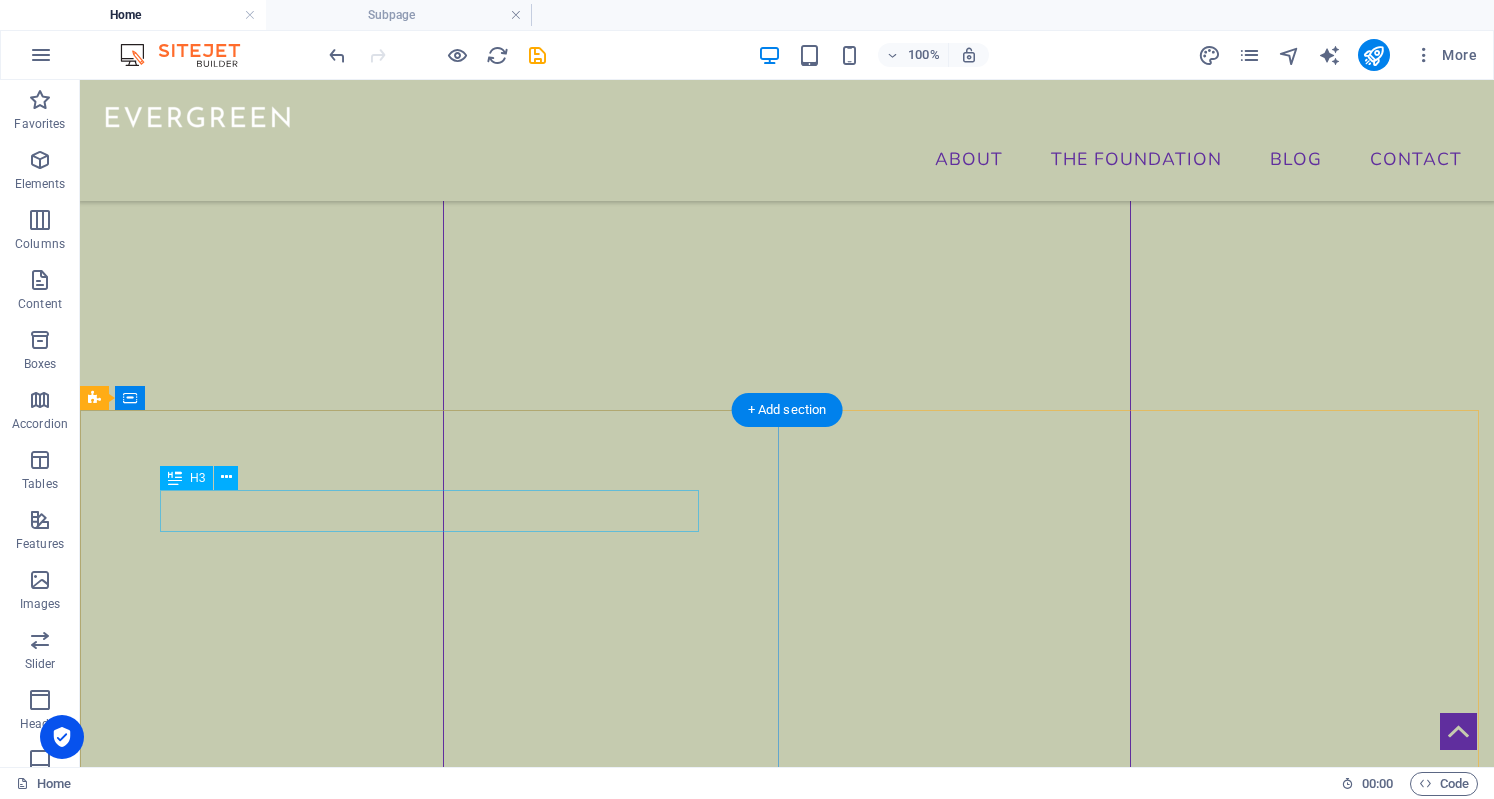 click on "get to know [PERSON_NAME]!" at bounding box center (787, 23817) 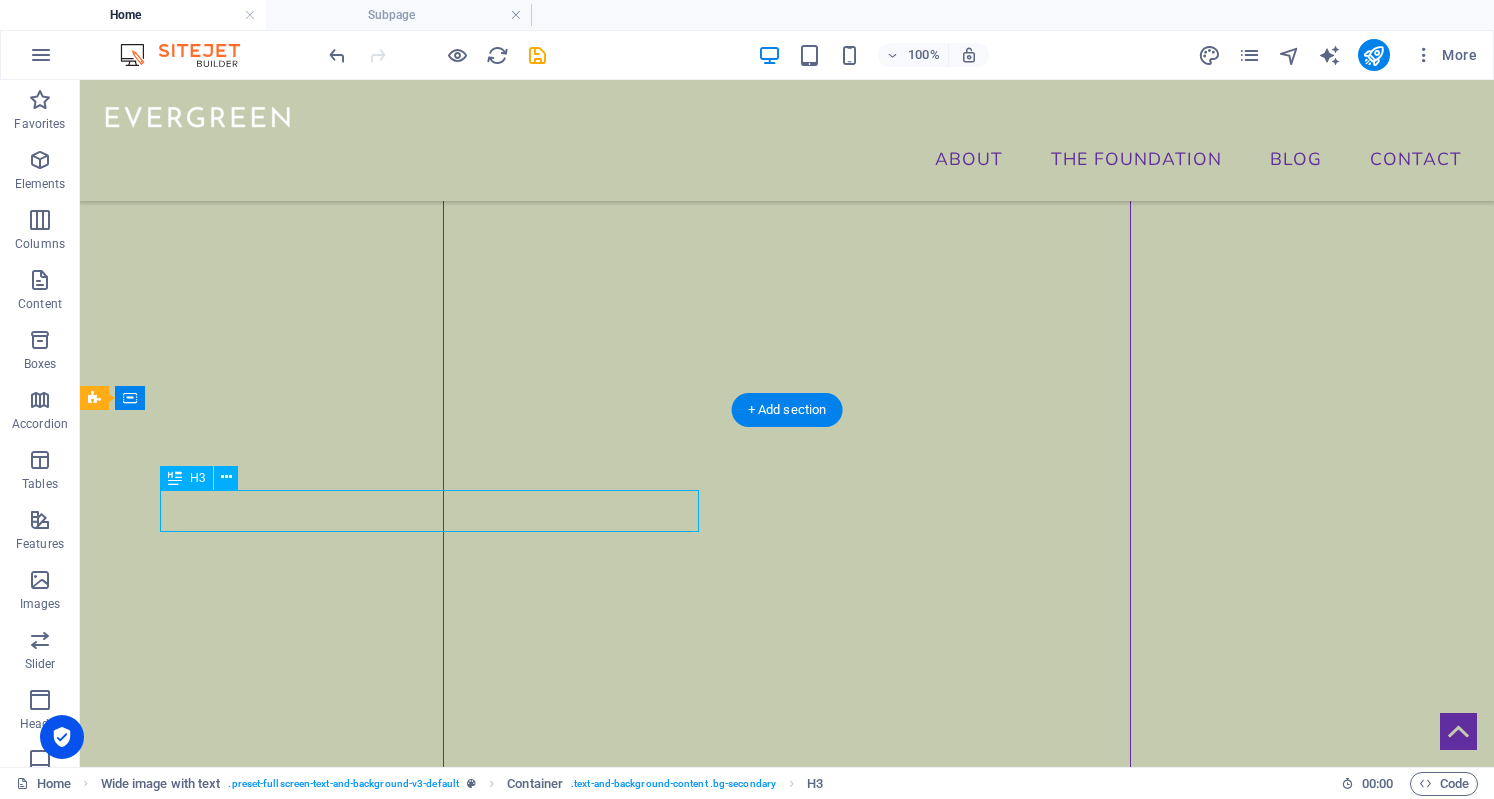 click on "get to know [PERSON_NAME]!" at bounding box center [787, 23817] 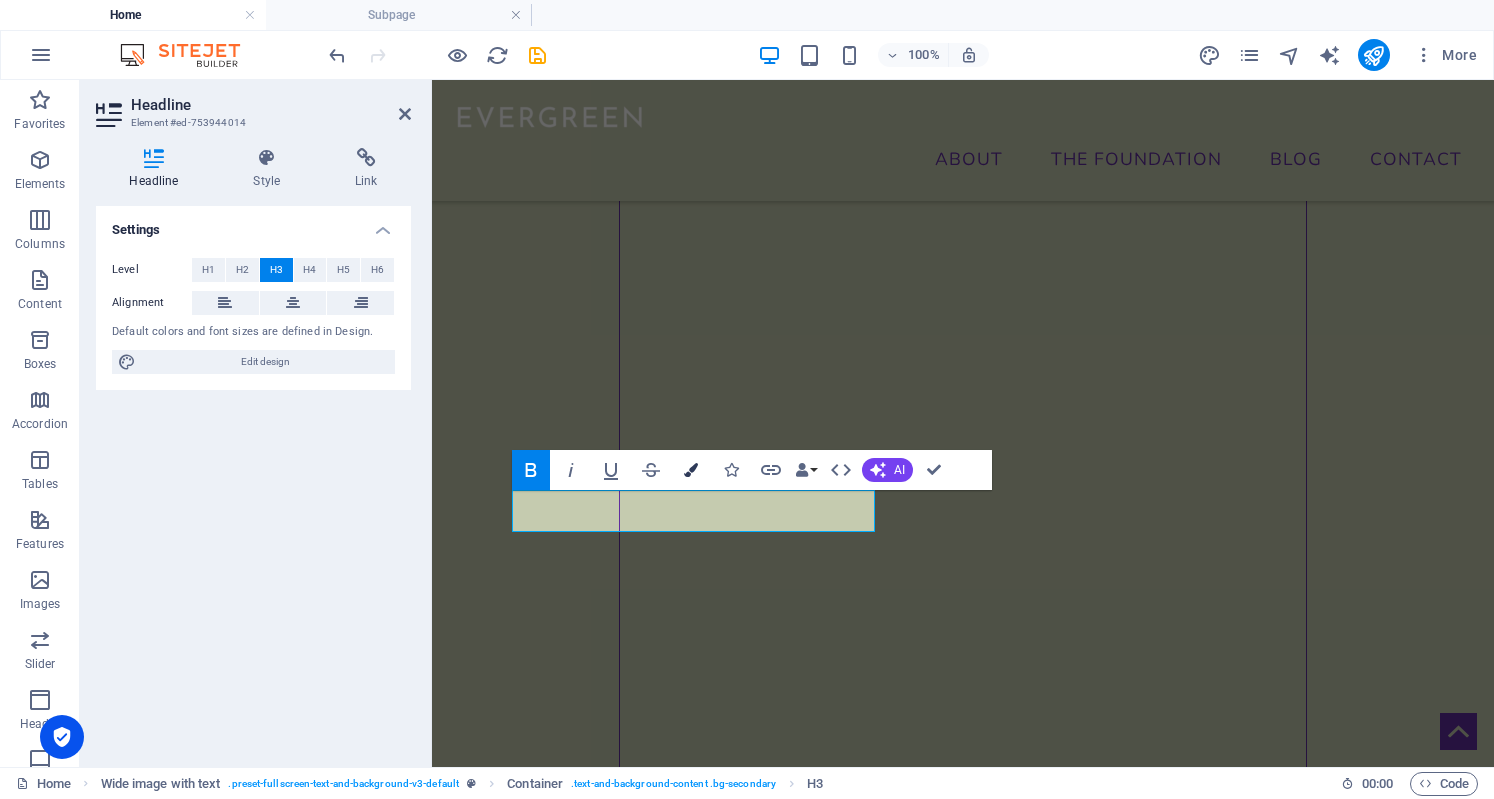 click at bounding box center [691, 470] 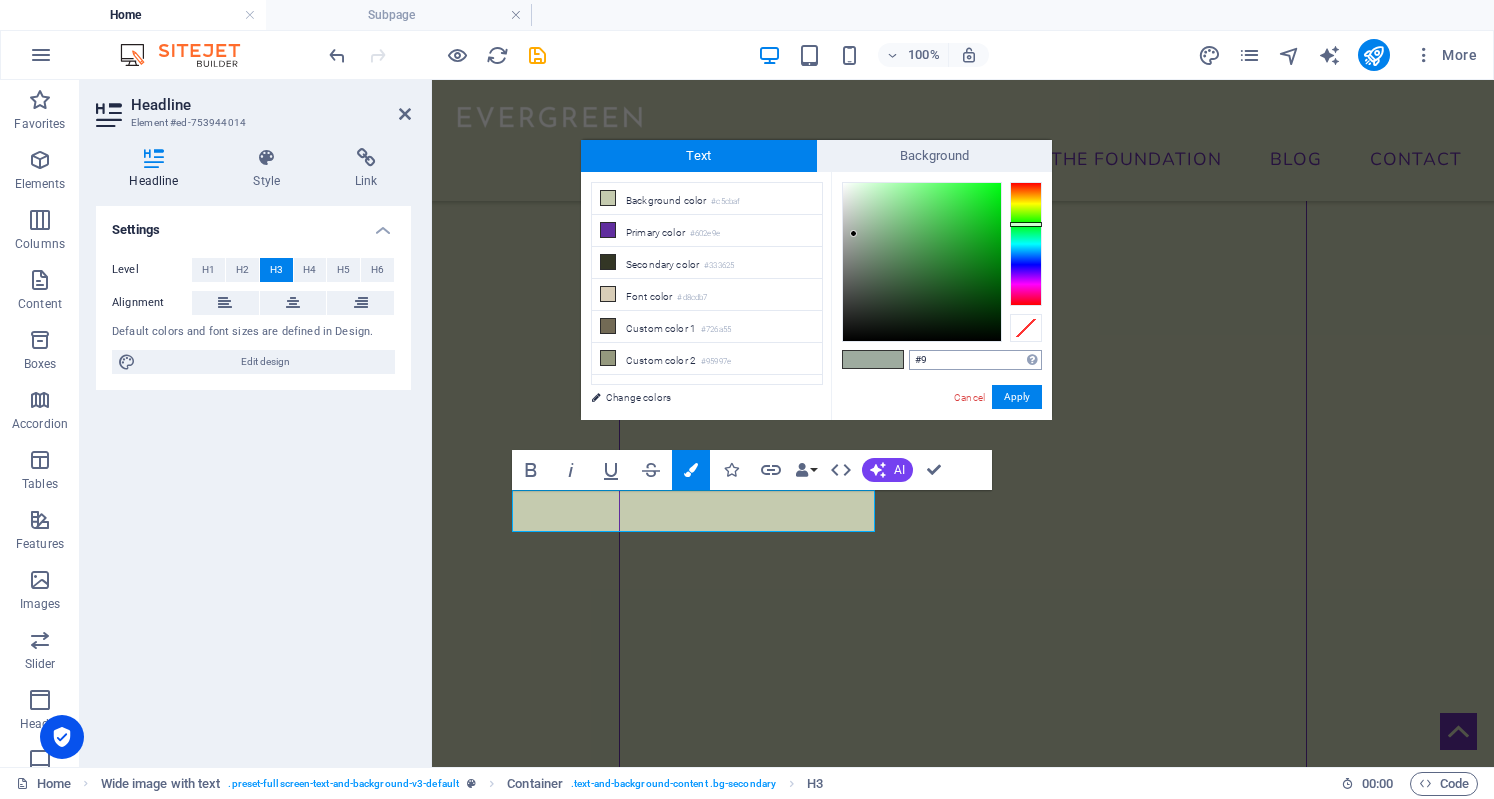 type on "#" 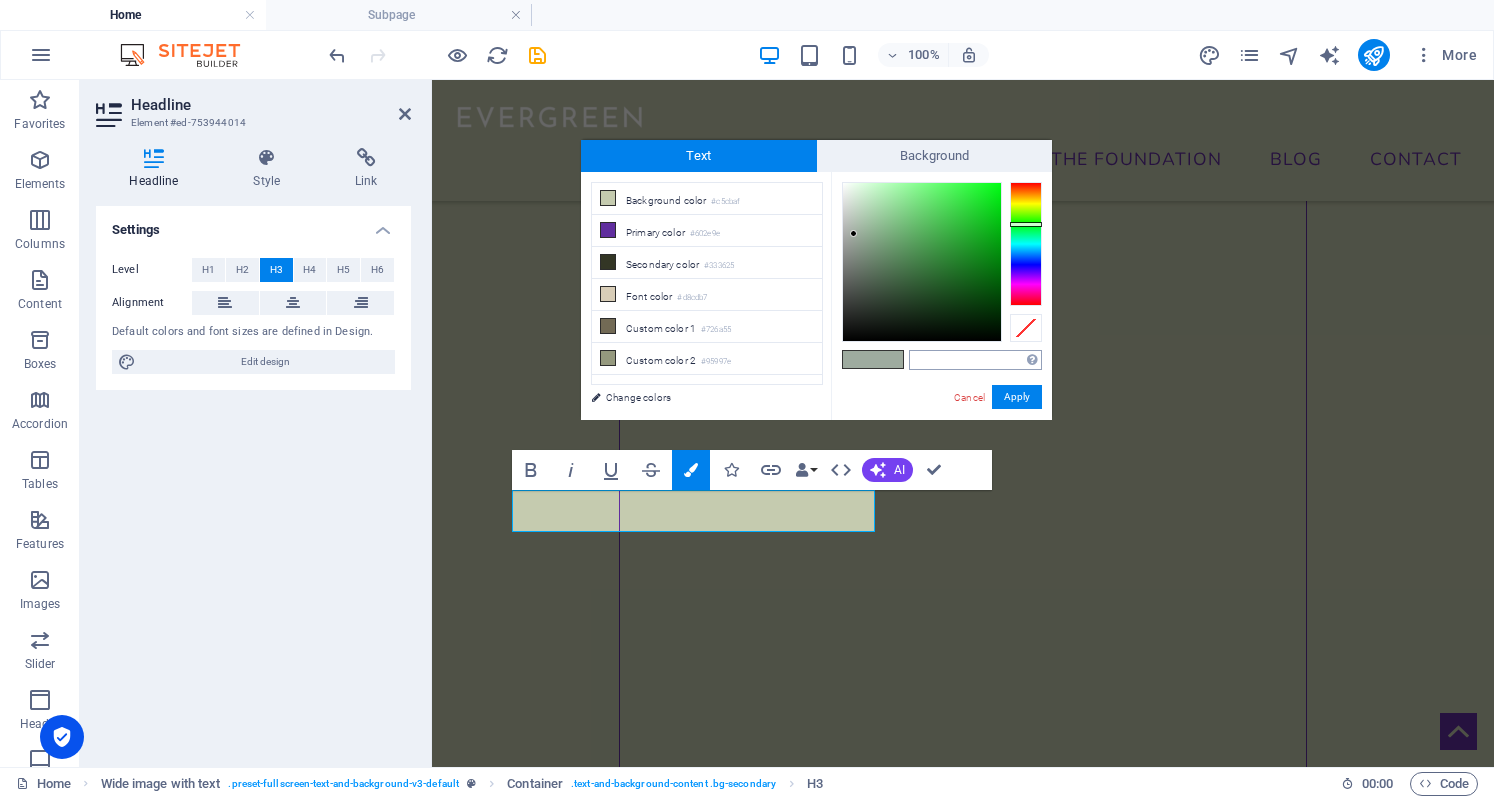 type on "#ab88d5" 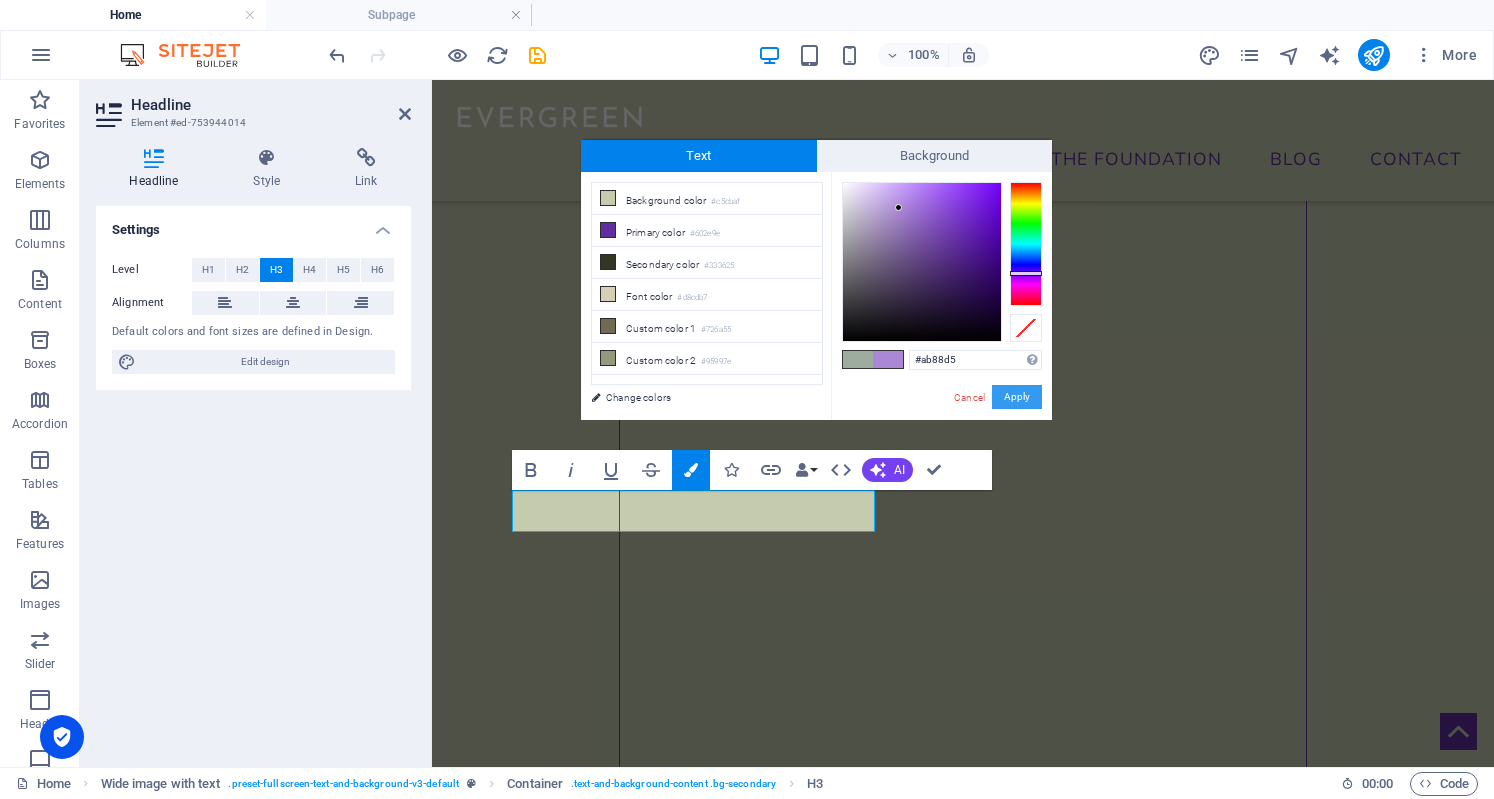 click on "Apply" at bounding box center (1017, 397) 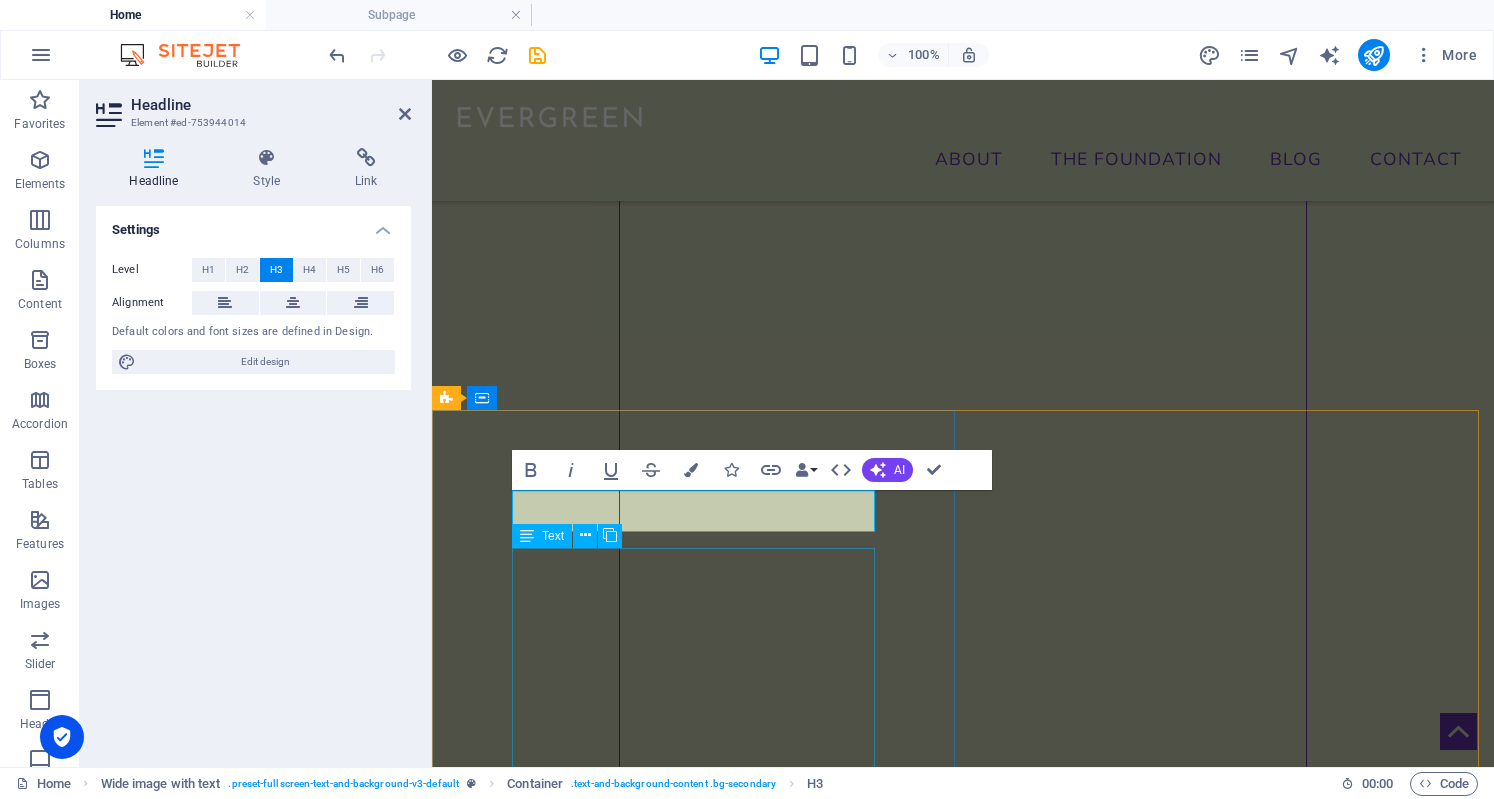 click on "What’s your go-to self-care ritual after a long day? I have two. Meditation and Sleep therapy (Yes, I take naps to reset). What’s one word you’d use to describe your journey so far? Therapowerment       If you could have dinner with any woman—past or present—who would it be? This is hard ask for just one. But I have four in mind Oprah, Jackie Kennedy, Michelle Obama and Folorunsho Alakija. What’s your current wellness obsession? Athletic Training What’s one song that instantly lifts your mood? Only one? Music is therapy and it really does depend on where and what my mental health  needs at the time but these songs are always on repeat. From meditation to motivation. - Natural Mystic by Bob Marley from his Exodus Album - HUGEL x Topic x Arash feat. Daecolm - I Adore You and Zerb, Soiya Nazu - Mwaki (Tiësto VIP's Mix) - Never Complain –Teejay ft Masicka (clean version) - Cough - Kizz Daniel & Beck G - La Calle Bota Fuego - Bad Bunny, El Alfa - Hustlin' - Rick Ross extrovert." at bounding box center [963, 25014] 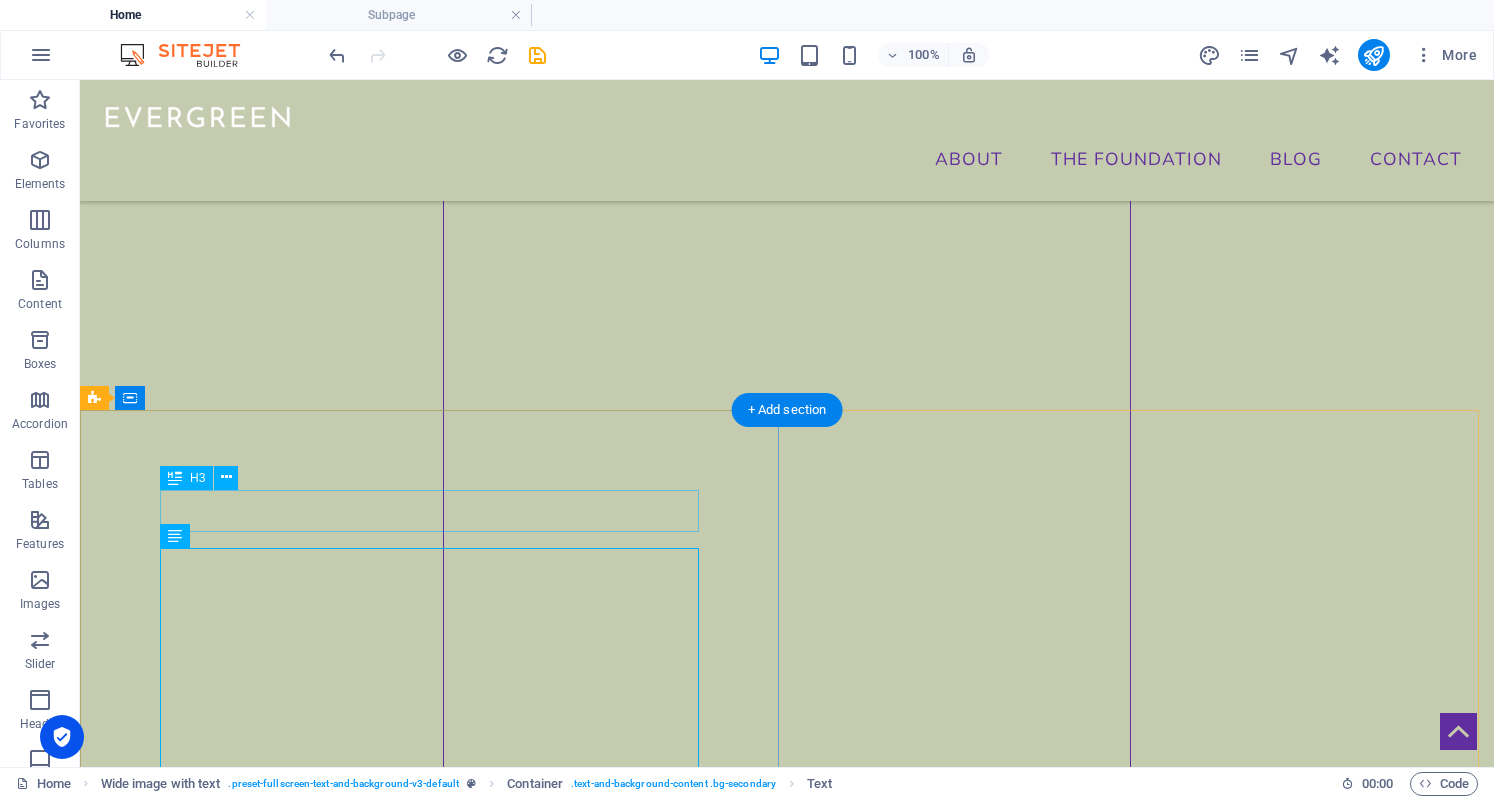 click on "get to know [PERSON_NAME]!" at bounding box center [787, 23816] 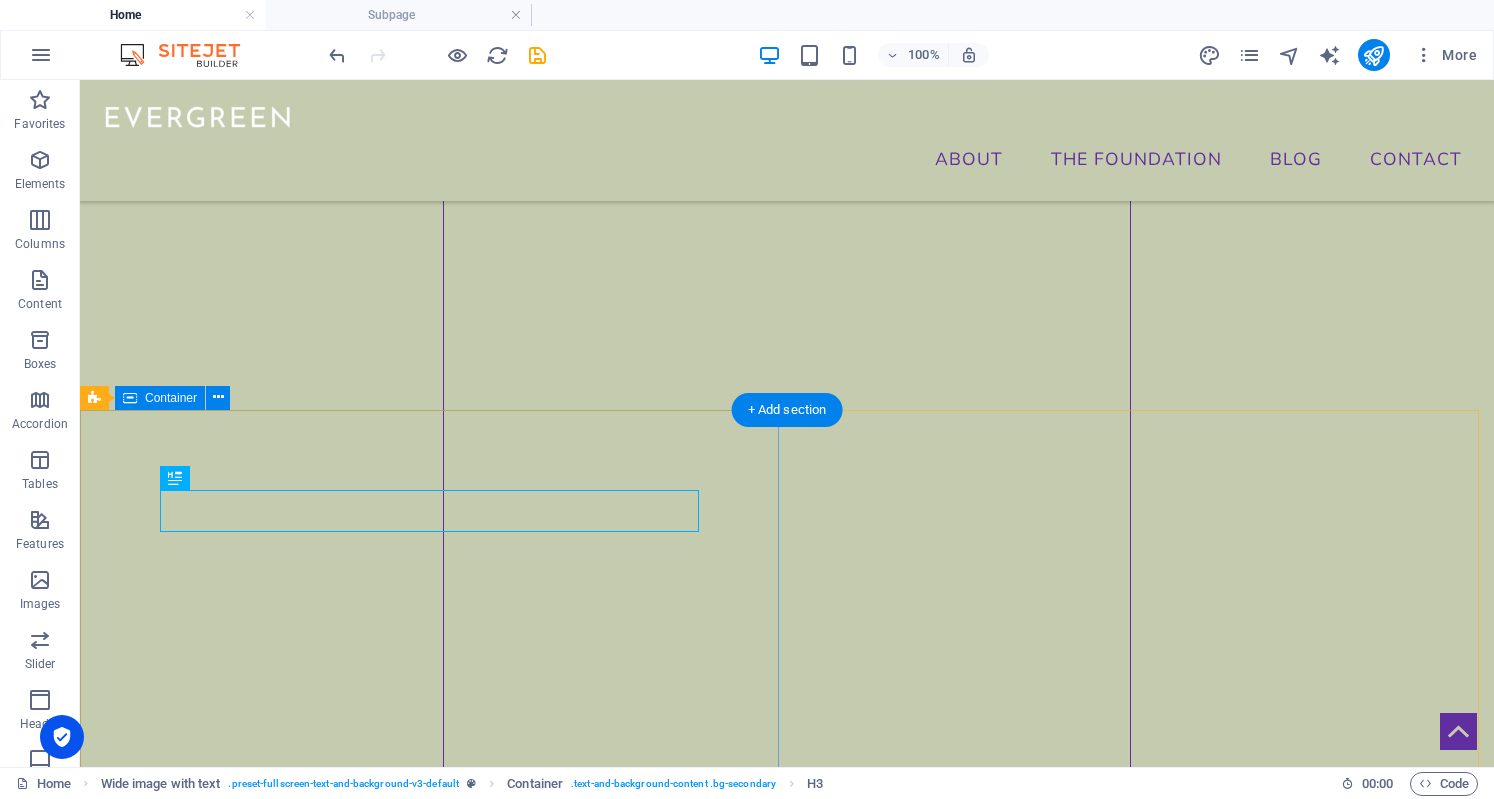 click on "get to know francine! What’s your go-to self-care ritual after a long day? I have two. Meditation and Sleep therapy (Yes, I take naps to reset). What’s one word you’d use to describe your journey so far? Therapowerment       If you could have dinner with any woman—past or present—who would it be? This is hard ask for just one. But I have four in mind Oprah, Jackie Kennedy, Michelle Obama and Folorunsho Alakija. What’s your current wellness obsession? Athletic Training What’s one song that instantly lifts your mood? Only one? Music is therapy and it really does depend on where and what my mental health  needs at the time but these songs are always on repeat. From meditation to motivation. - Natural Mystic by Bob Marley from his Exodus Album - HUGEL x Topic x Arash feat. Daecolm - I Adore You and Zerb, Soiya Nazu - Mwaki (Tiësto VIP's Mix) - Never Complain –Teejay ft Masicka (clean version) - Cough - Kizz Daniel & Beck G - La Calle Bota Fuego - Bad Bunny, El Alfa extrovert." at bounding box center [787, 24985] 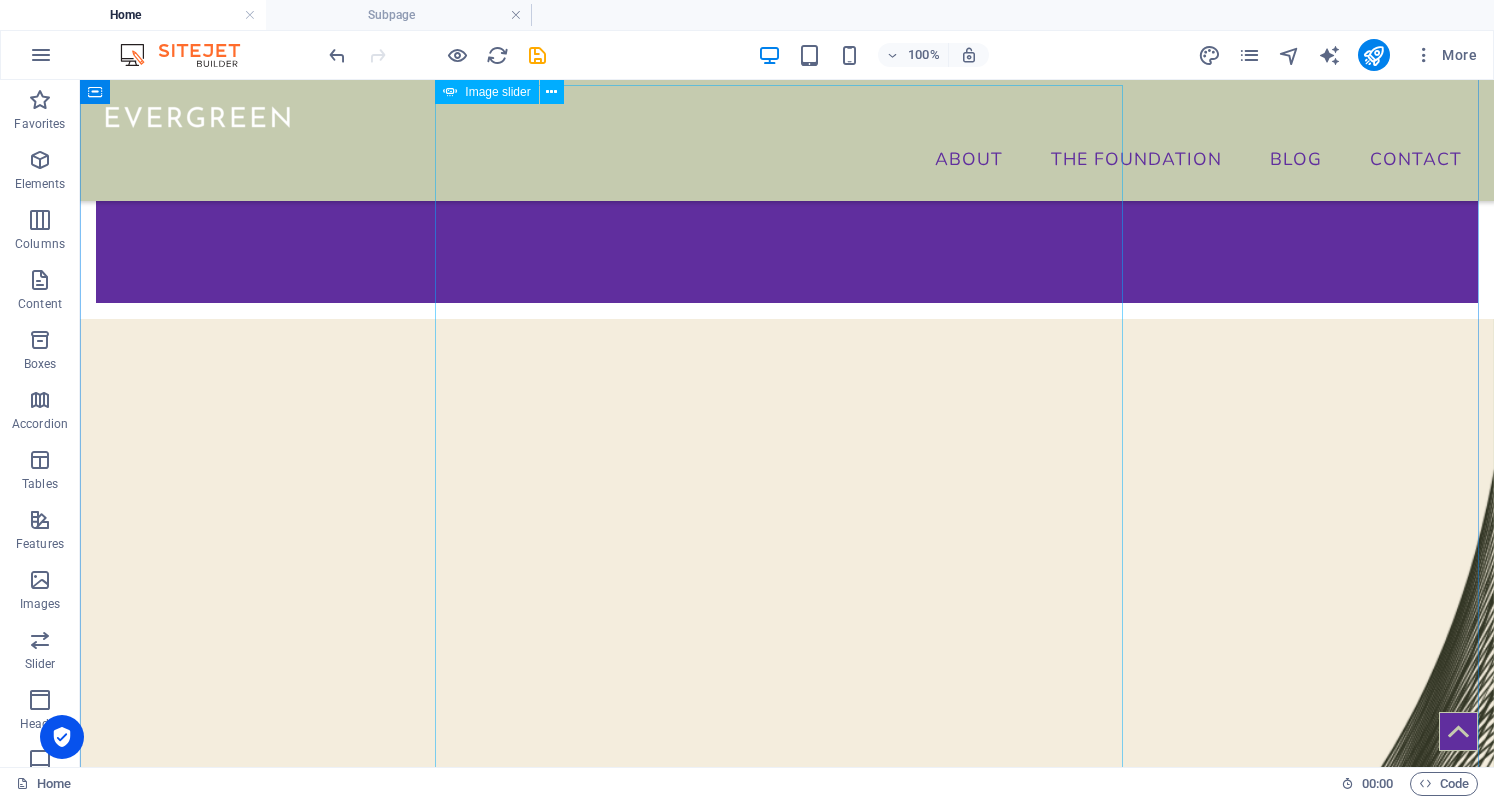 scroll, scrollTop: 839, scrollLeft: 0, axis: vertical 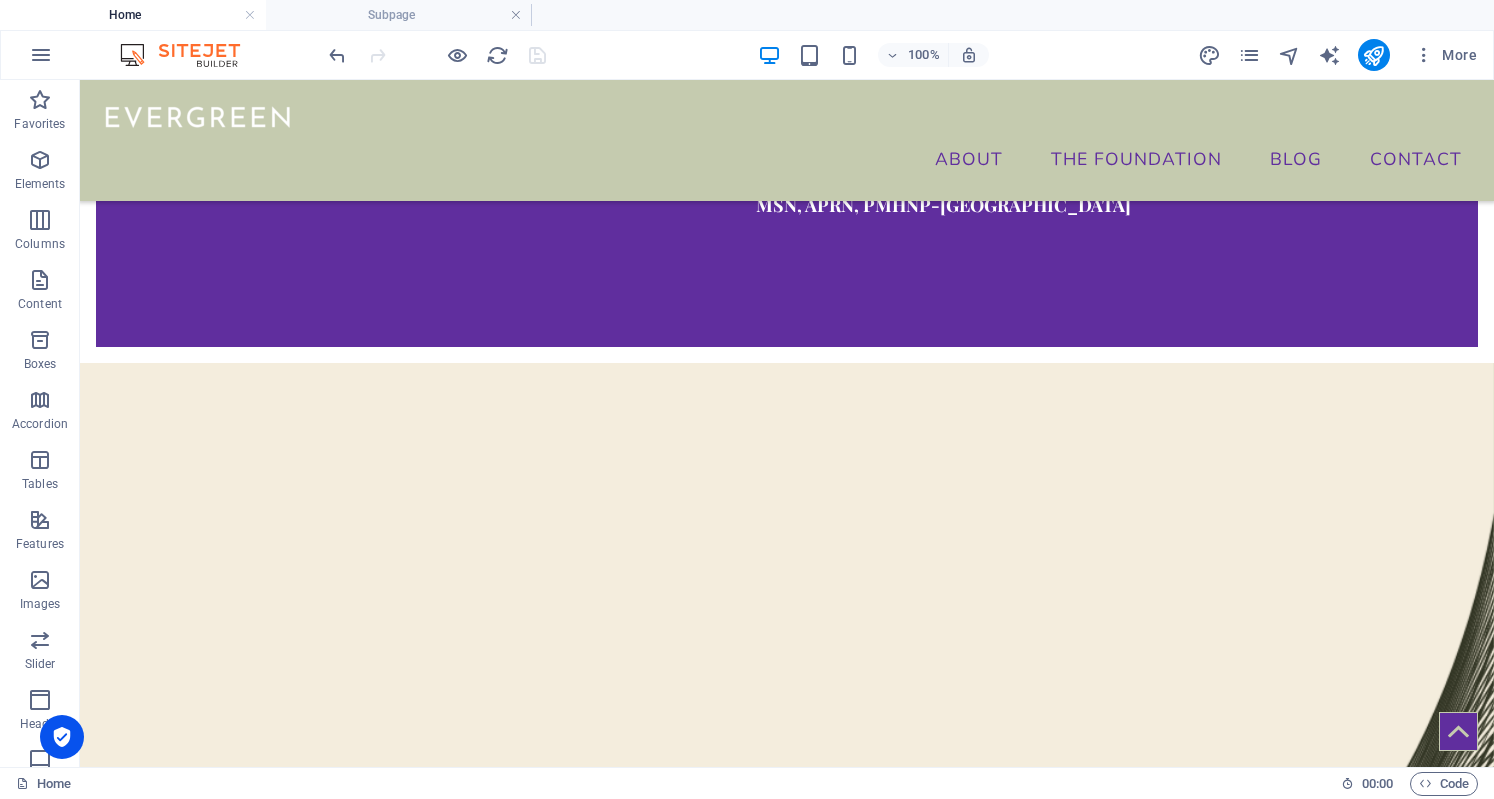 click at bounding box center [787, 1134] 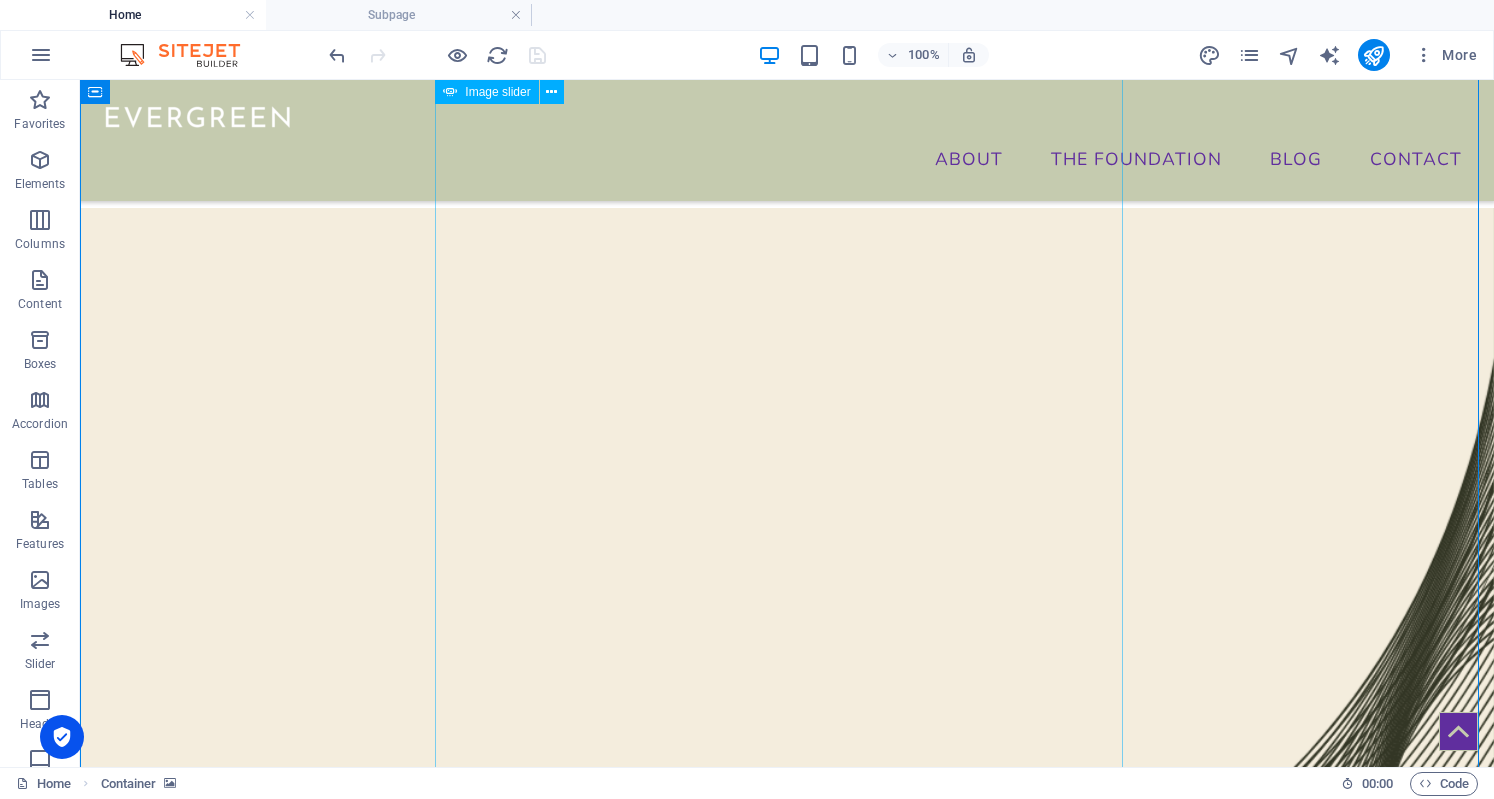 scroll, scrollTop: 958, scrollLeft: 0, axis: vertical 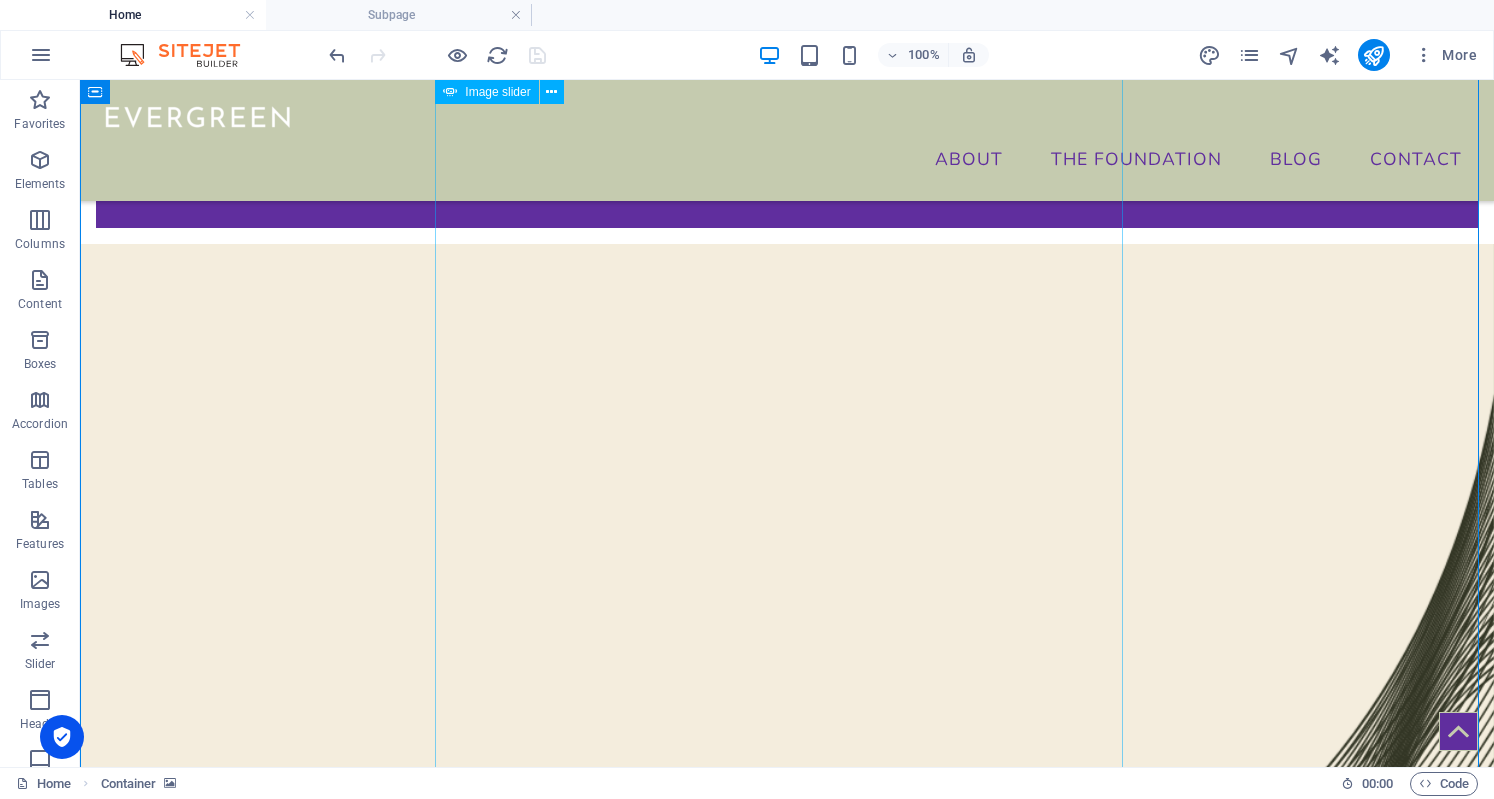 click at bounding box center [-1961, 9559] 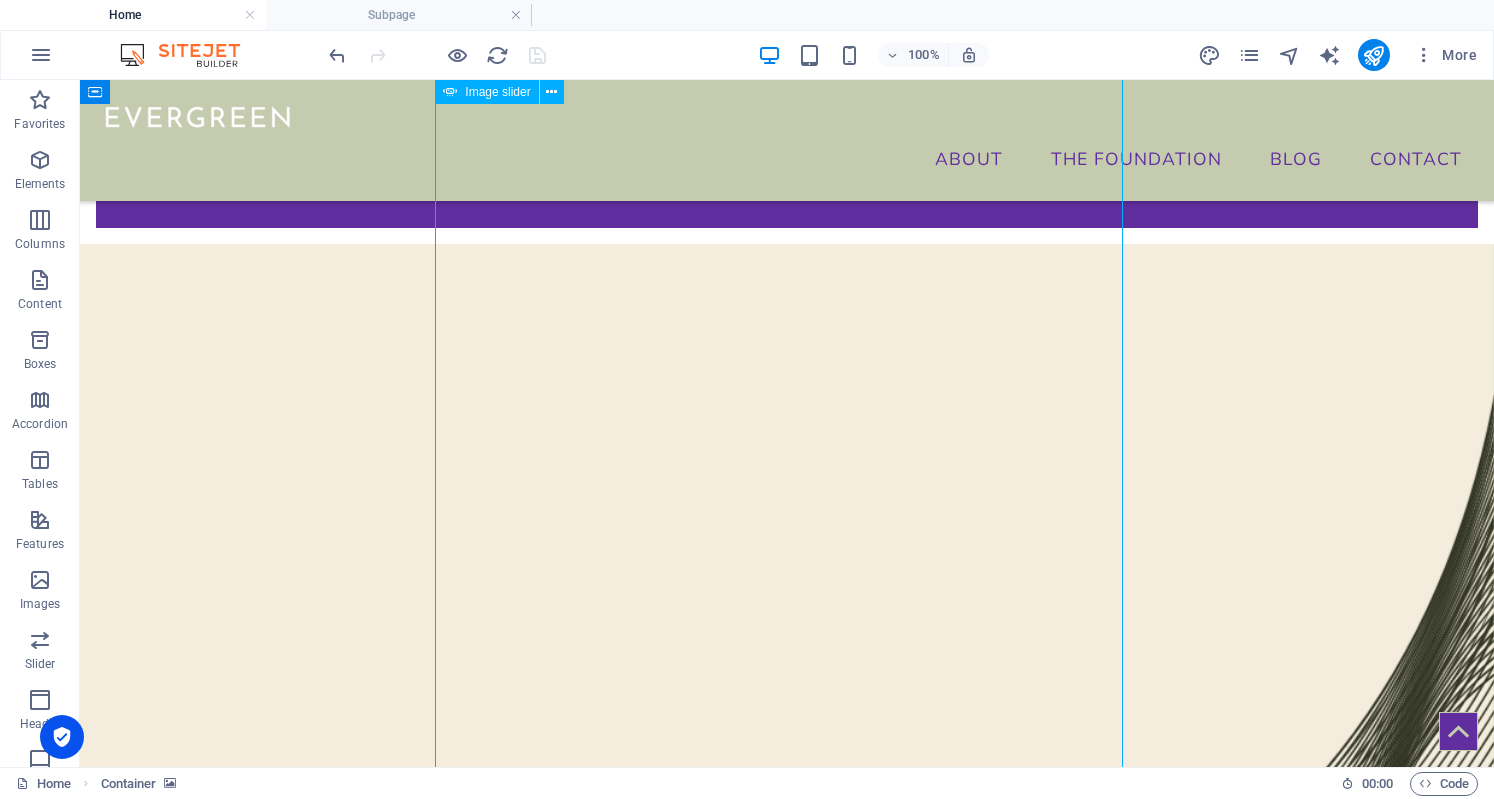 click at bounding box center (-1961, 9559) 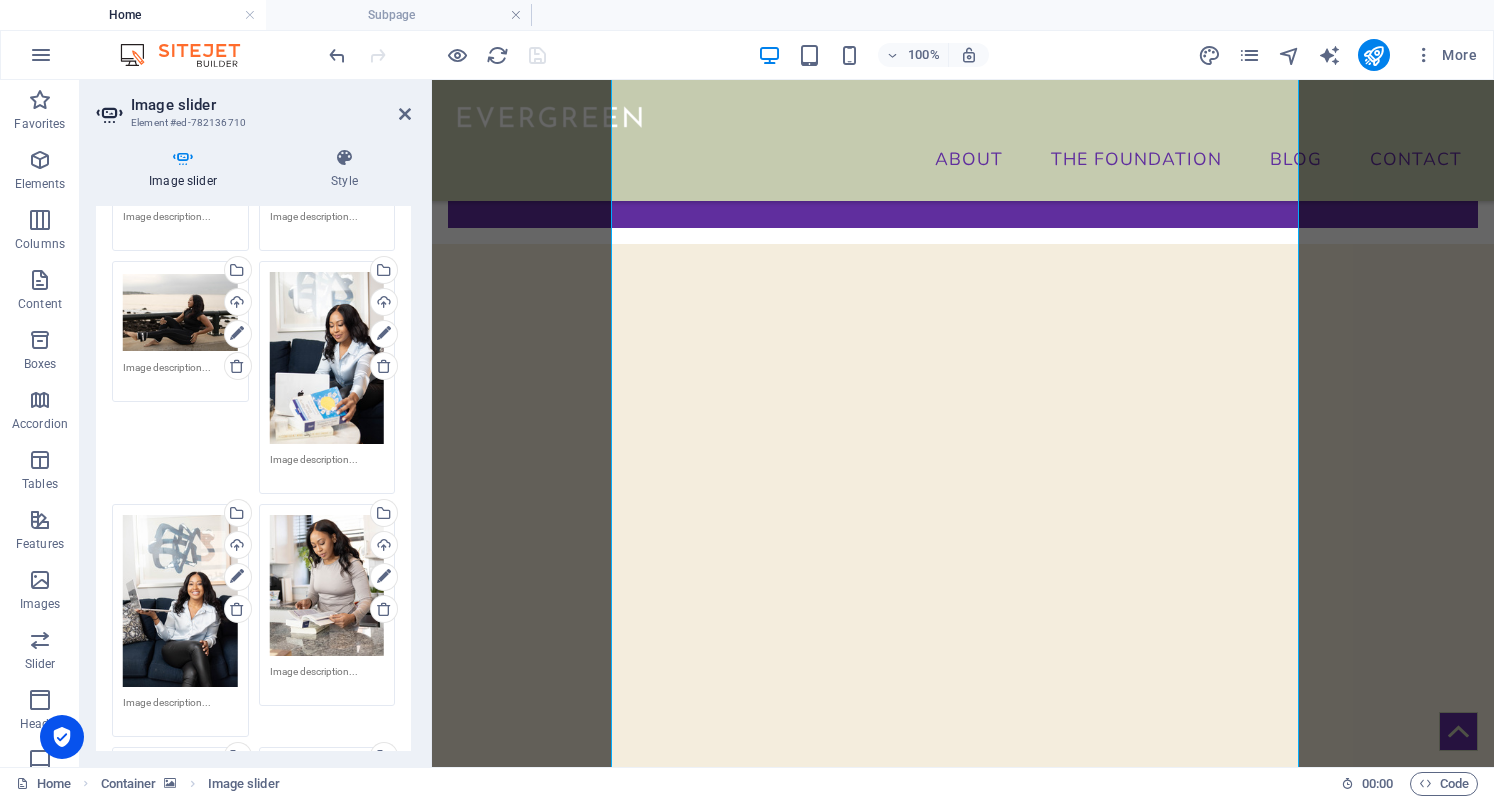 scroll, scrollTop: 272, scrollLeft: 0, axis: vertical 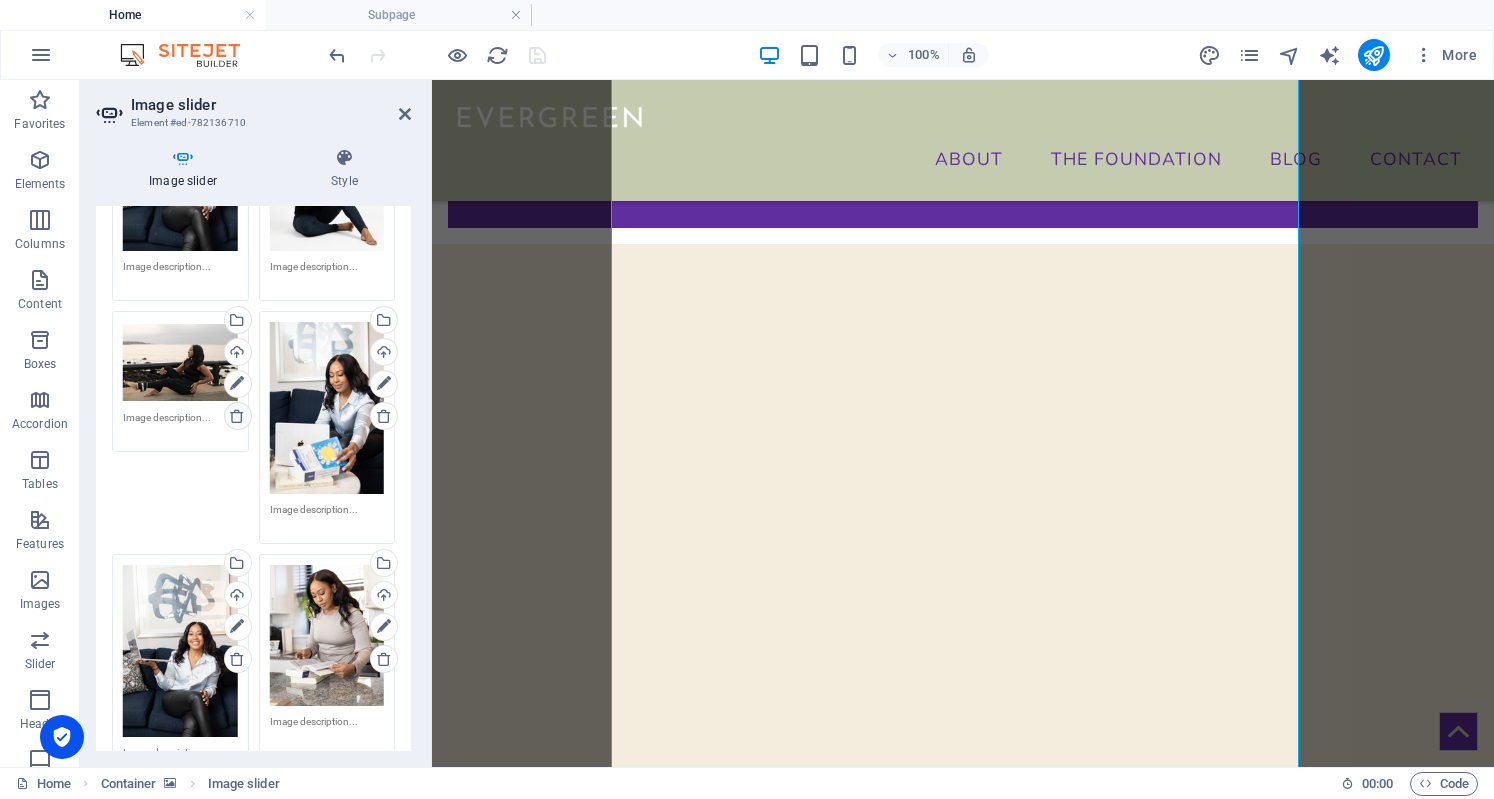 click at bounding box center (237, 416) 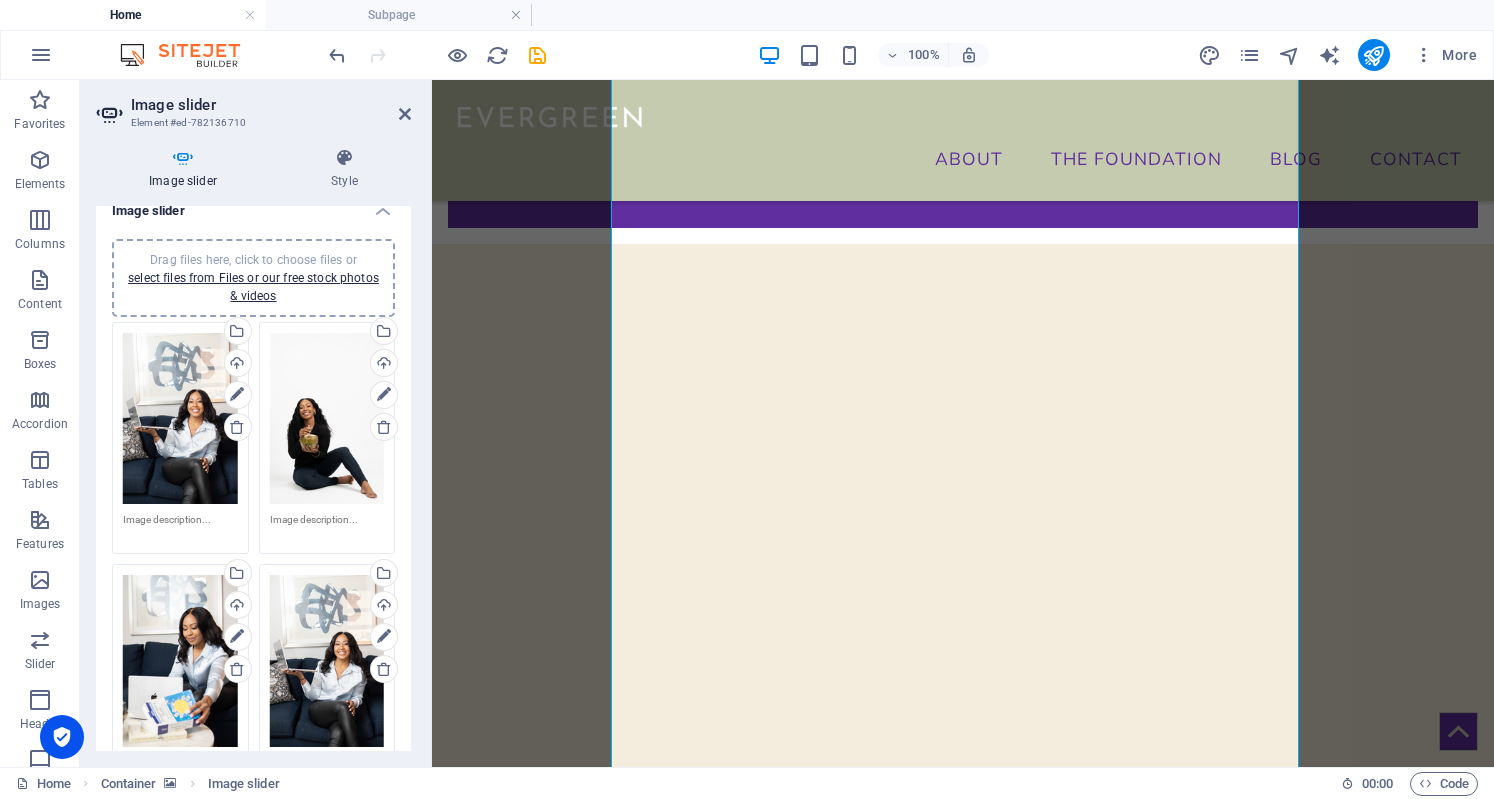 scroll, scrollTop: 0, scrollLeft: 0, axis: both 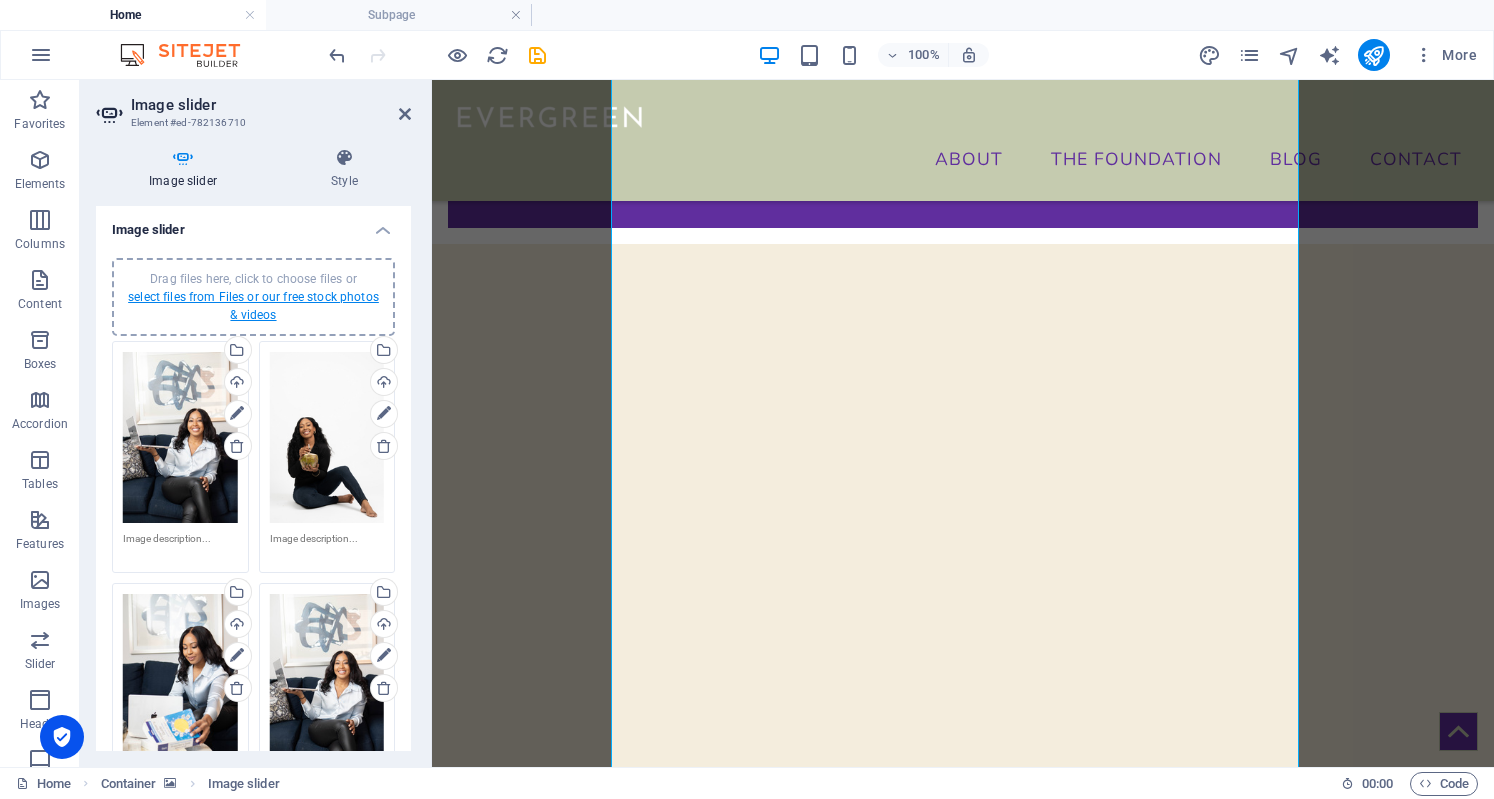 click on "select files from Files or our free stock photos & videos" at bounding box center (253, 306) 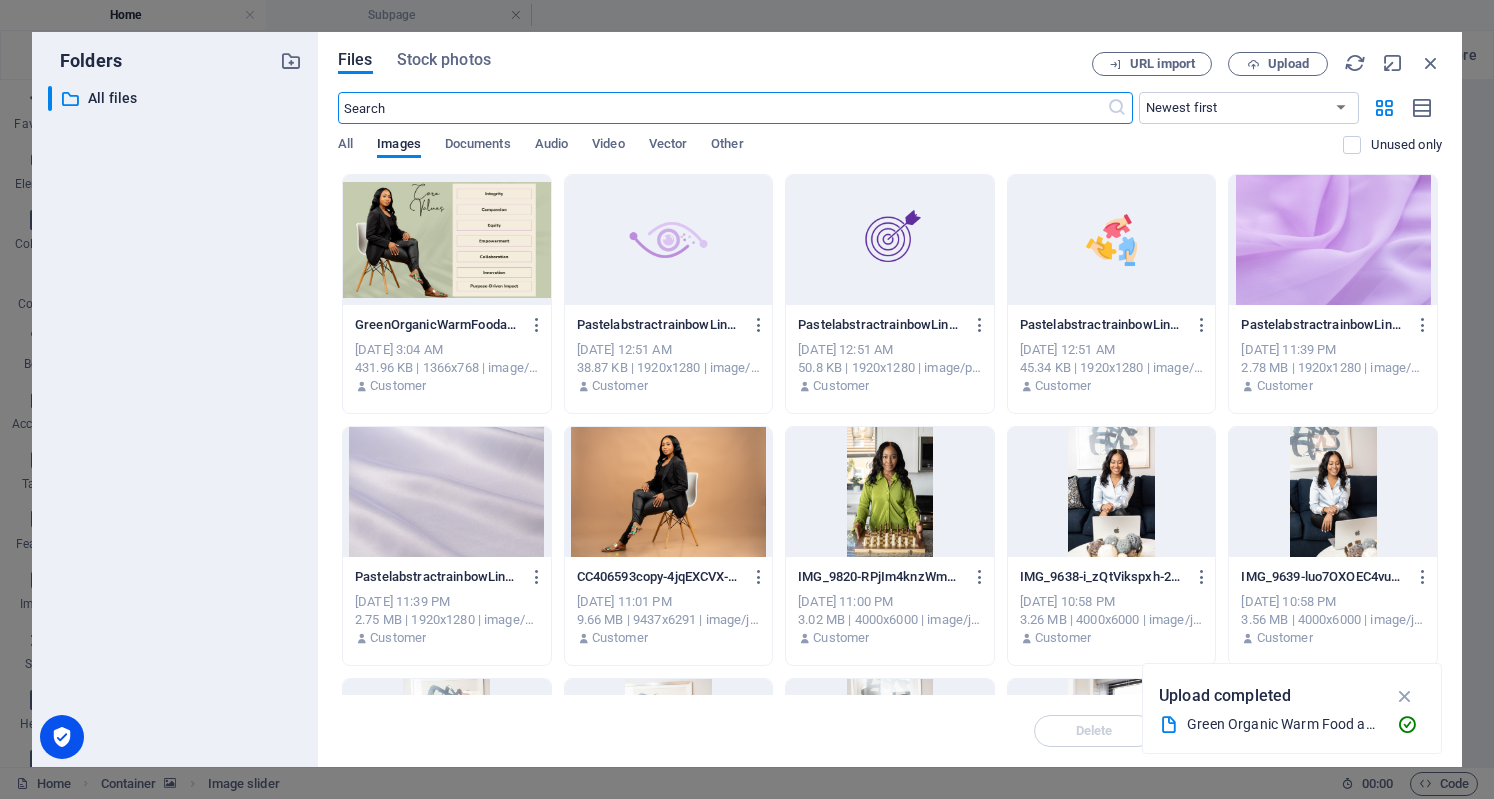 scroll, scrollTop: 107, scrollLeft: 0, axis: vertical 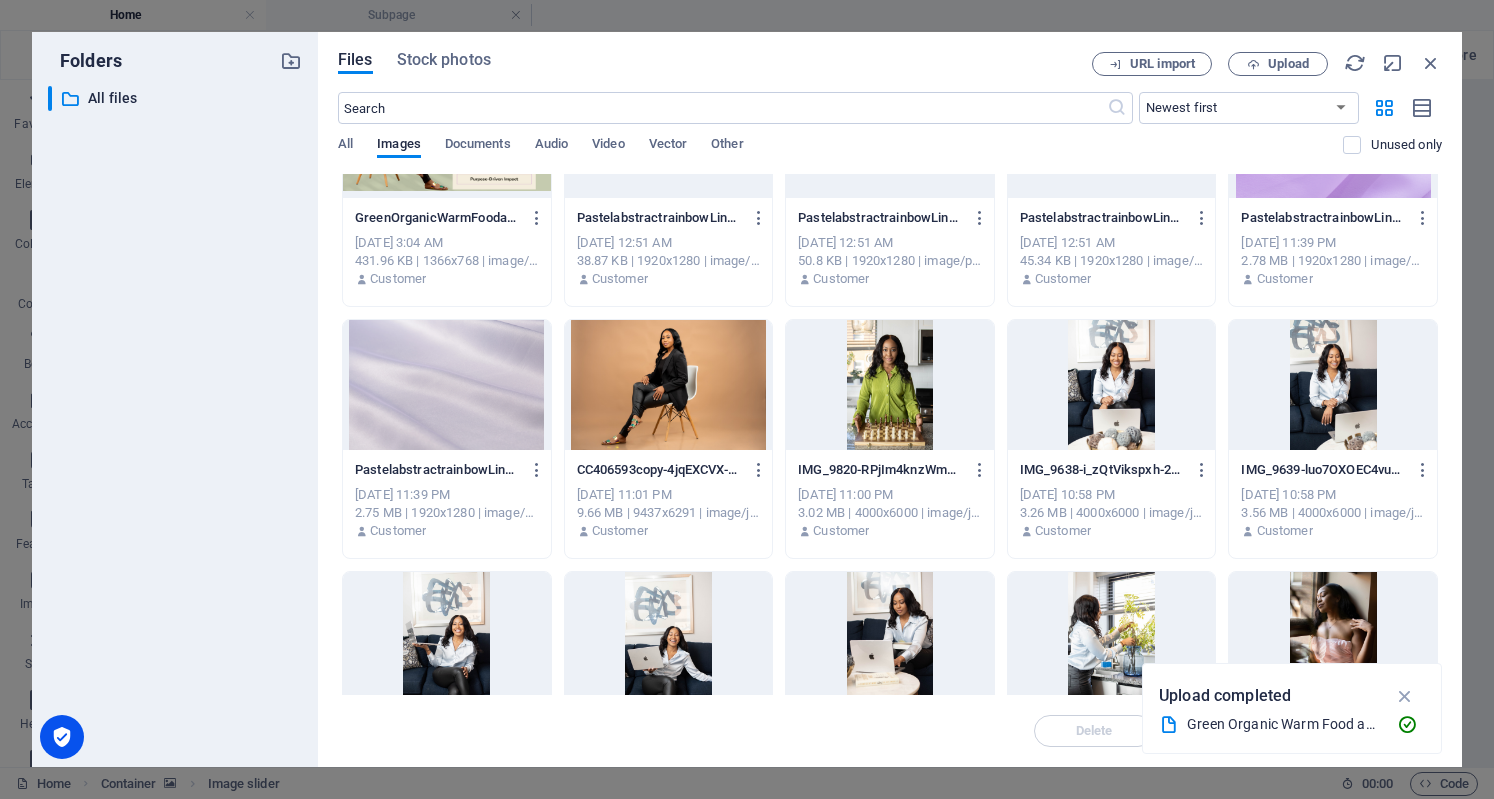 click at bounding box center [890, 385] 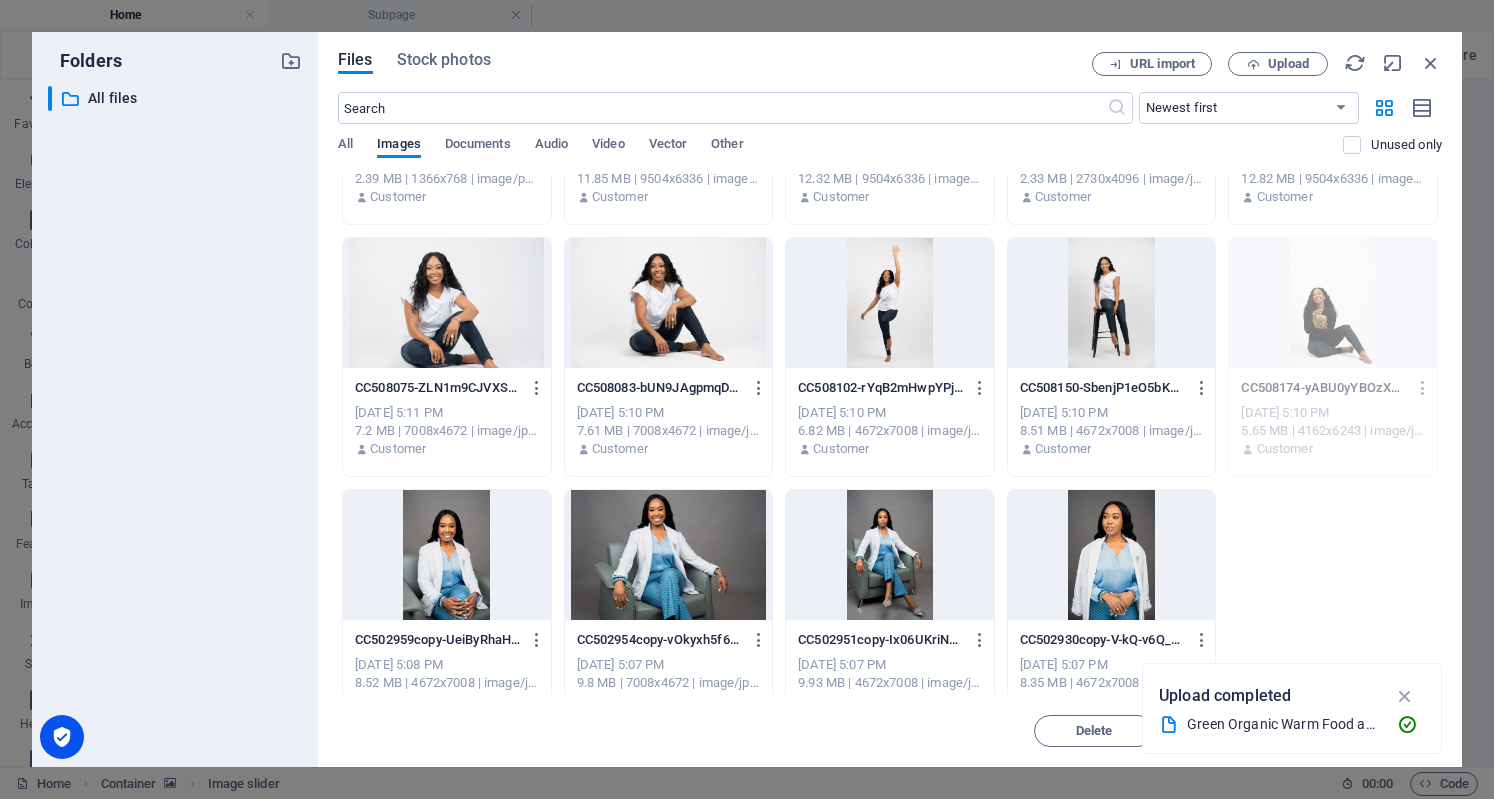 scroll, scrollTop: 1734, scrollLeft: 0, axis: vertical 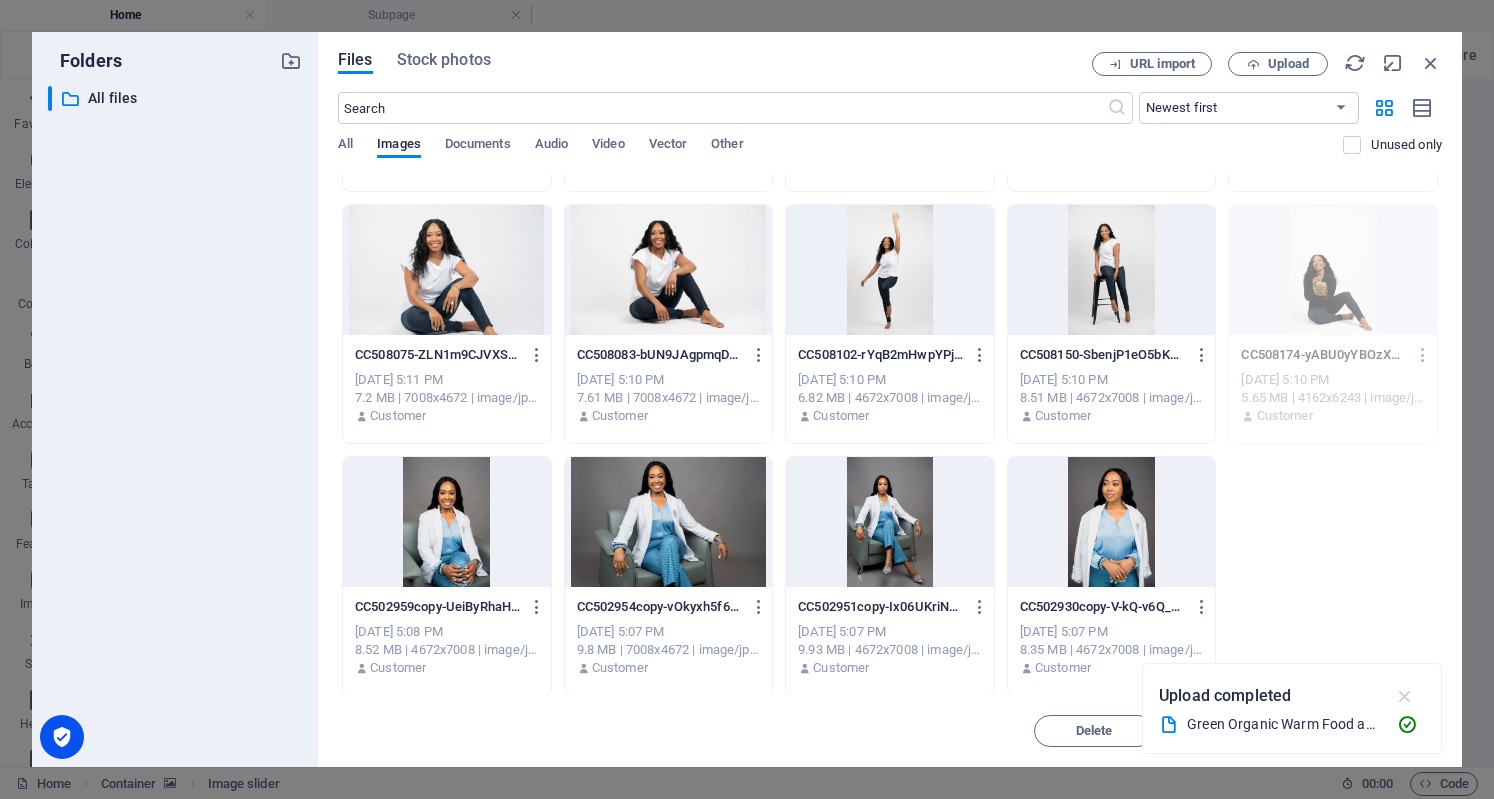 click at bounding box center [1405, 696] 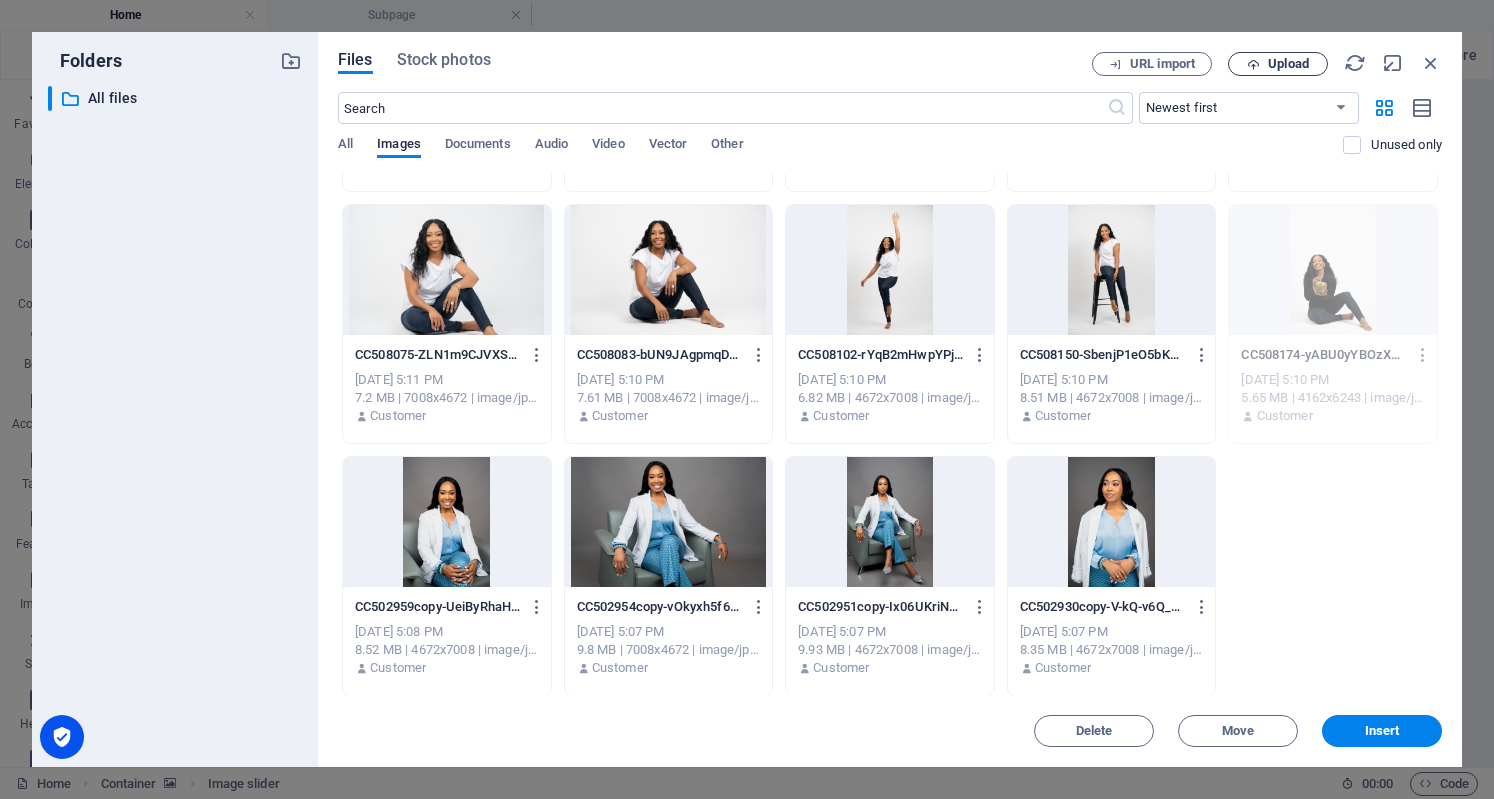click on "Upload" at bounding box center [1288, 64] 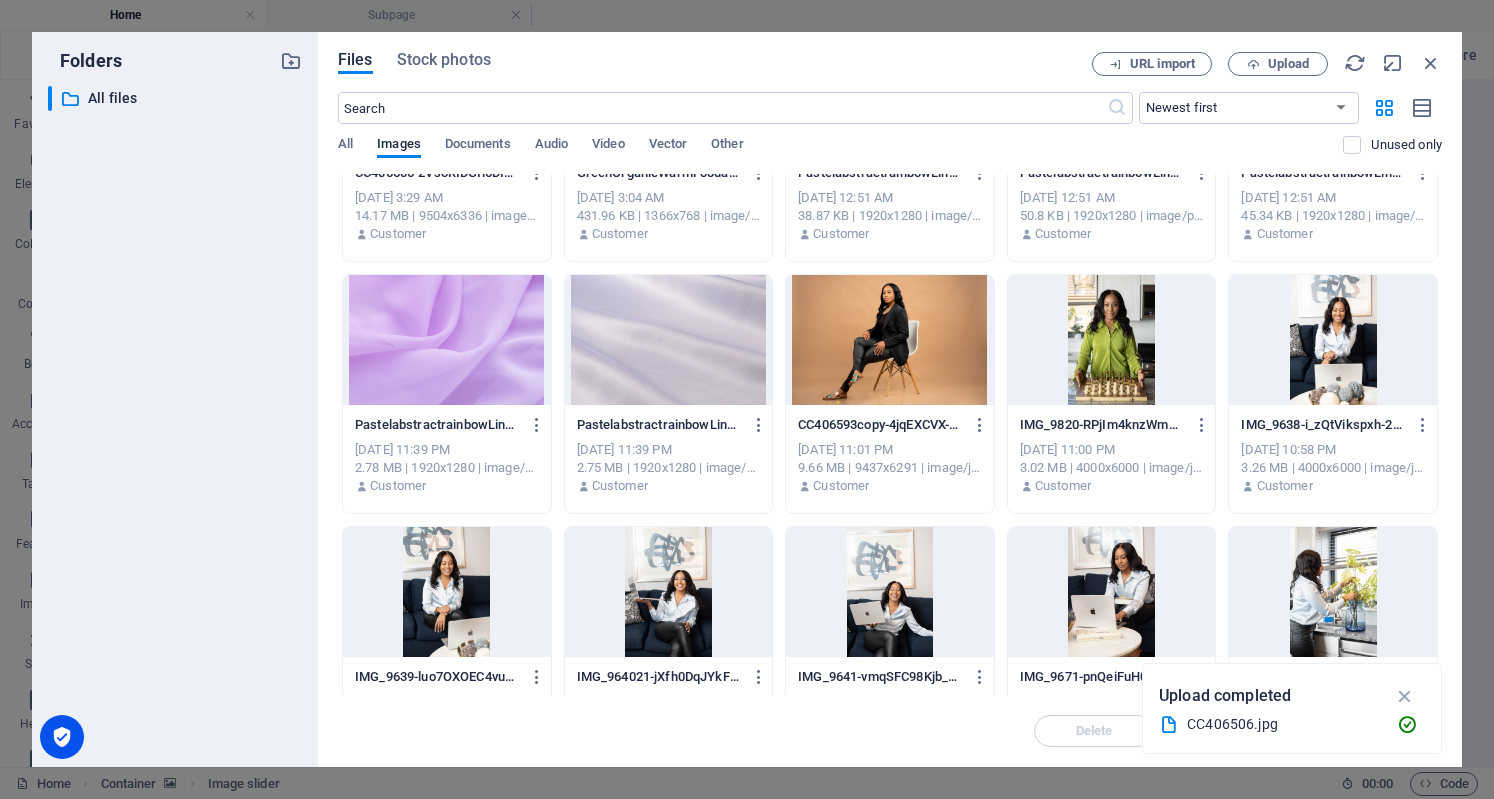 scroll, scrollTop: 0, scrollLeft: 0, axis: both 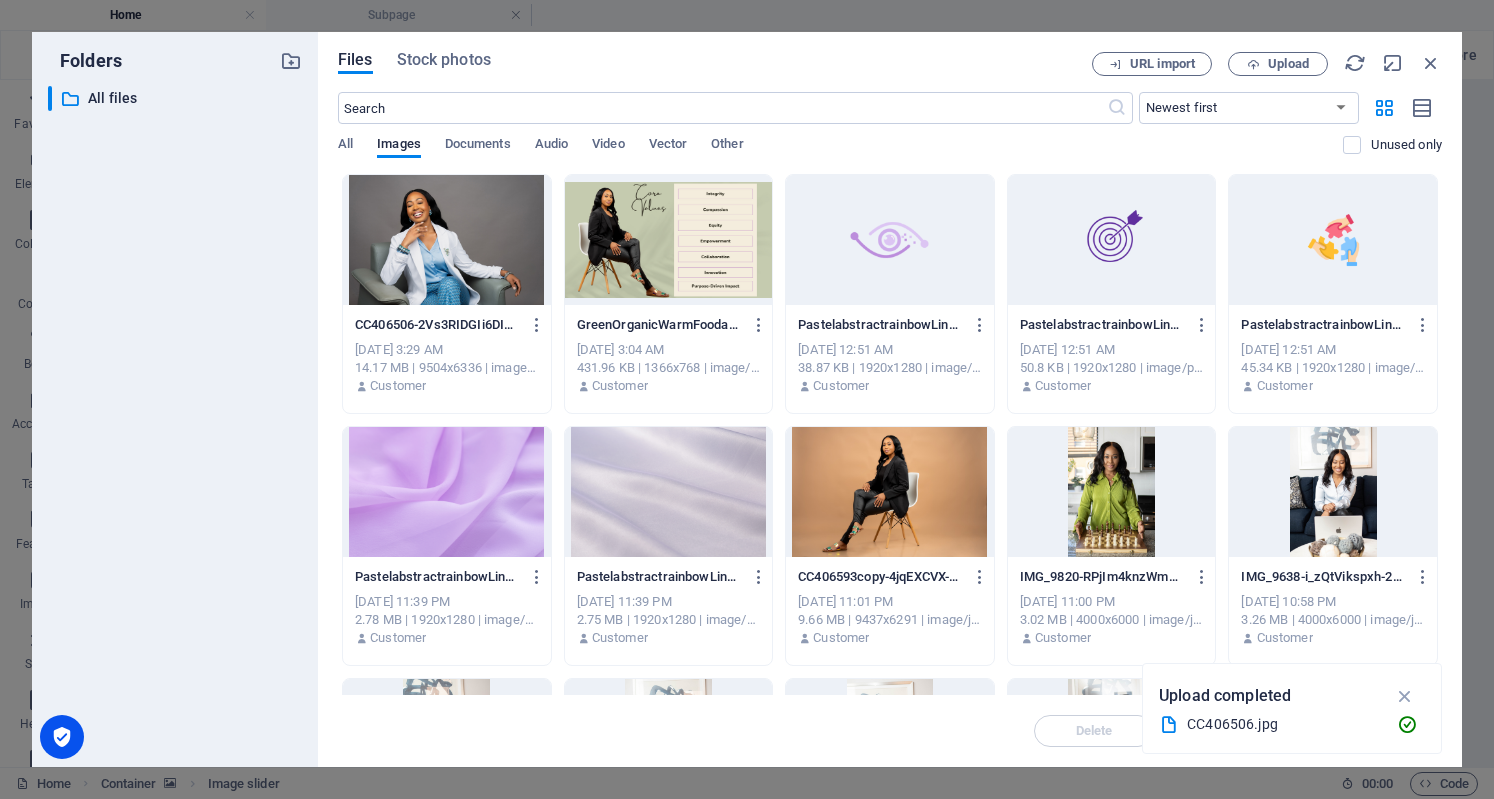 click at bounding box center [447, 240] 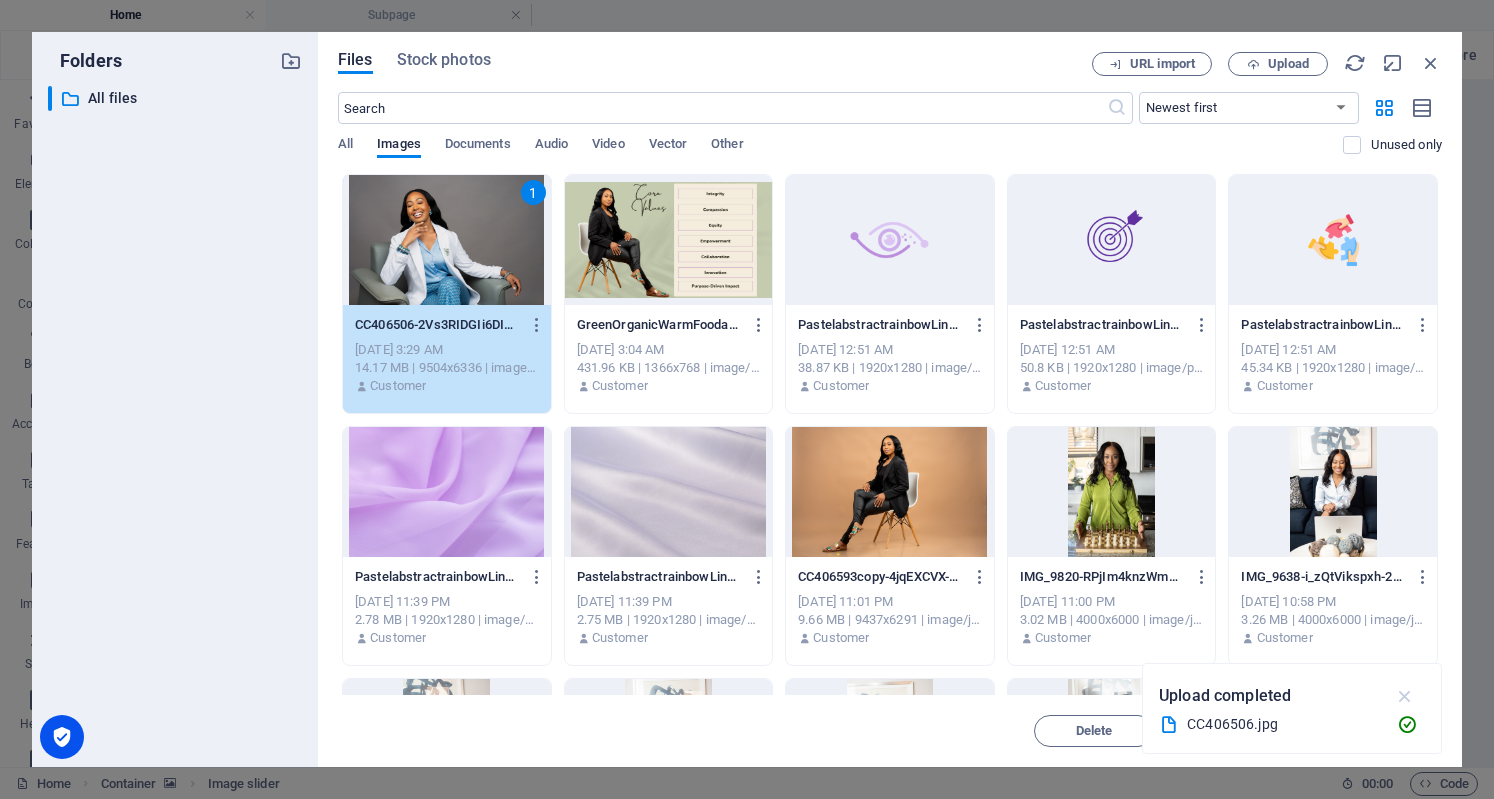 click at bounding box center (1405, 696) 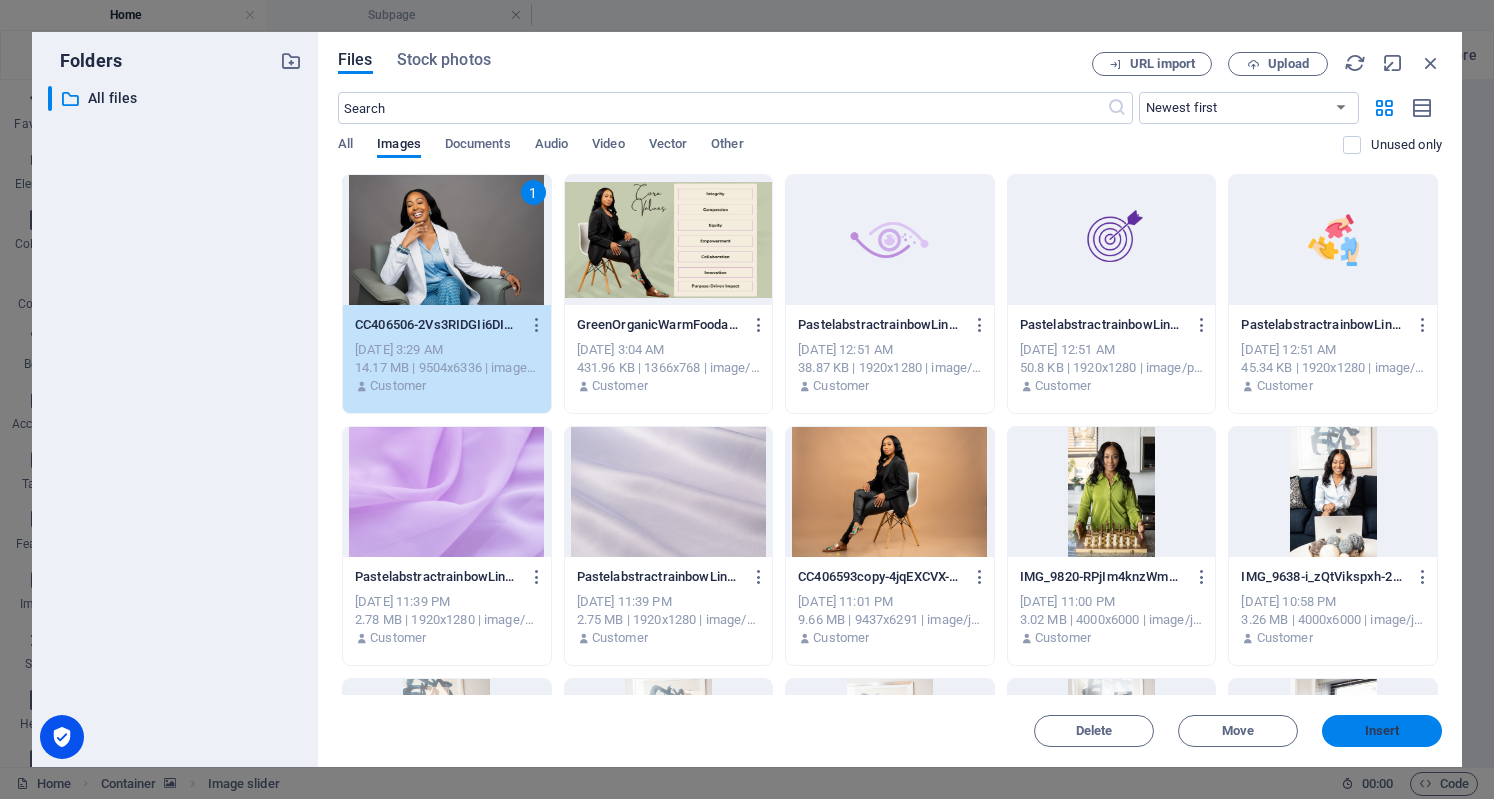 click on "Insert" at bounding box center (1382, 731) 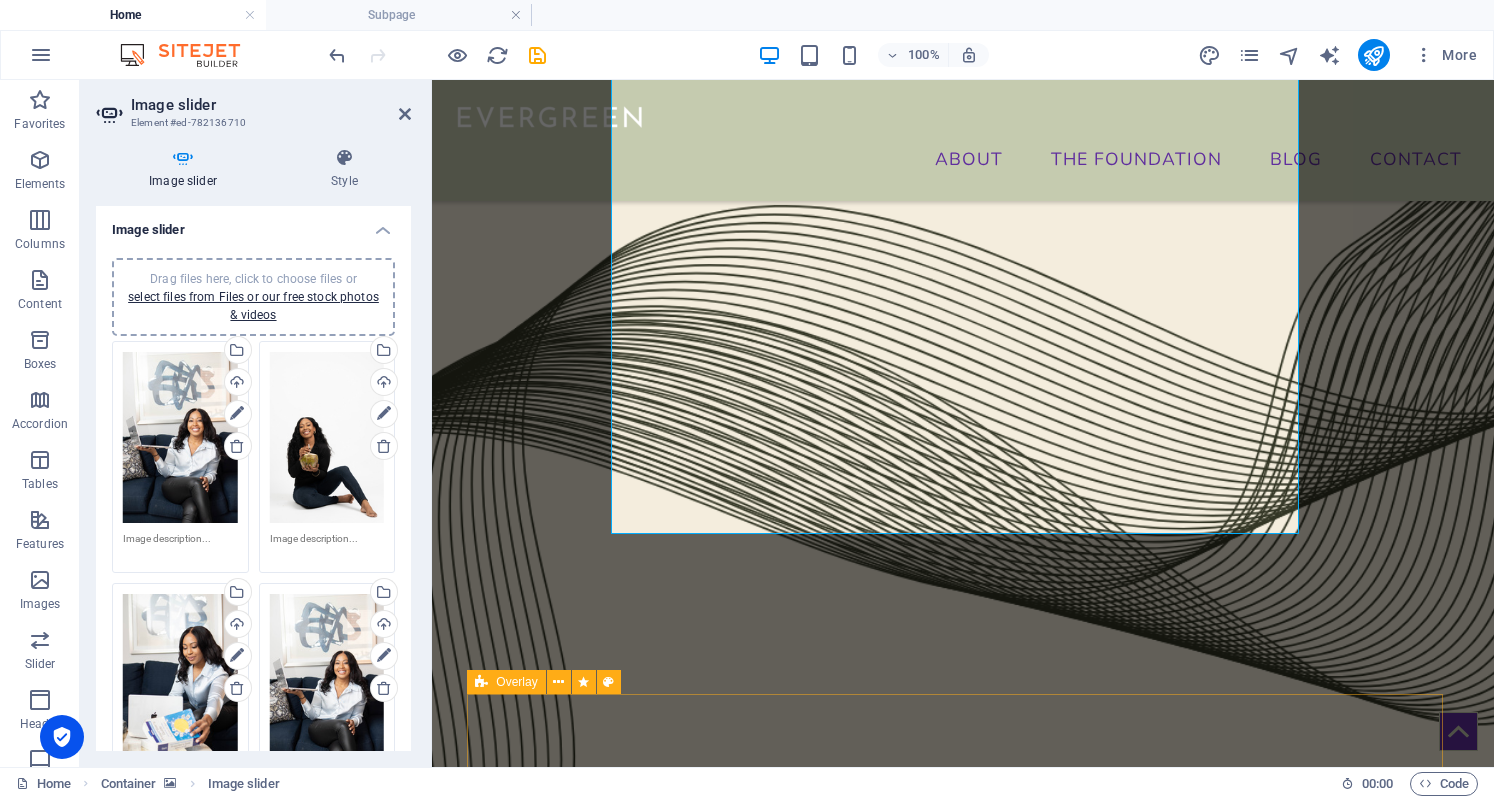 scroll, scrollTop: 1617, scrollLeft: 0, axis: vertical 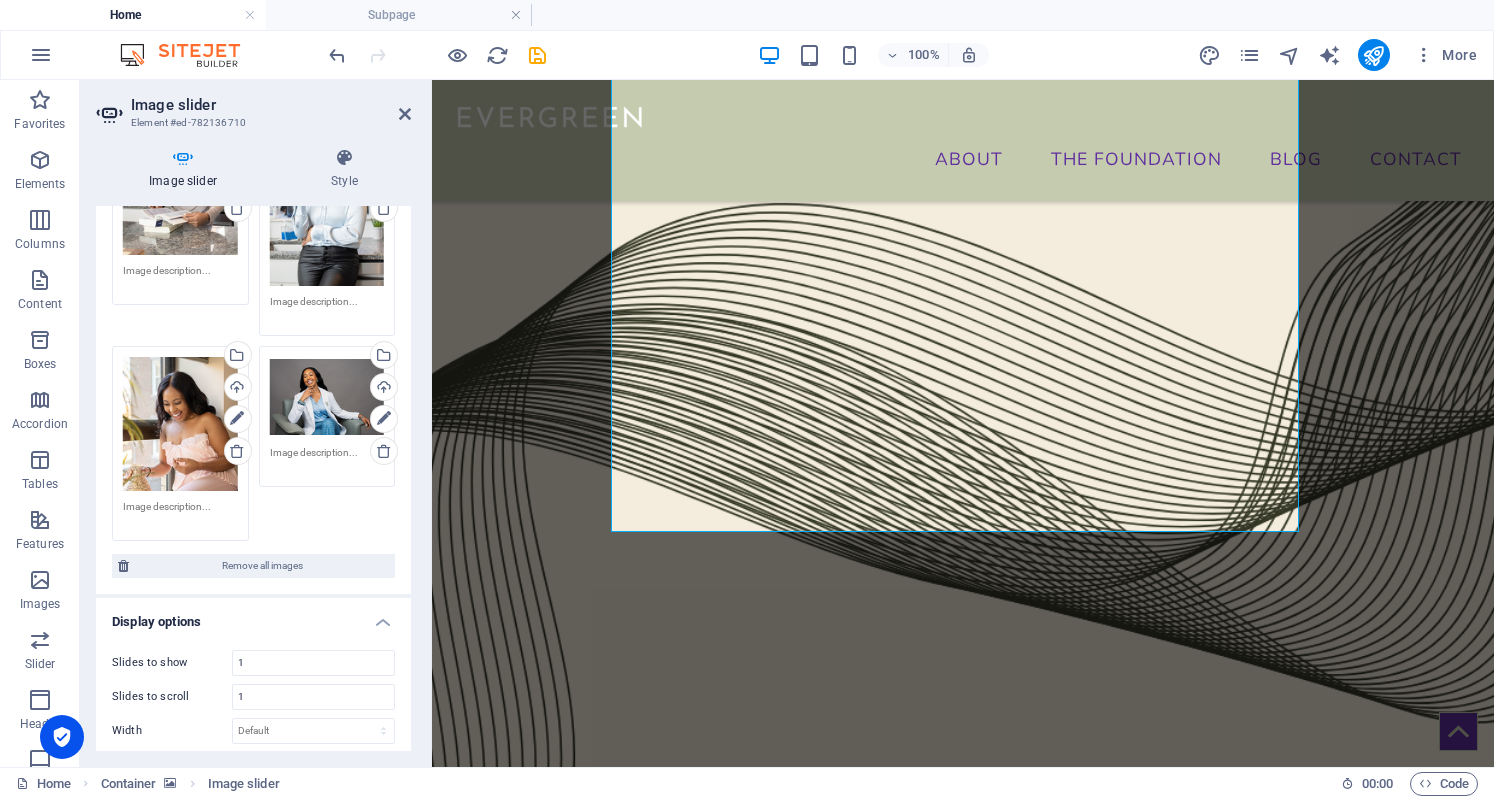 click at bounding box center [963, 356] 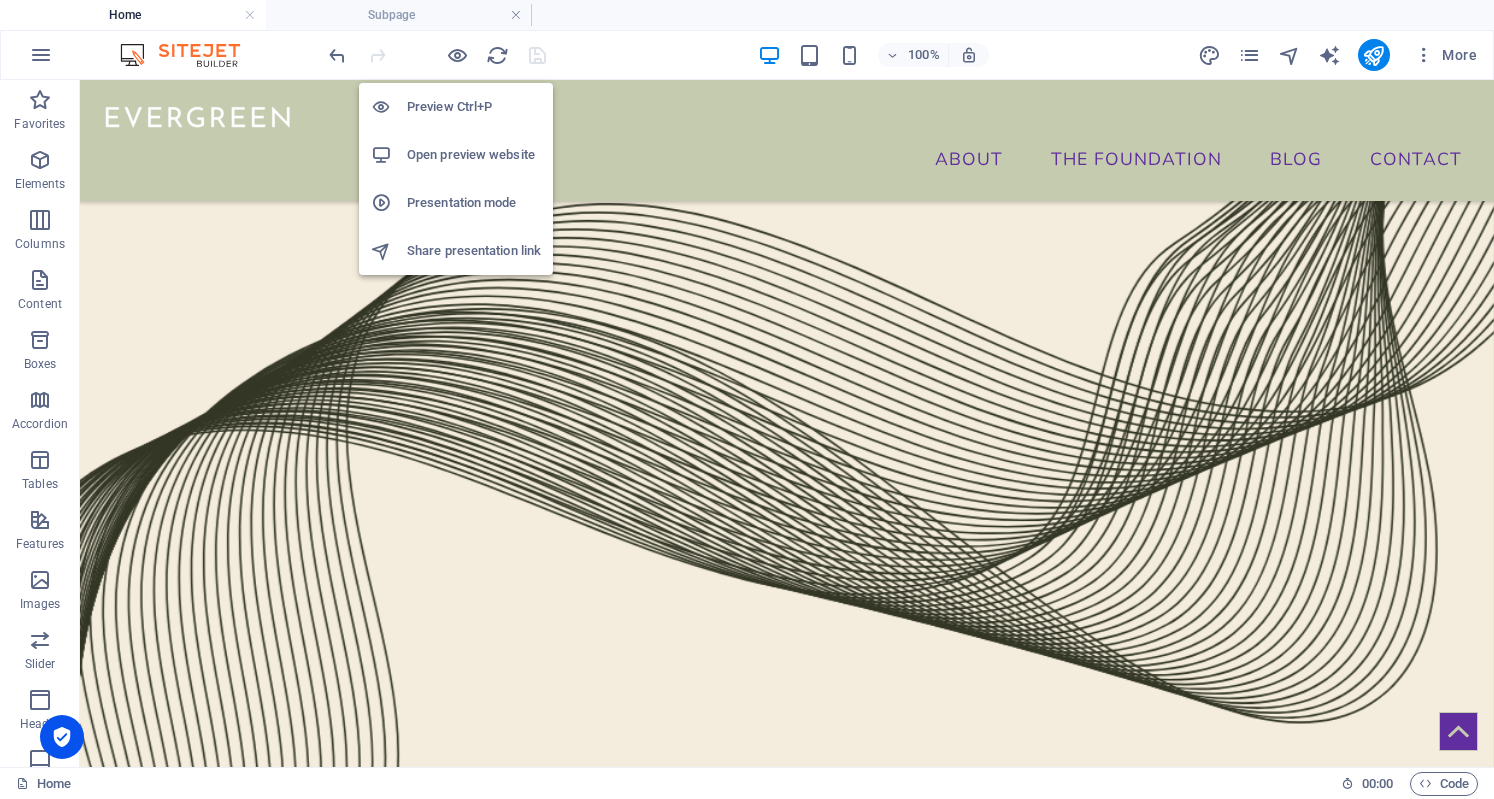 click on "Open preview website" at bounding box center [456, 155] 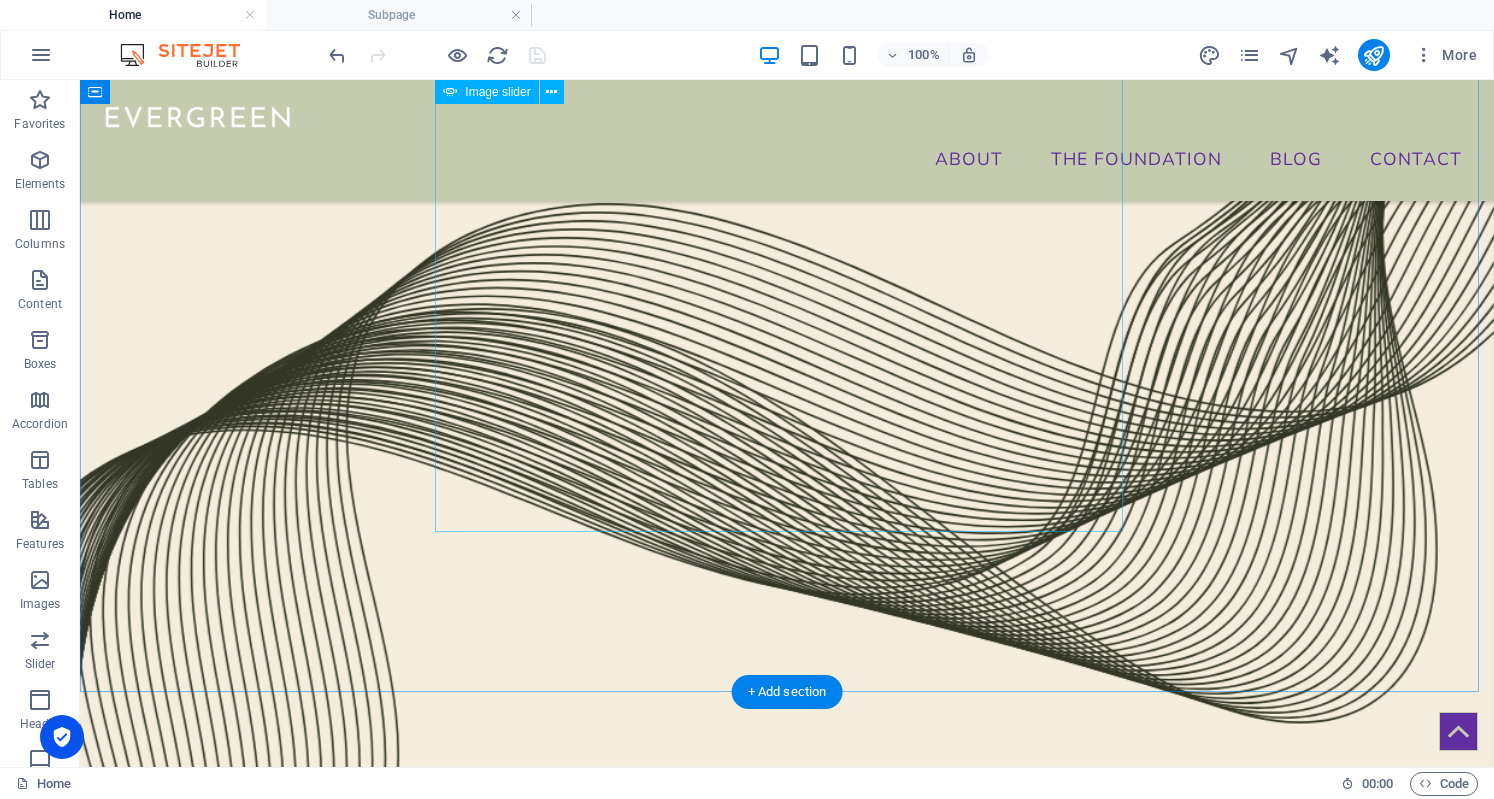 click at bounding box center (-3335, 12490) 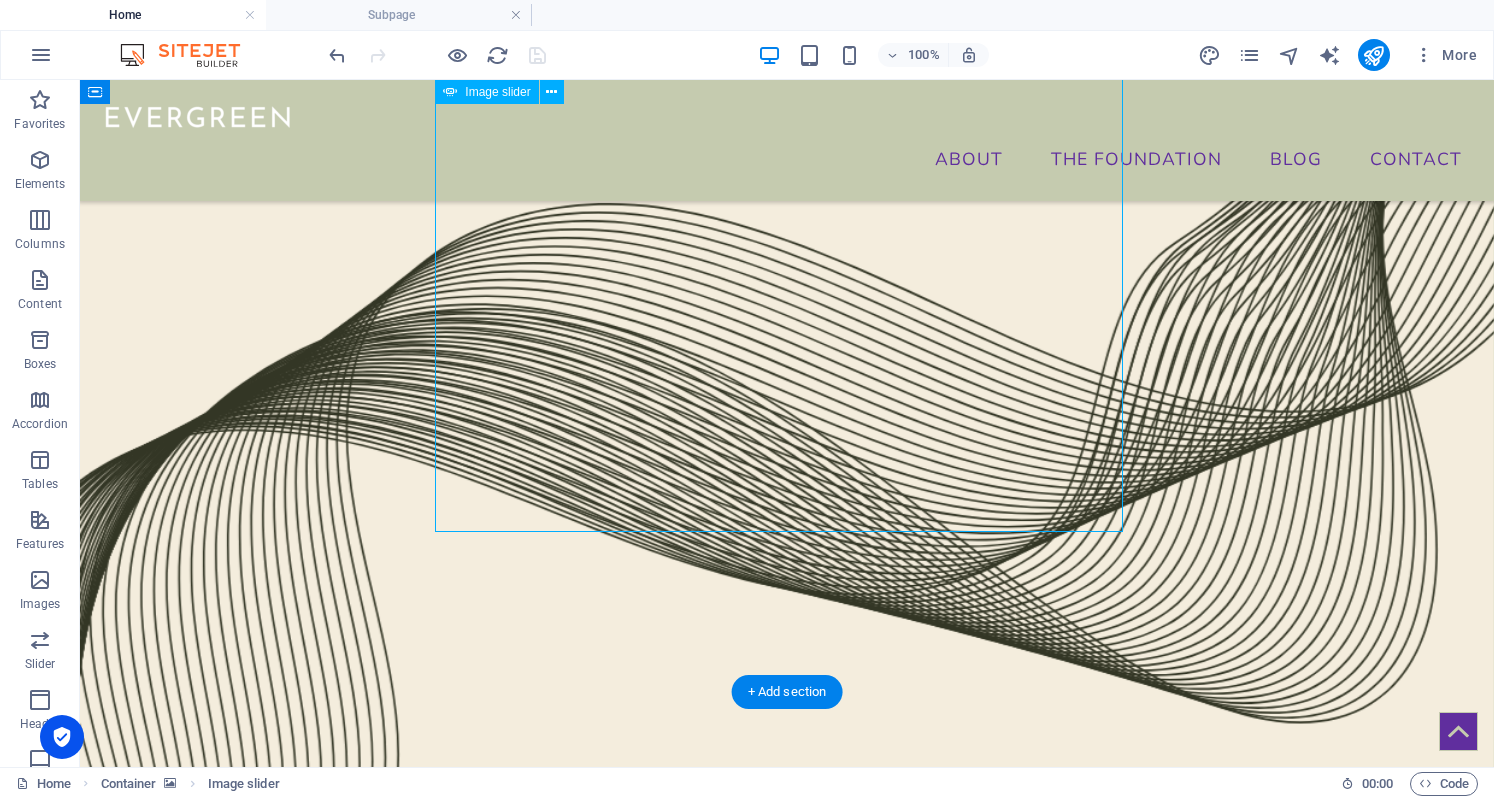 click at bounding box center (-3335, 12490) 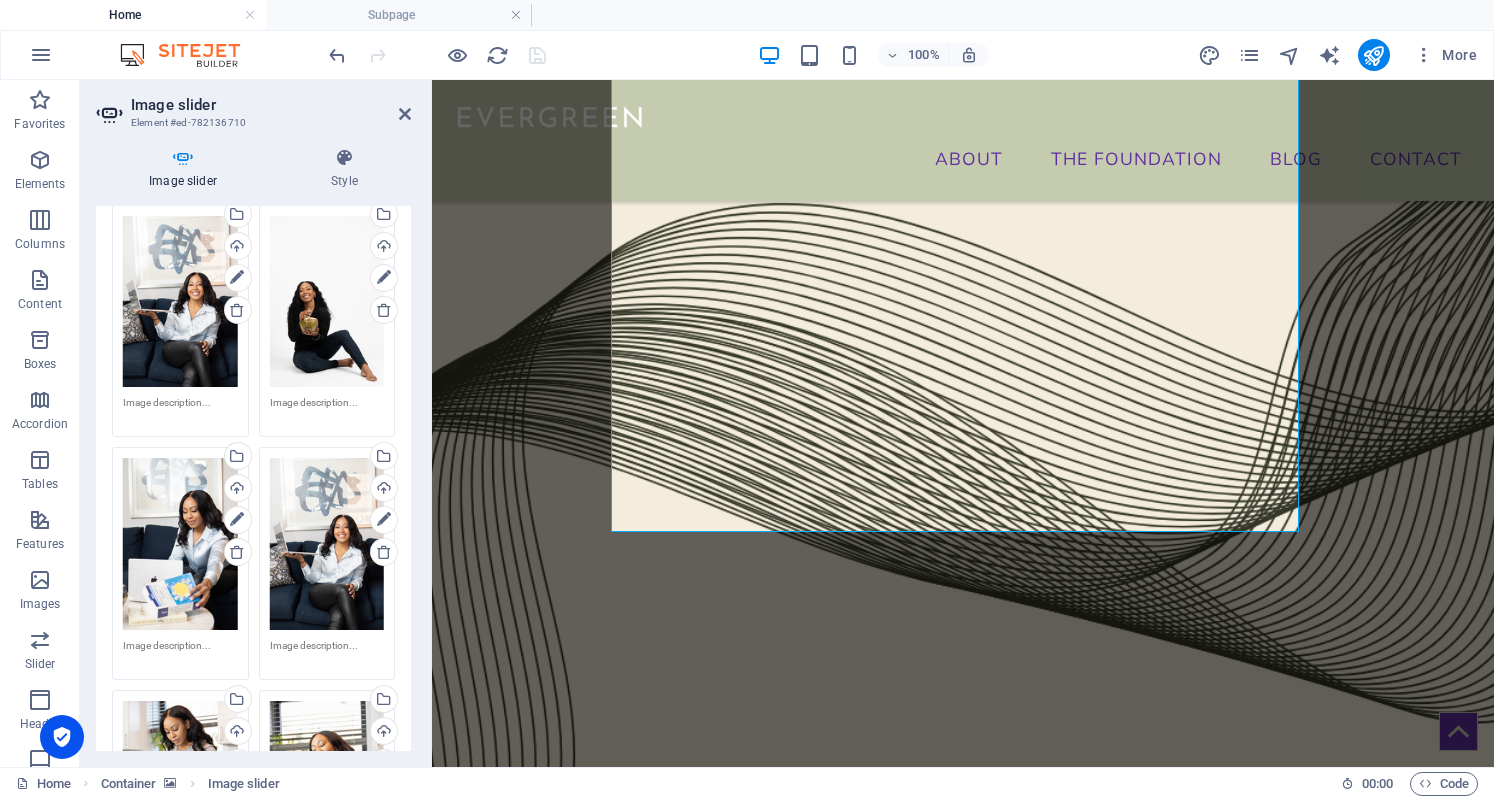 scroll, scrollTop: 0, scrollLeft: 0, axis: both 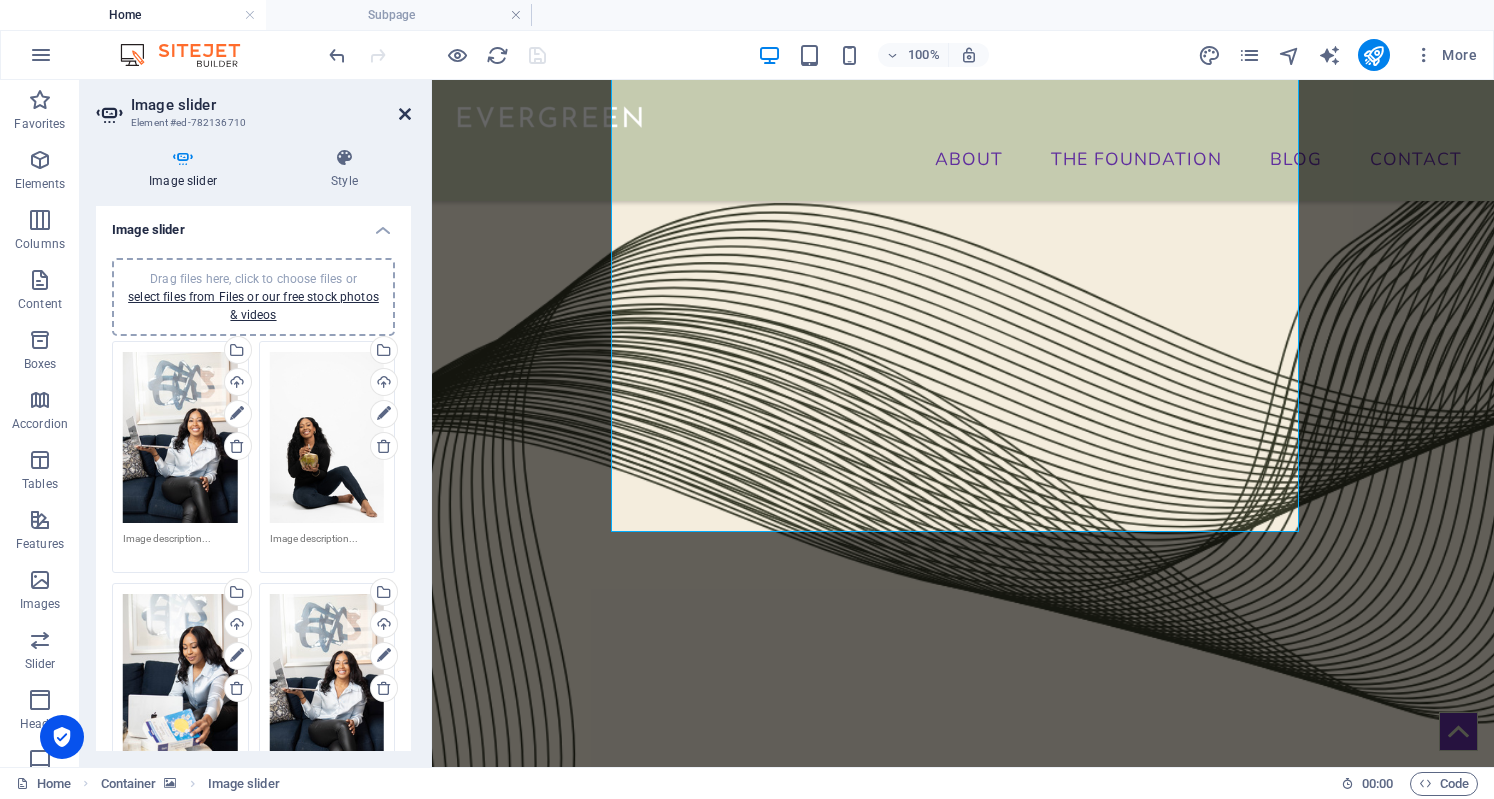 click at bounding box center (405, 114) 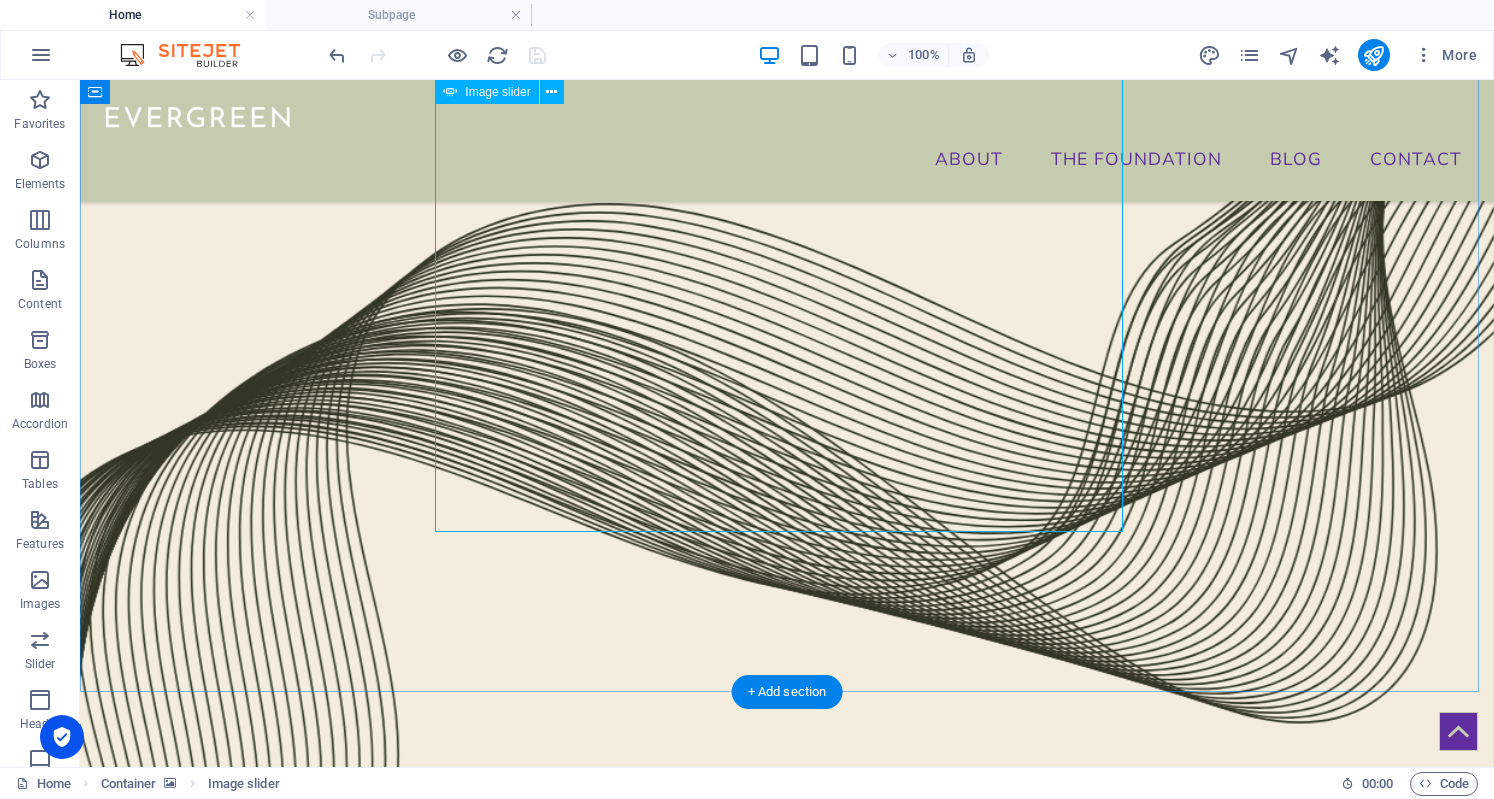click at bounding box center (-3335, 12490) 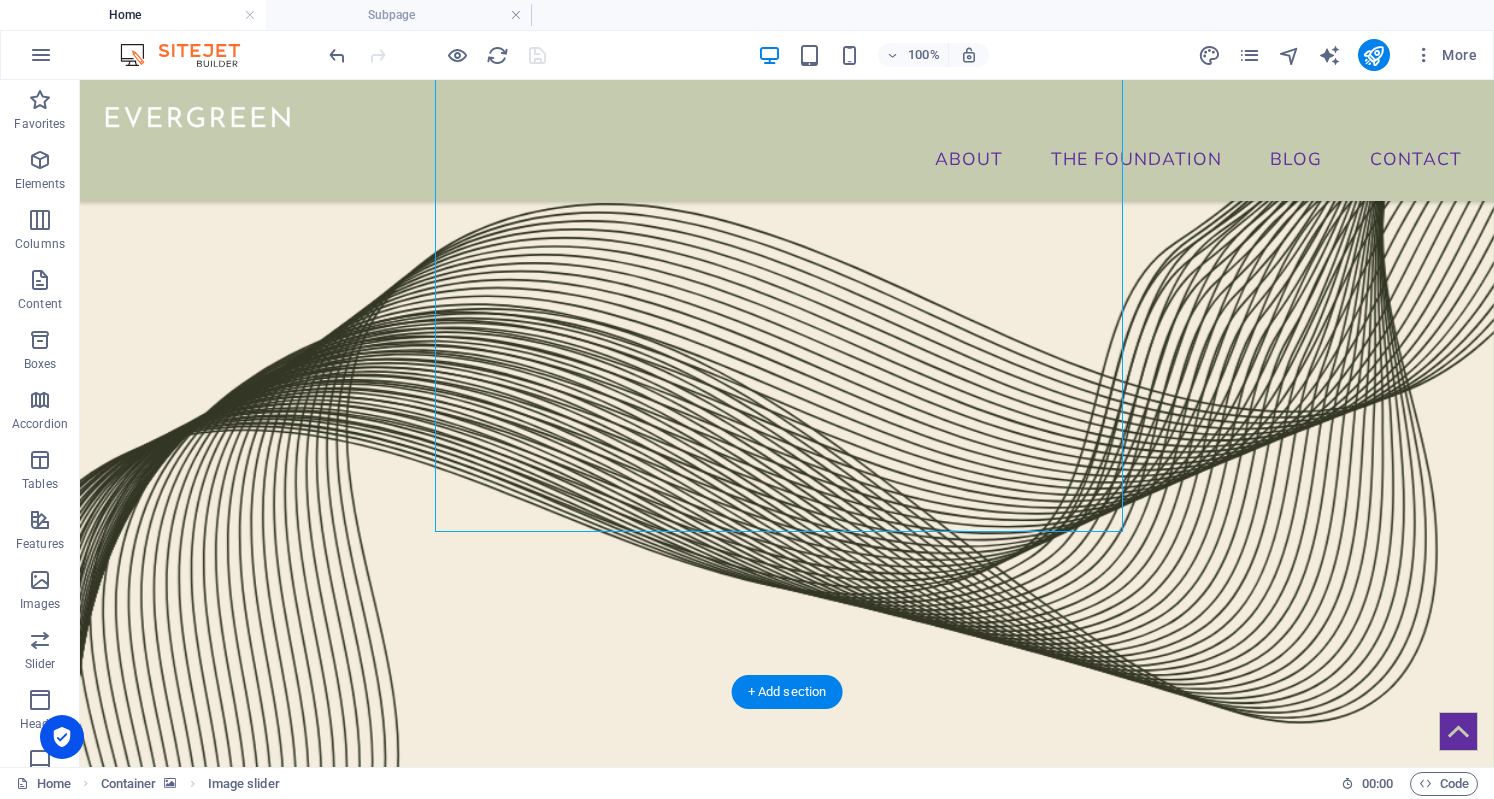 click at bounding box center (787, 356) 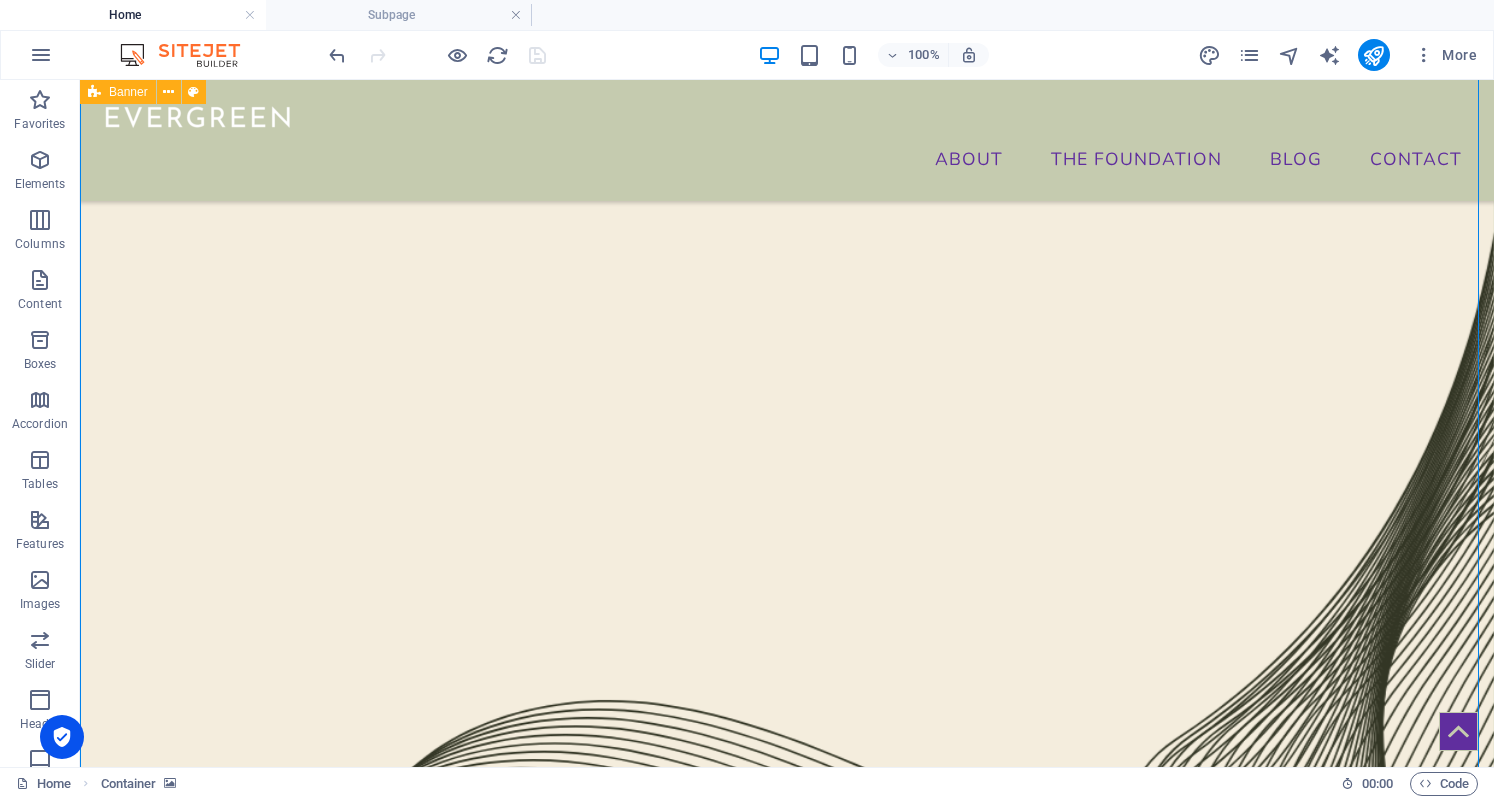 scroll, scrollTop: 1123, scrollLeft: 0, axis: vertical 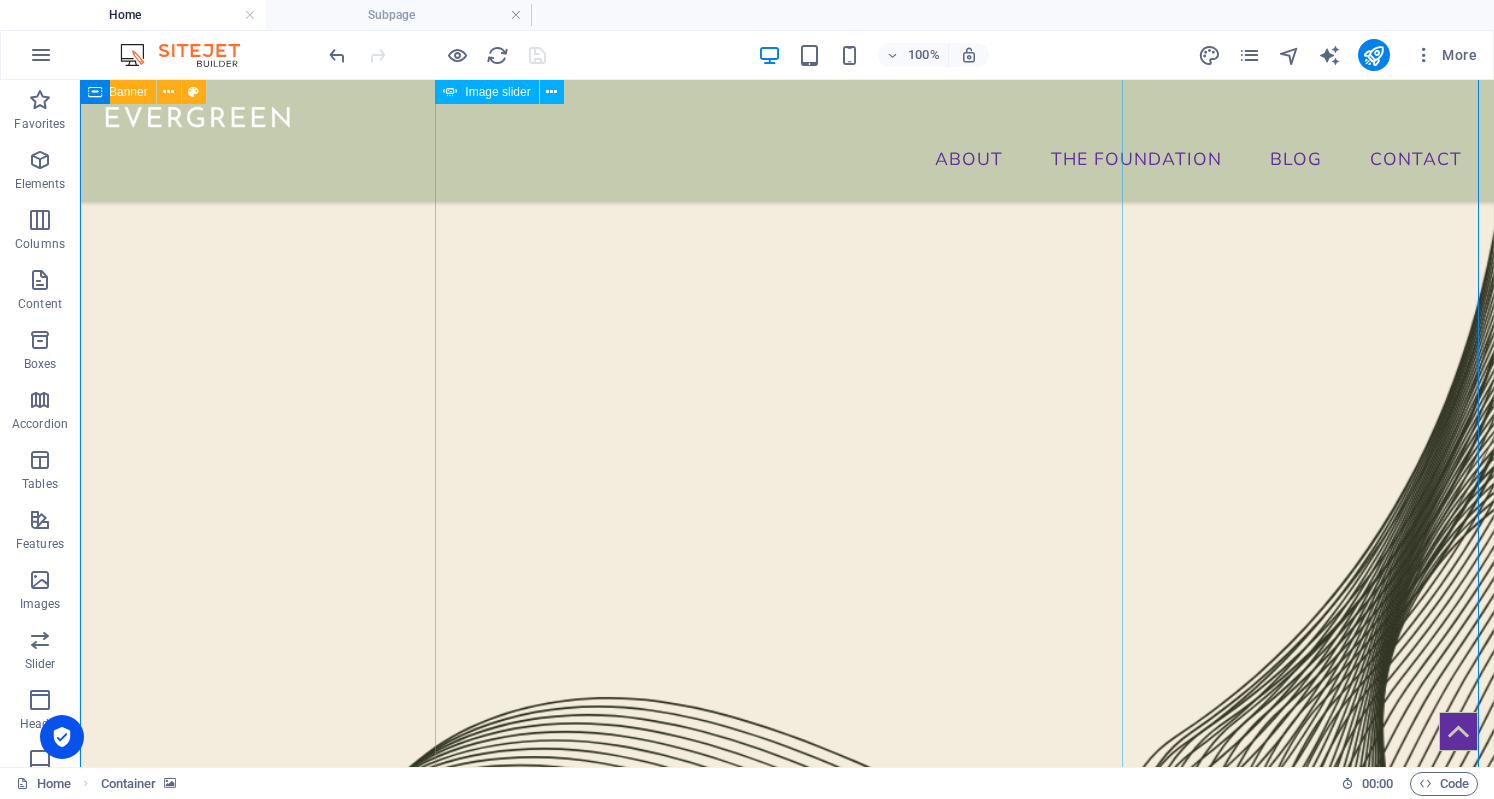 click at bounding box center (-5396, 18369) 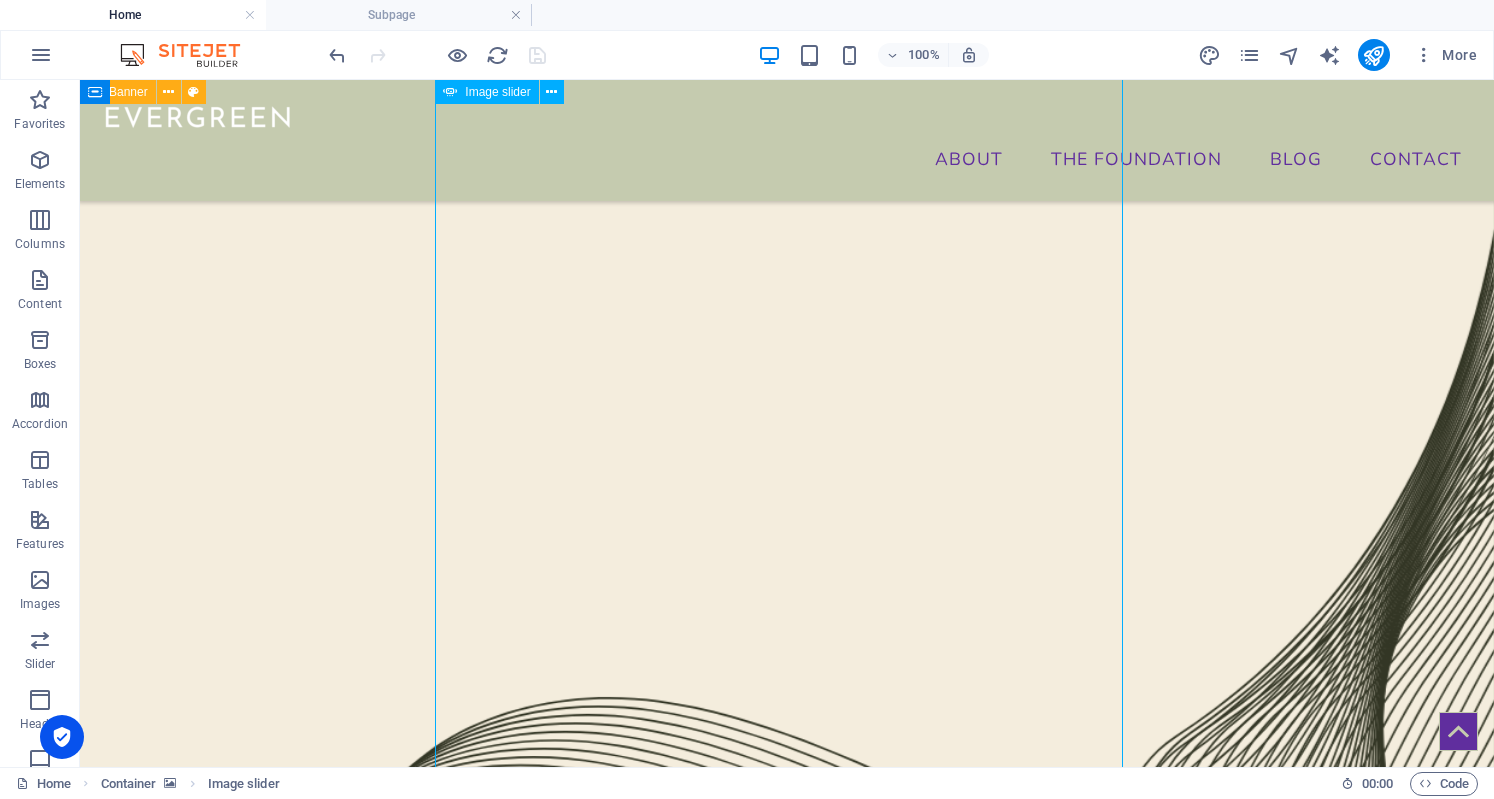click at bounding box center (-5396, 18369) 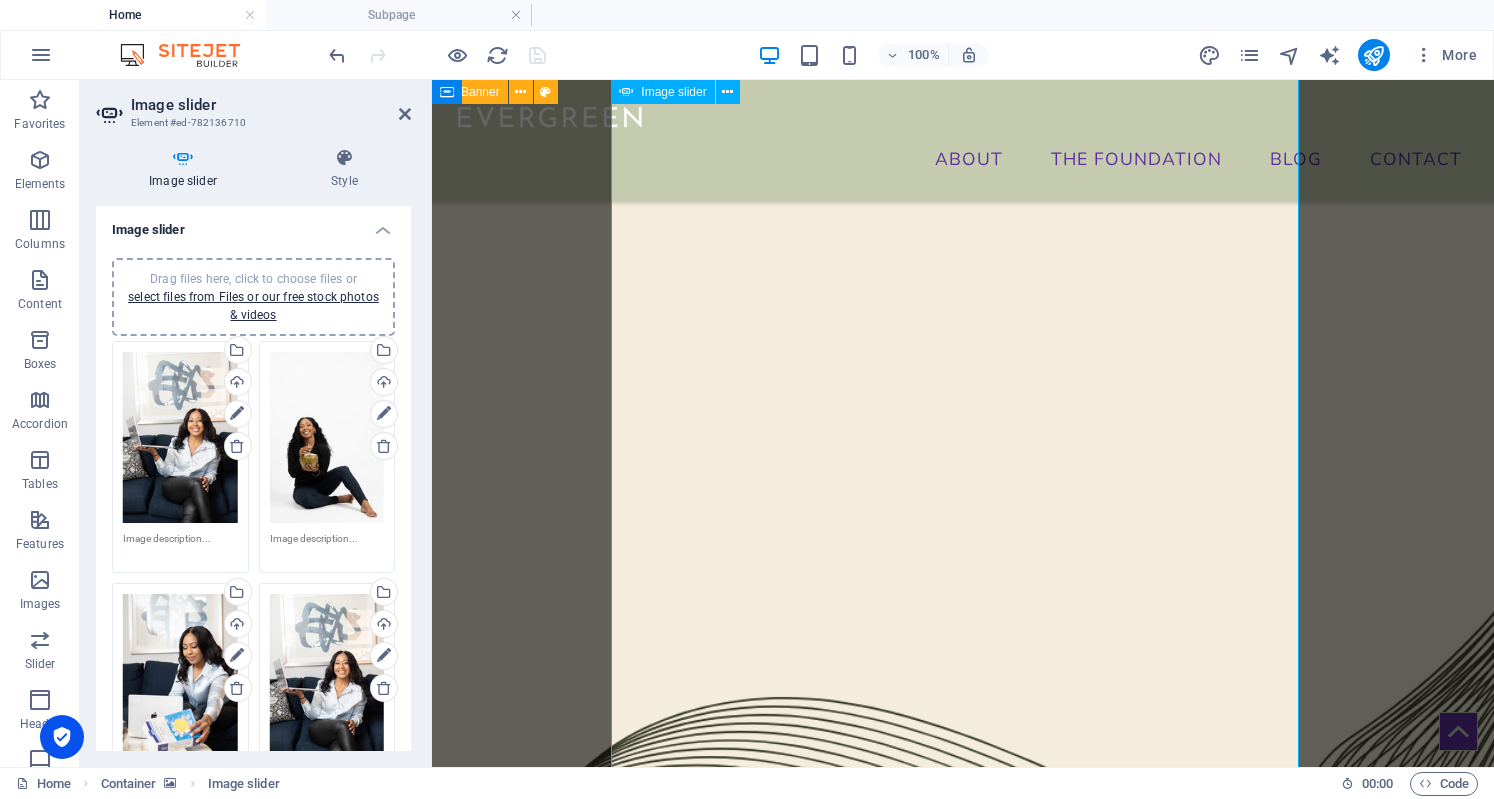 click at bounding box center (-5220, 18369) 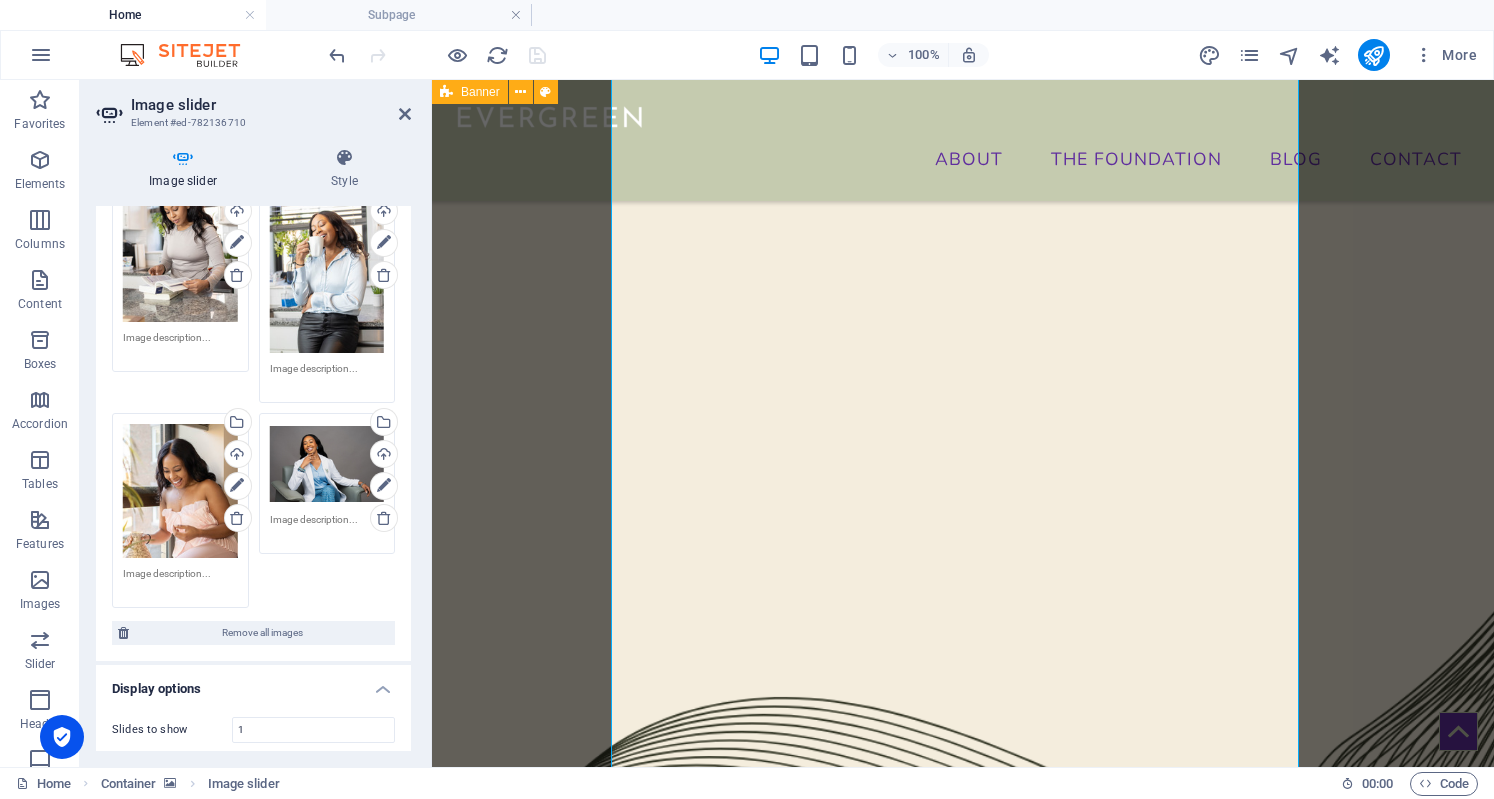 scroll, scrollTop: 659, scrollLeft: 0, axis: vertical 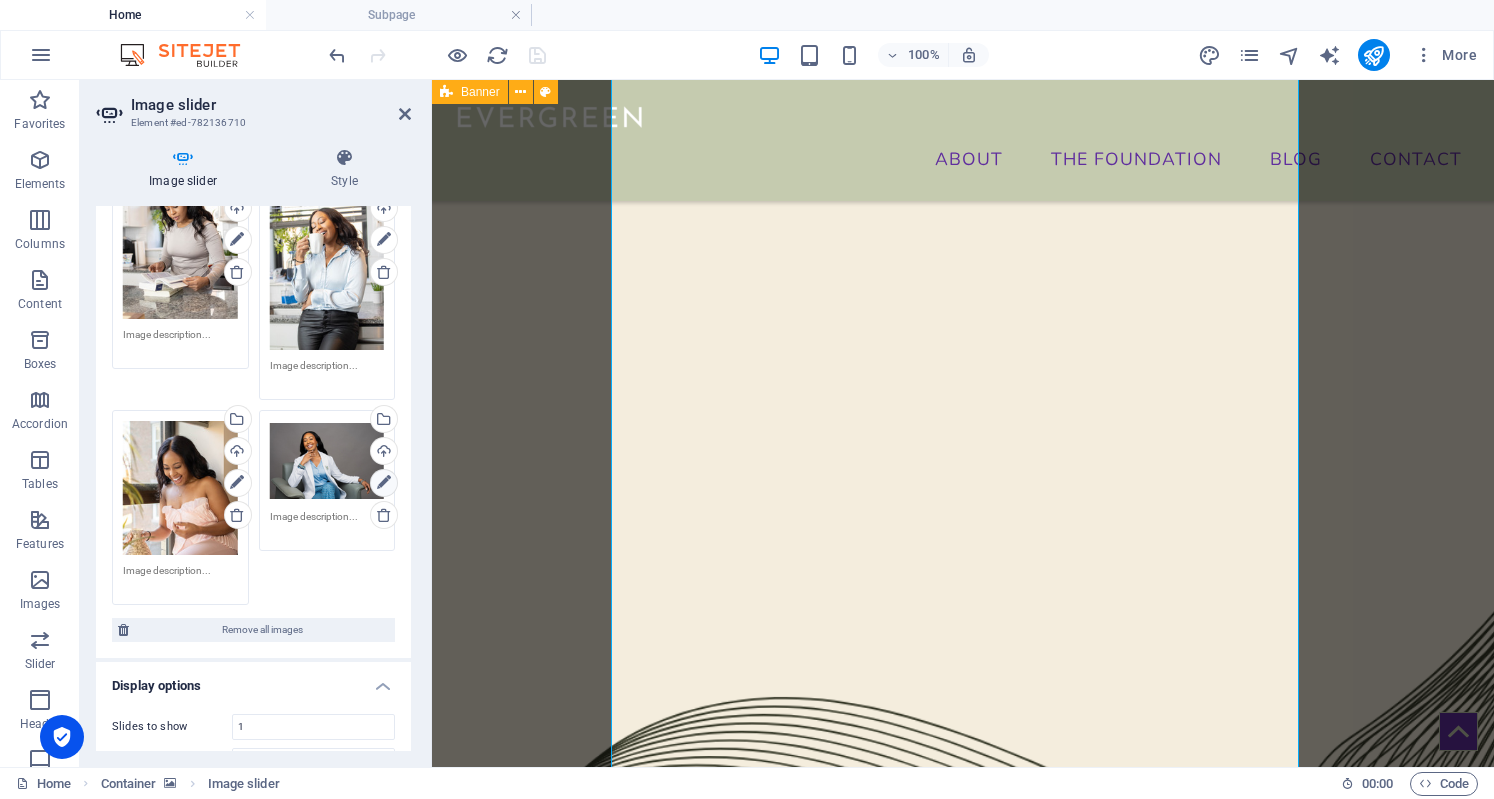 click at bounding box center [384, 483] 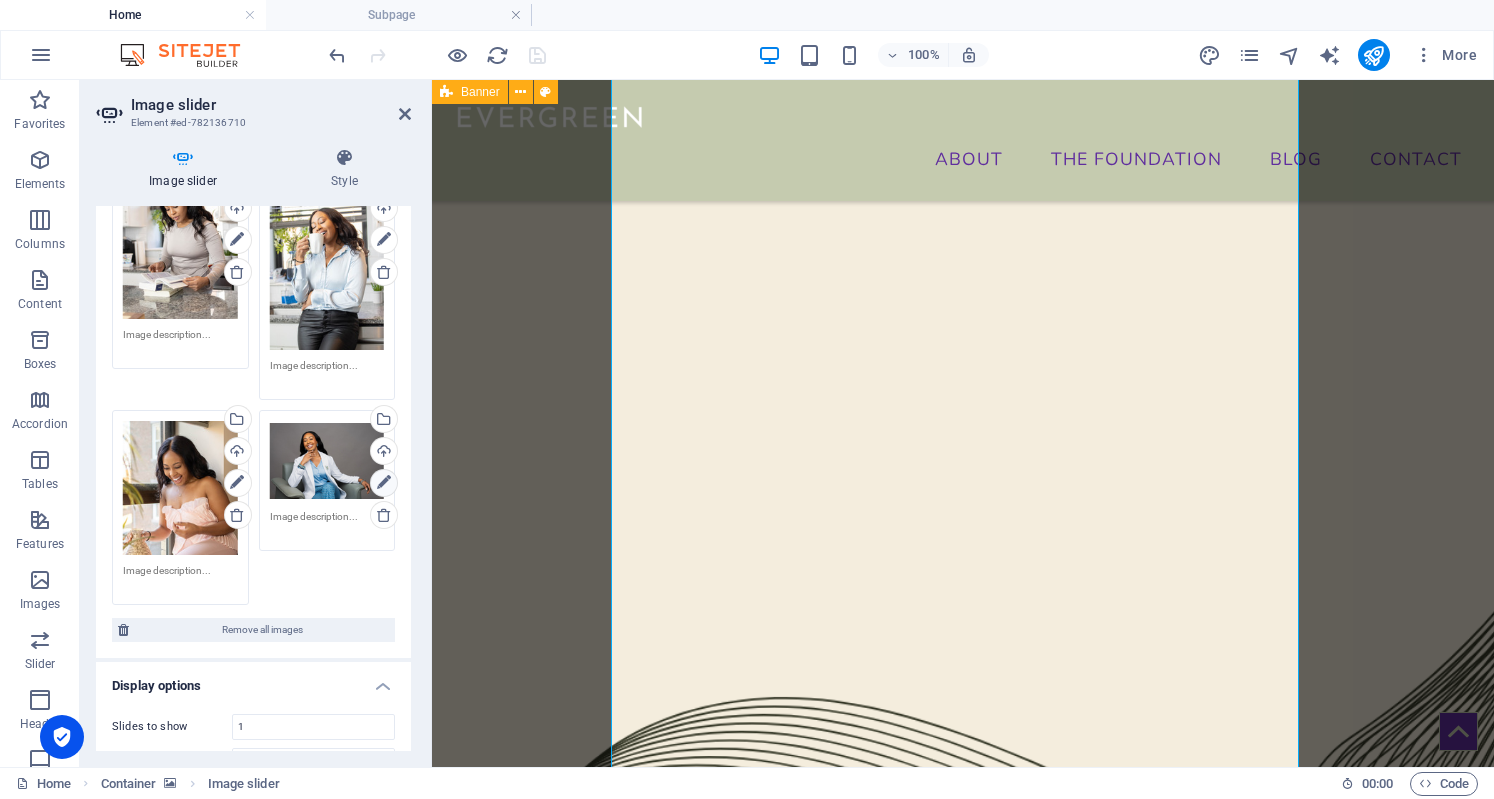 click at bounding box center [384, 483] 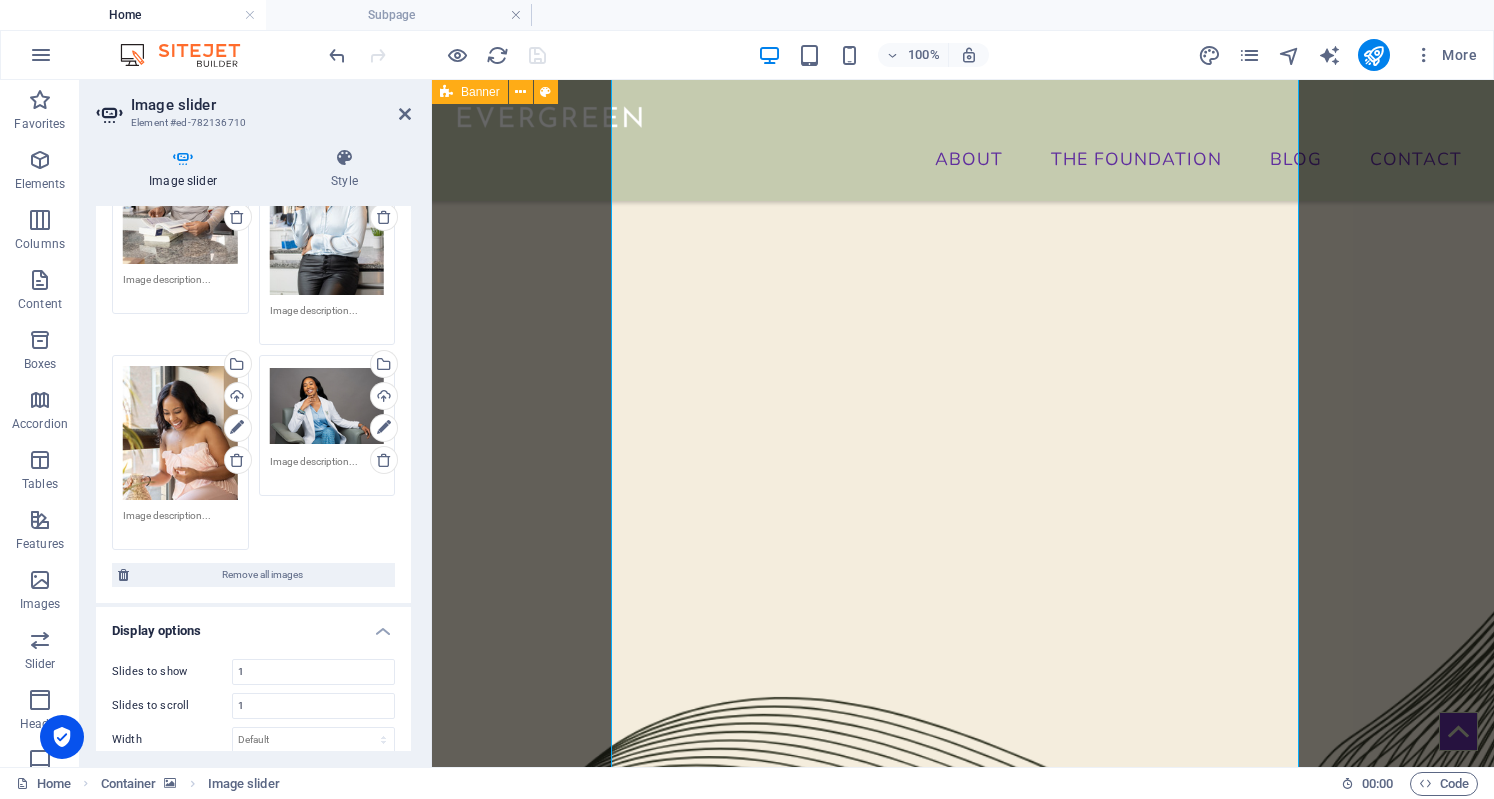 scroll, scrollTop: 712, scrollLeft: 0, axis: vertical 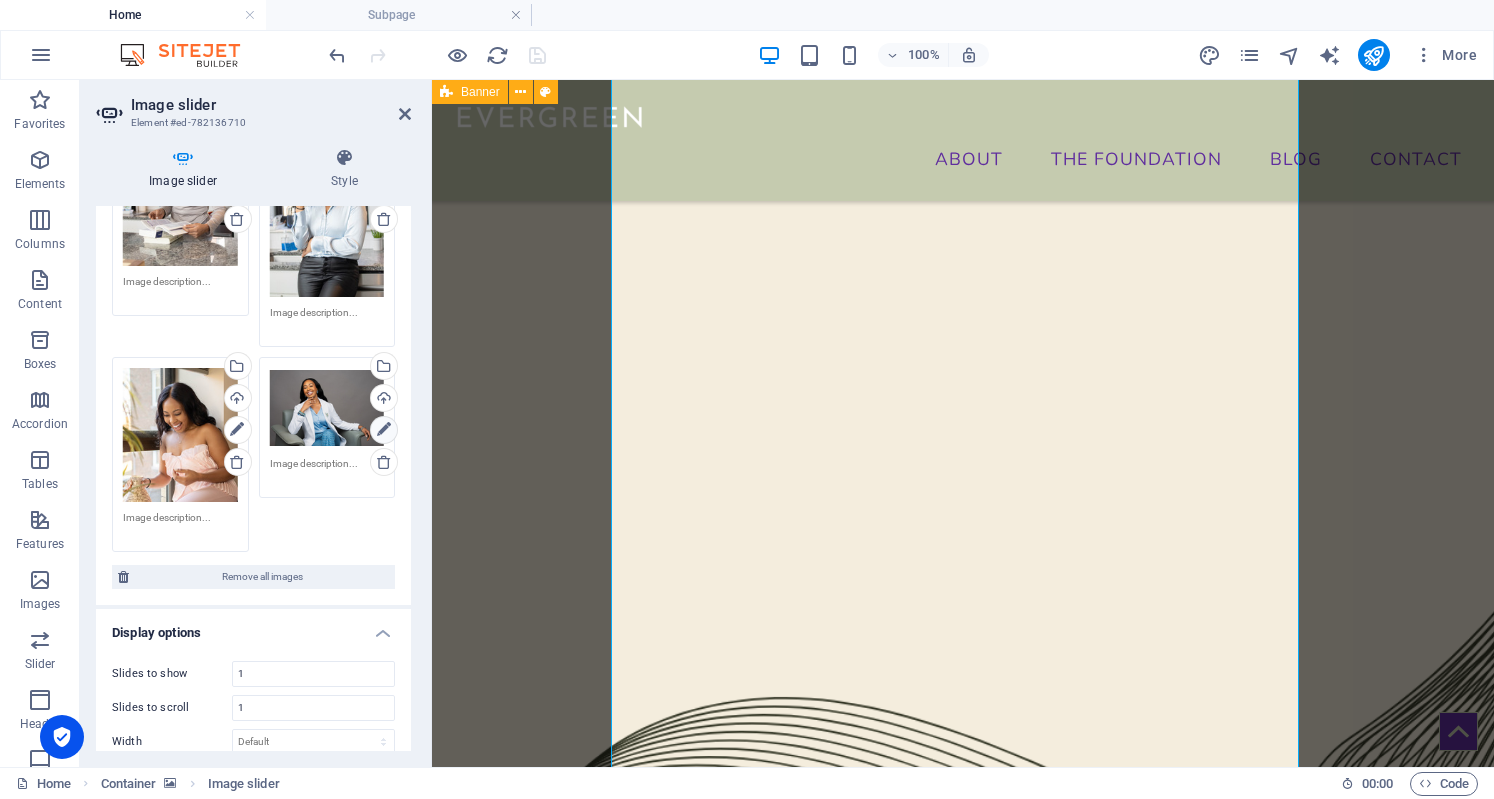 click at bounding box center (384, 430) 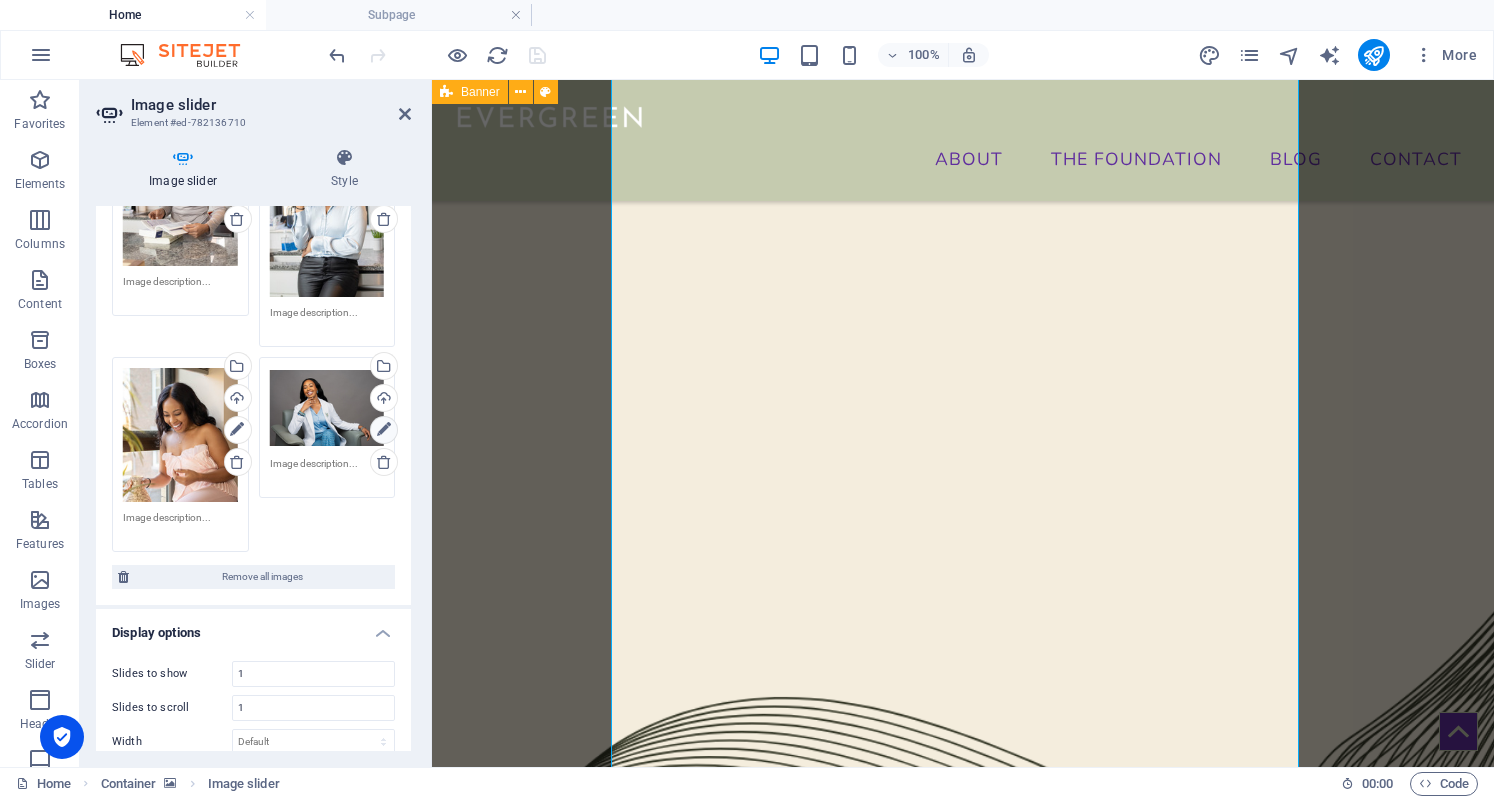 click at bounding box center [384, 430] 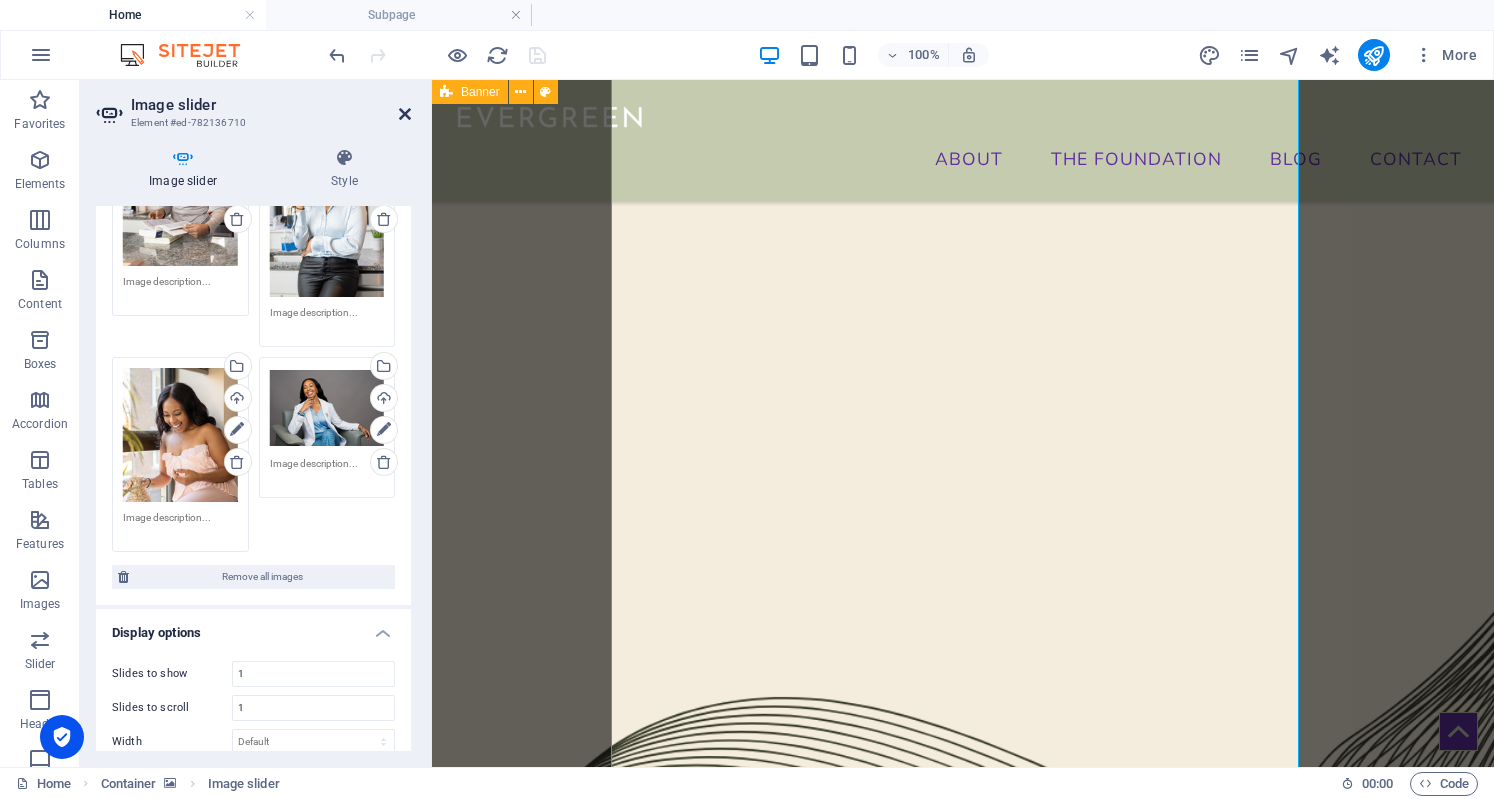 click at bounding box center [405, 114] 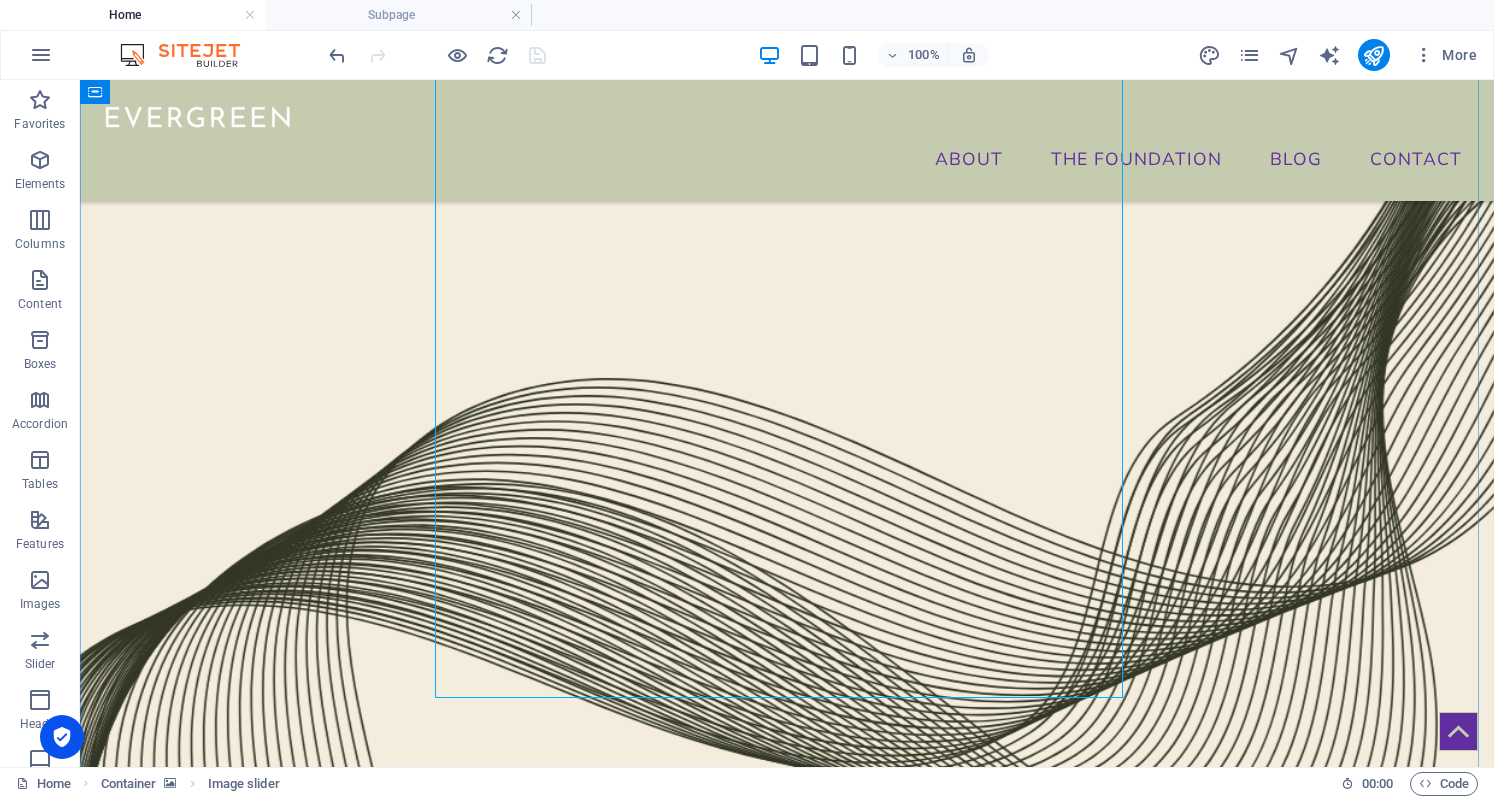 scroll, scrollTop: 1453, scrollLeft: 0, axis: vertical 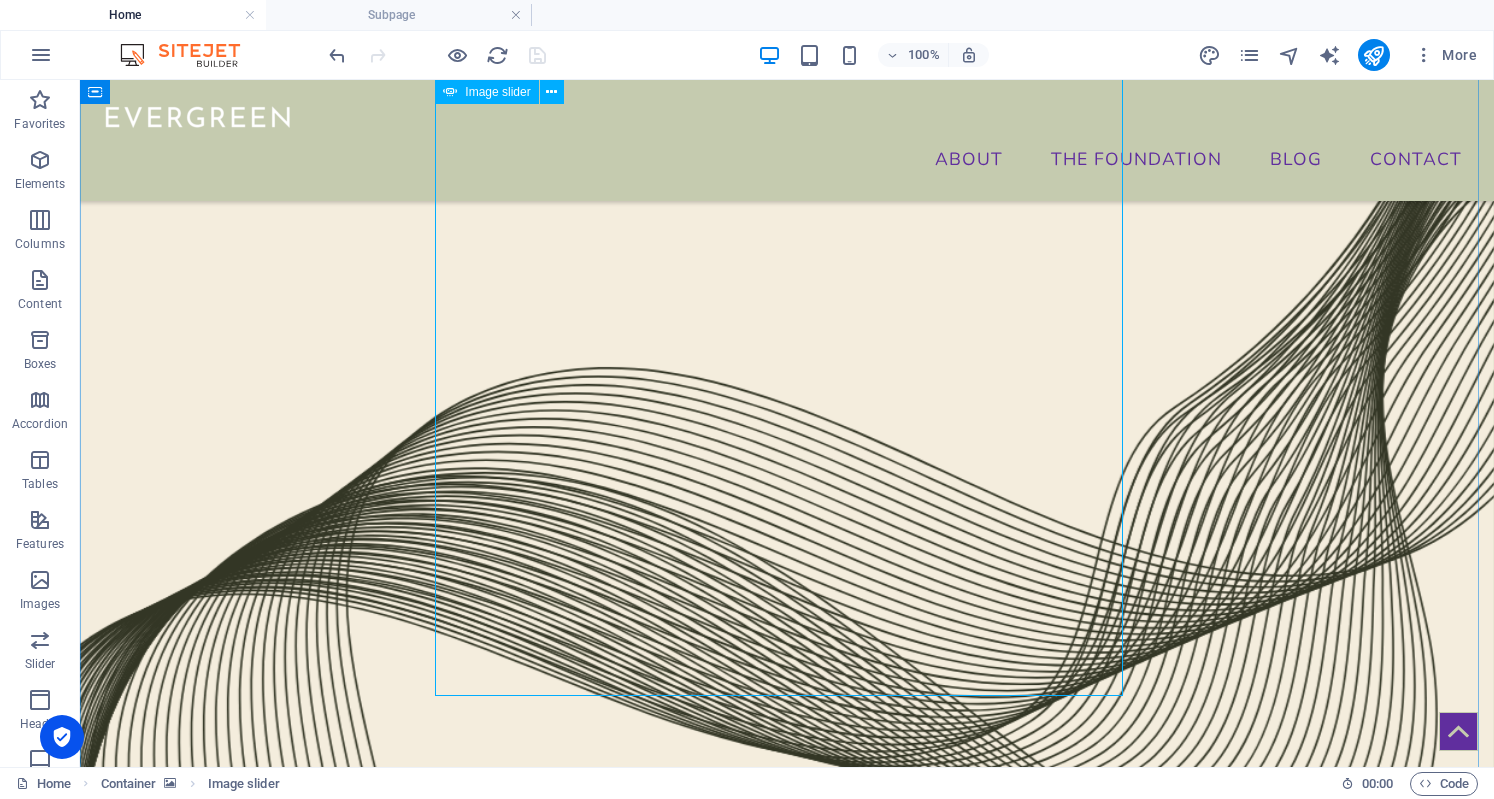 click at bounding box center [-5396, 18039] 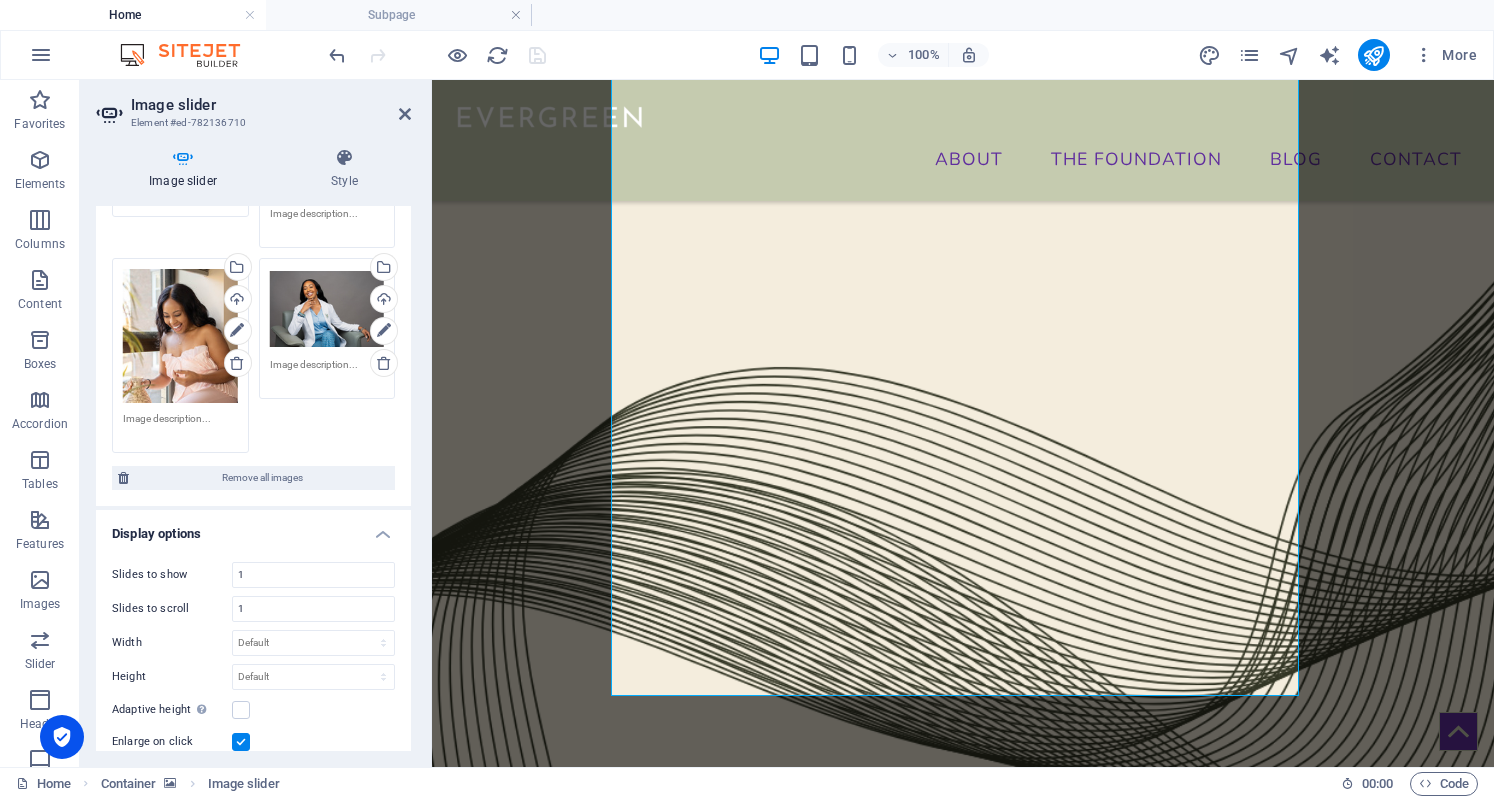 scroll, scrollTop: 812, scrollLeft: 0, axis: vertical 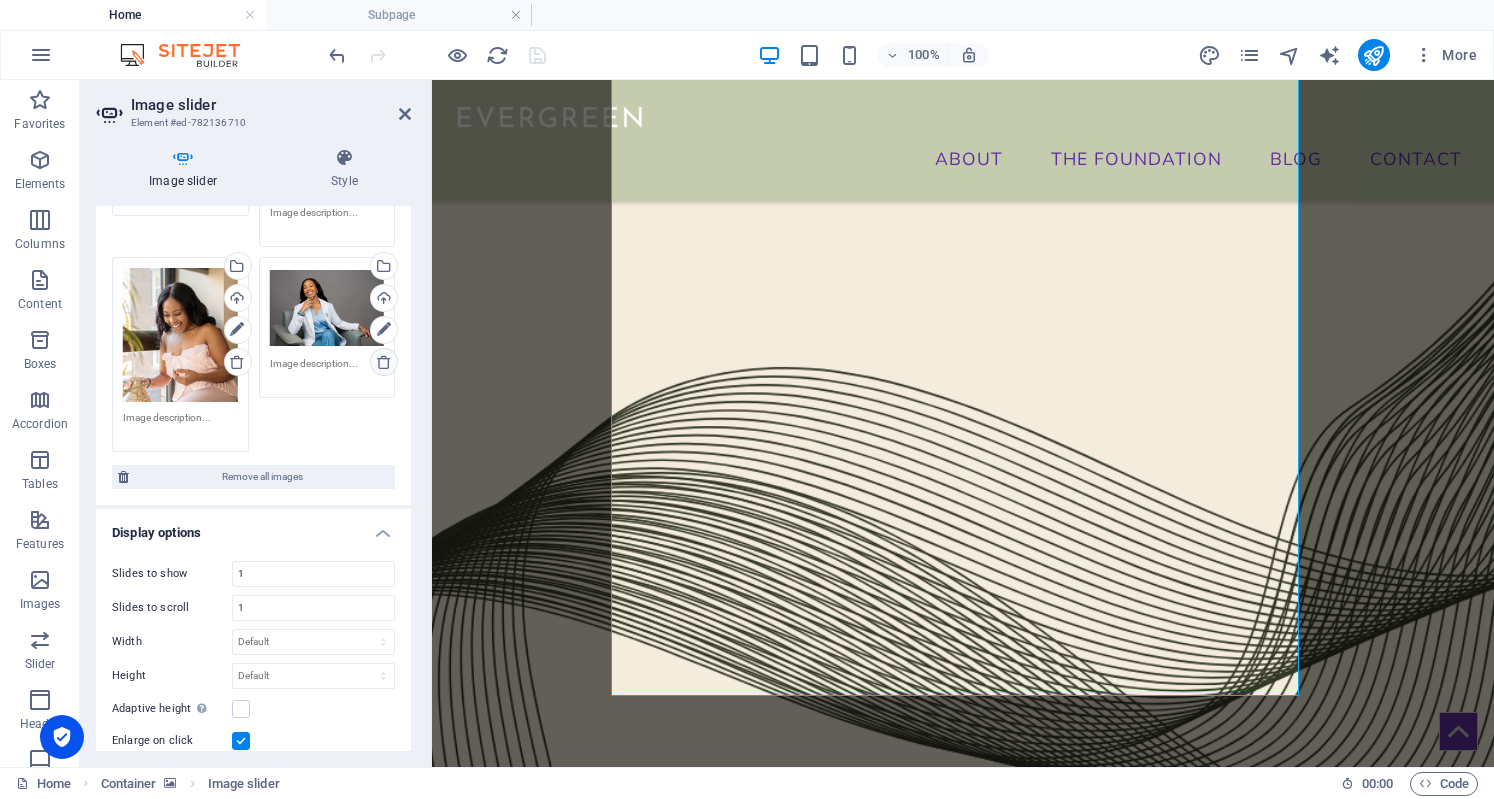 click at bounding box center [384, 362] 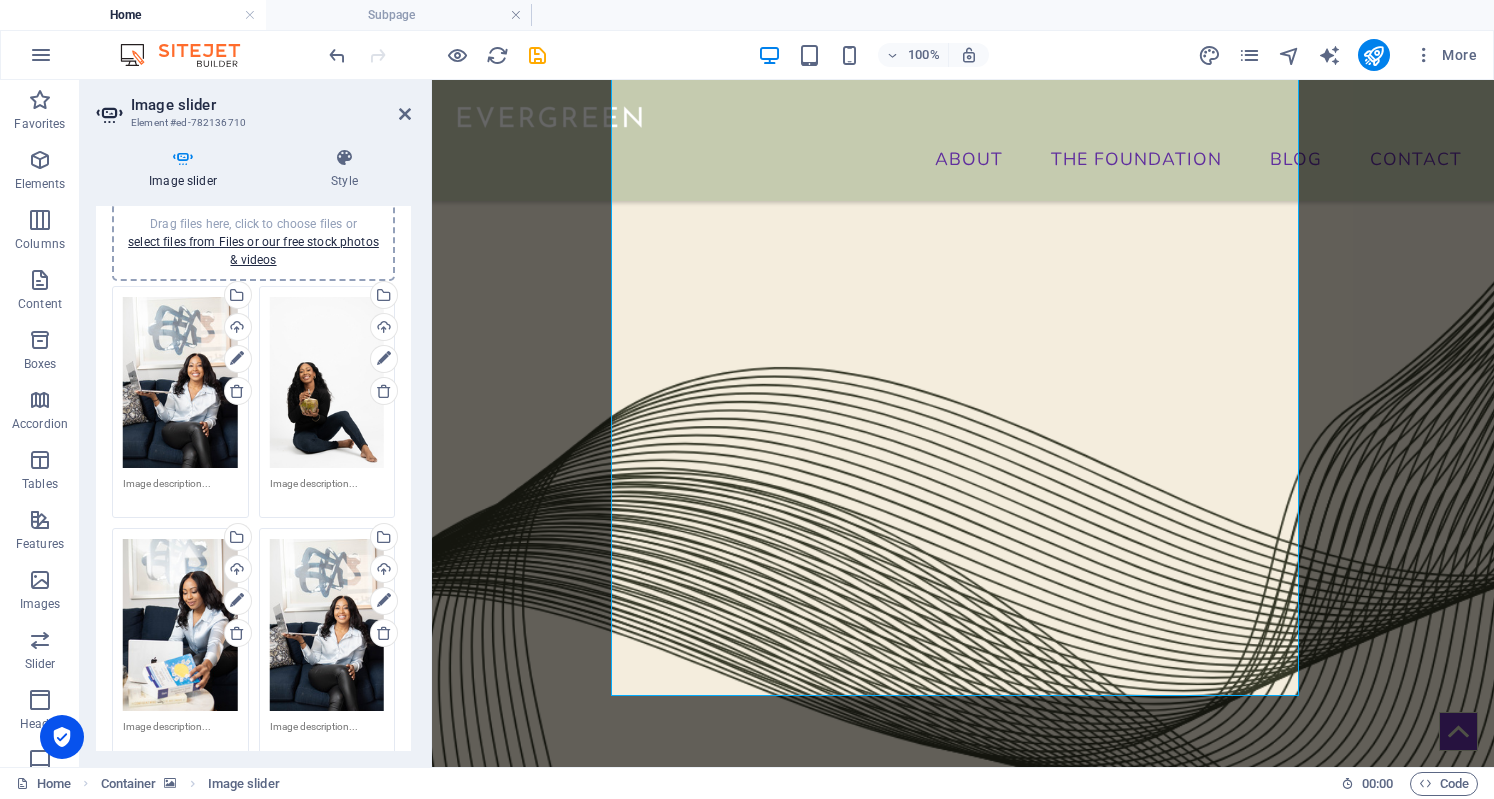 scroll, scrollTop: 0, scrollLeft: 0, axis: both 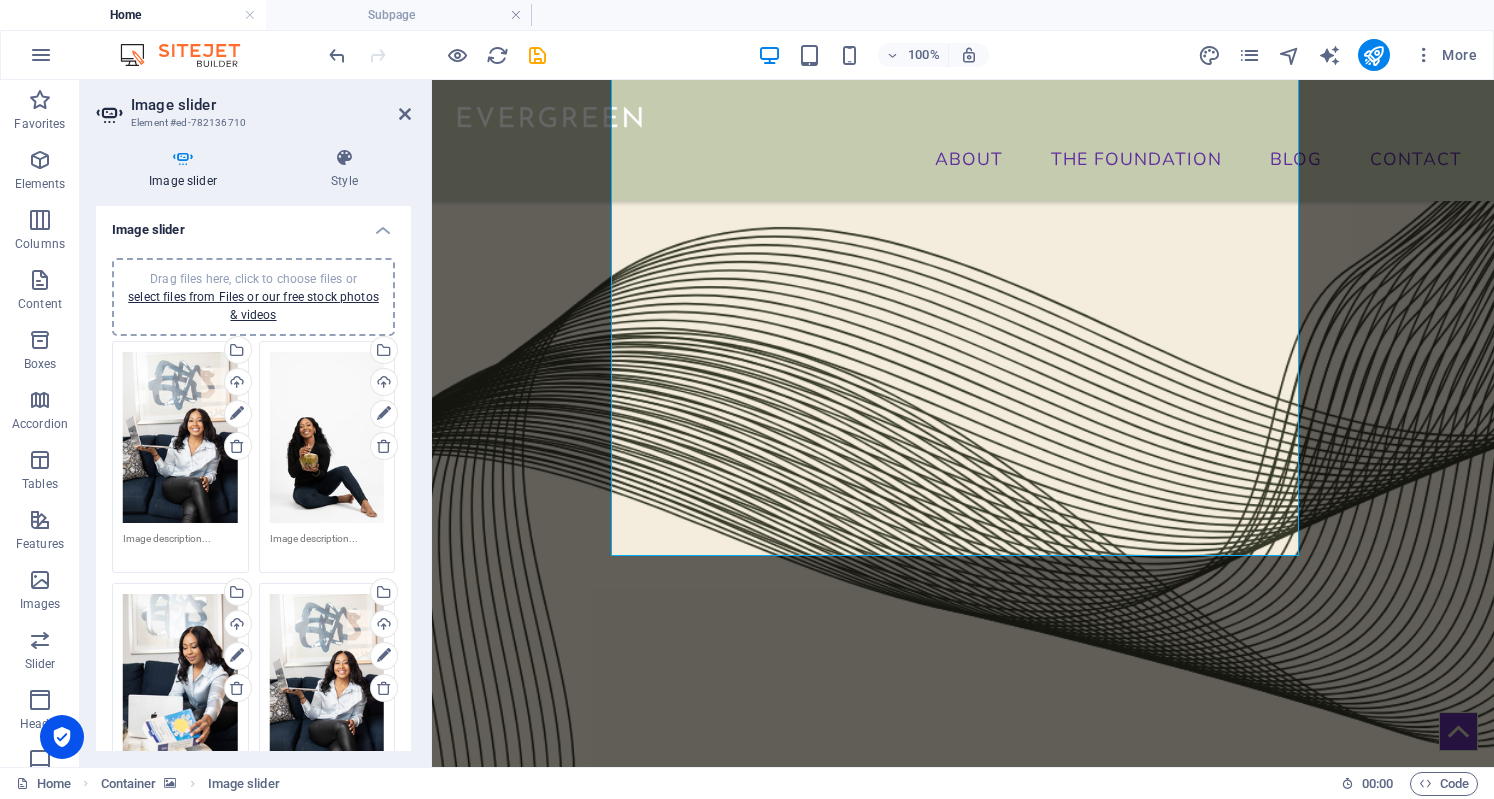 click at bounding box center (963, 380) 